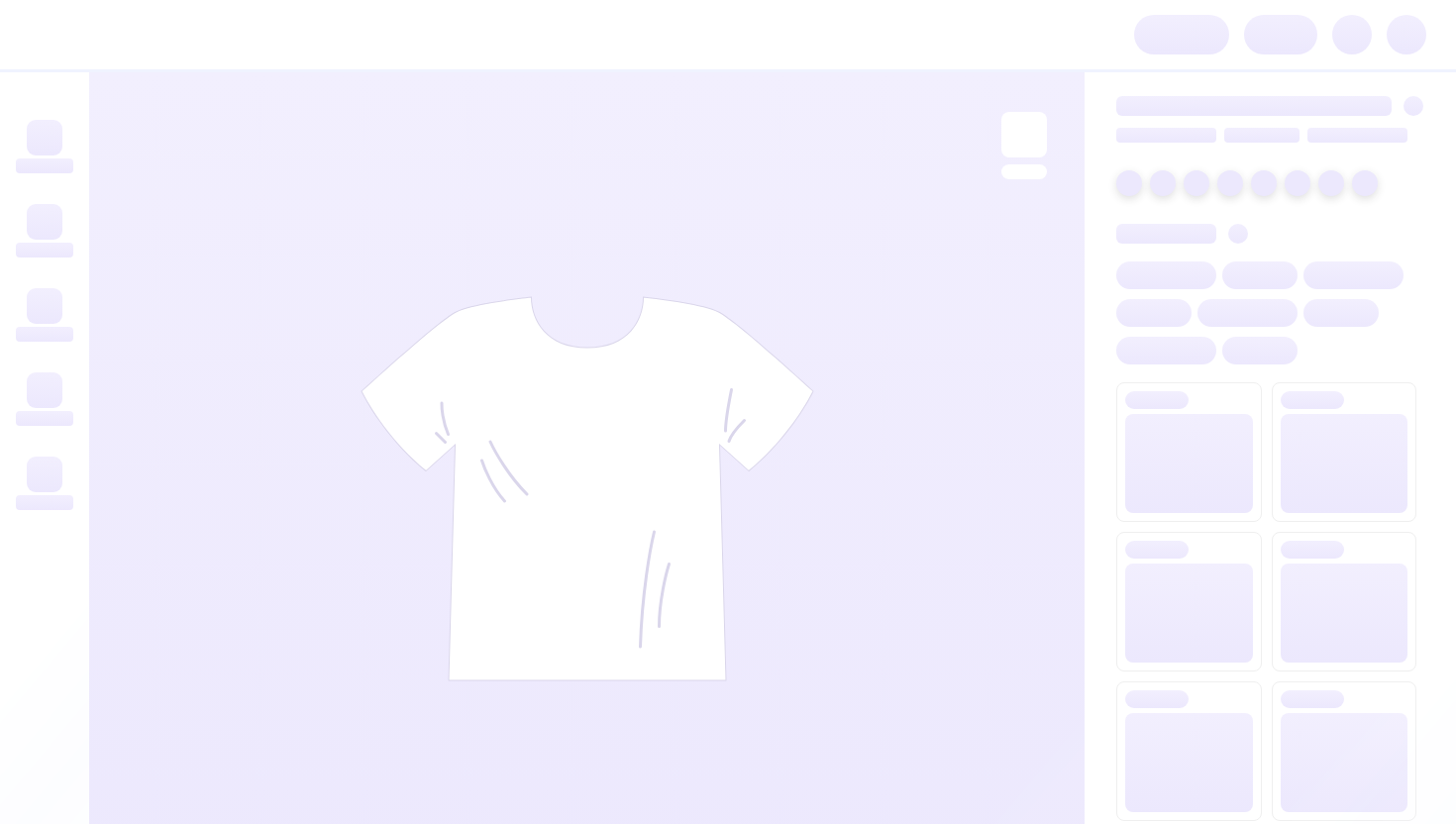 scroll, scrollTop: 0, scrollLeft: 0, axis: both 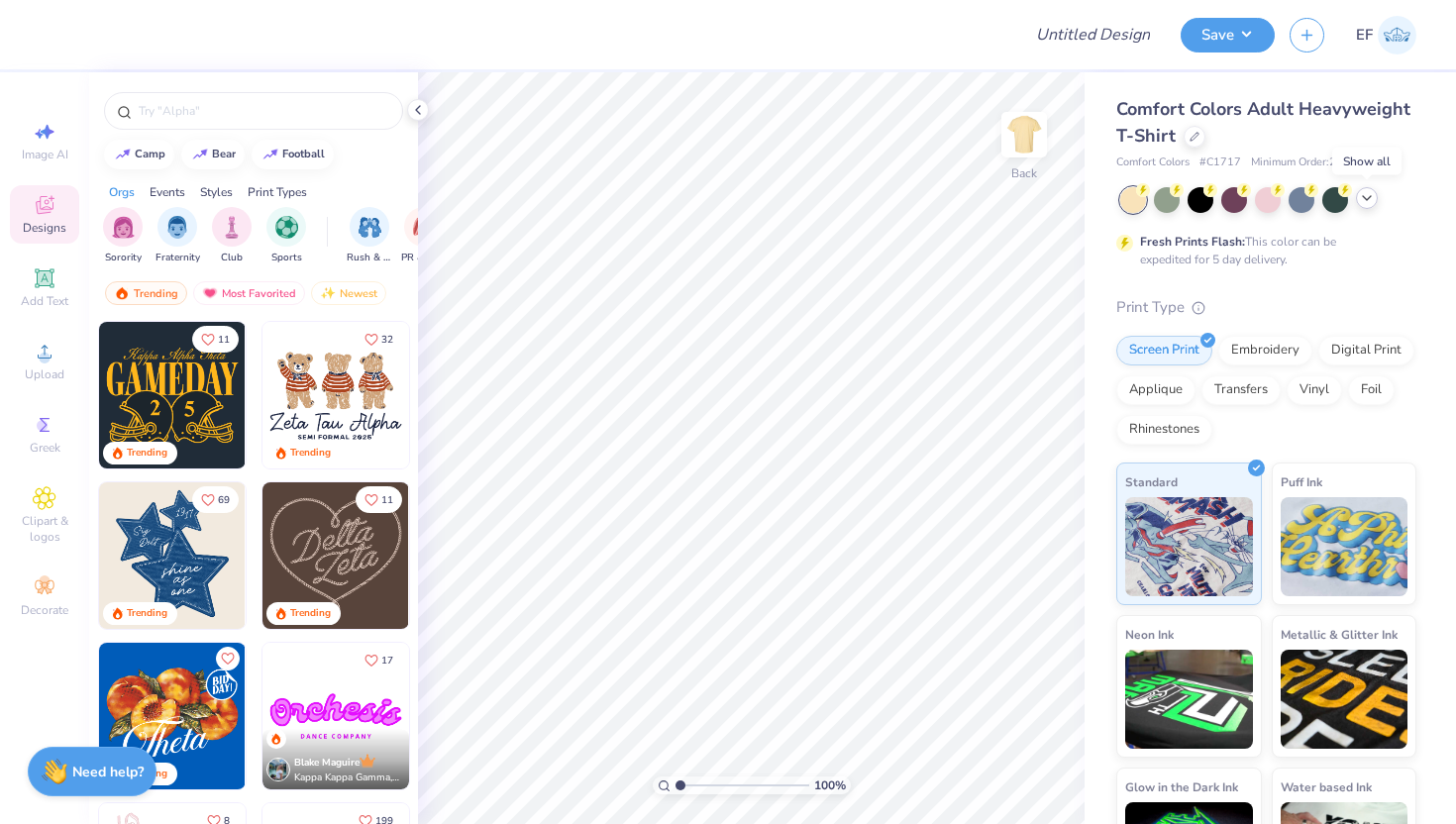 click at bounding box center (1367, 198) 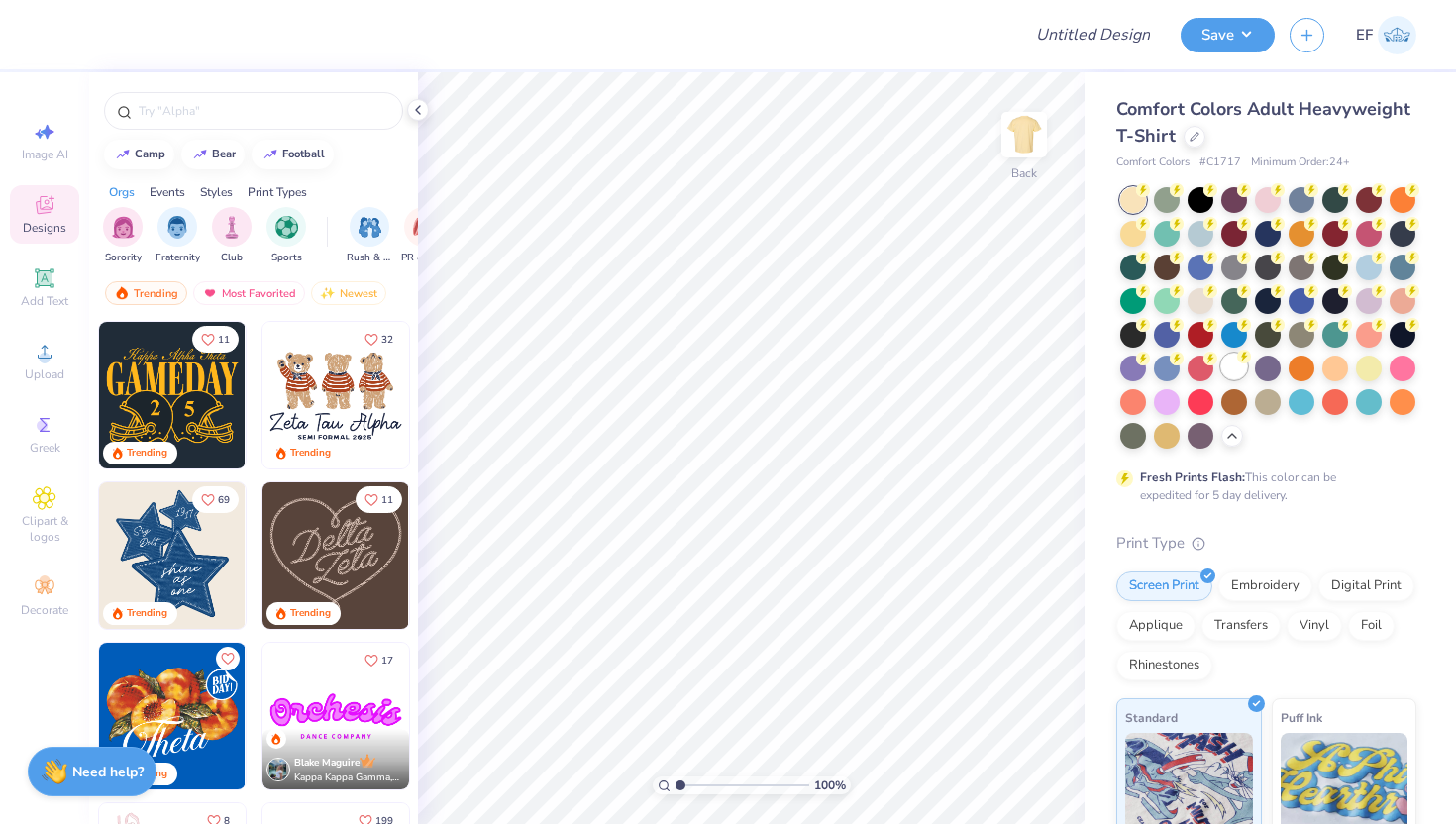 click at bounding box center (1234, 366) 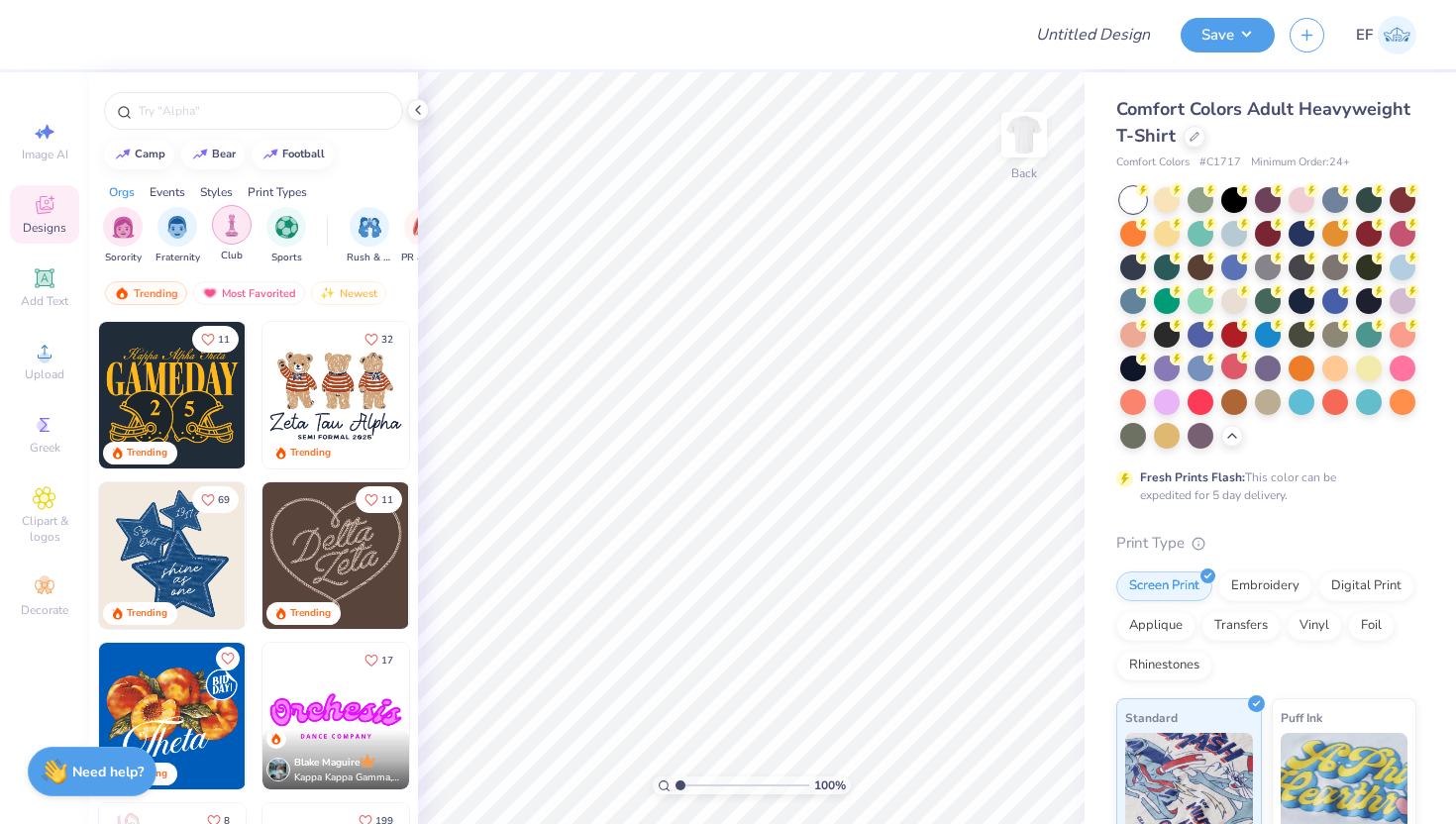 click at bounding box center [232, 225] 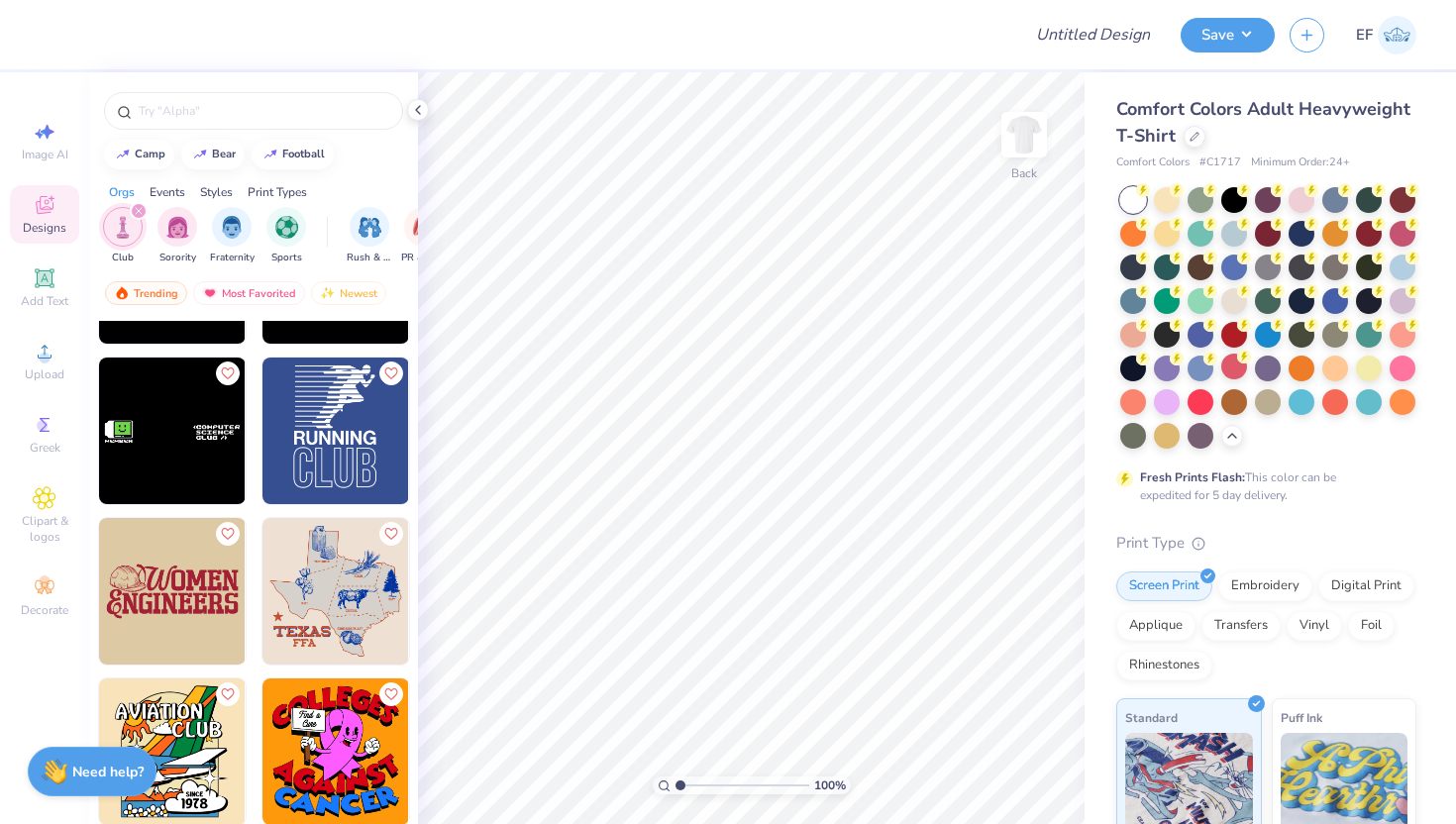 scroll, scrollTop: 172, scrollLeft: 0, axis: vertical 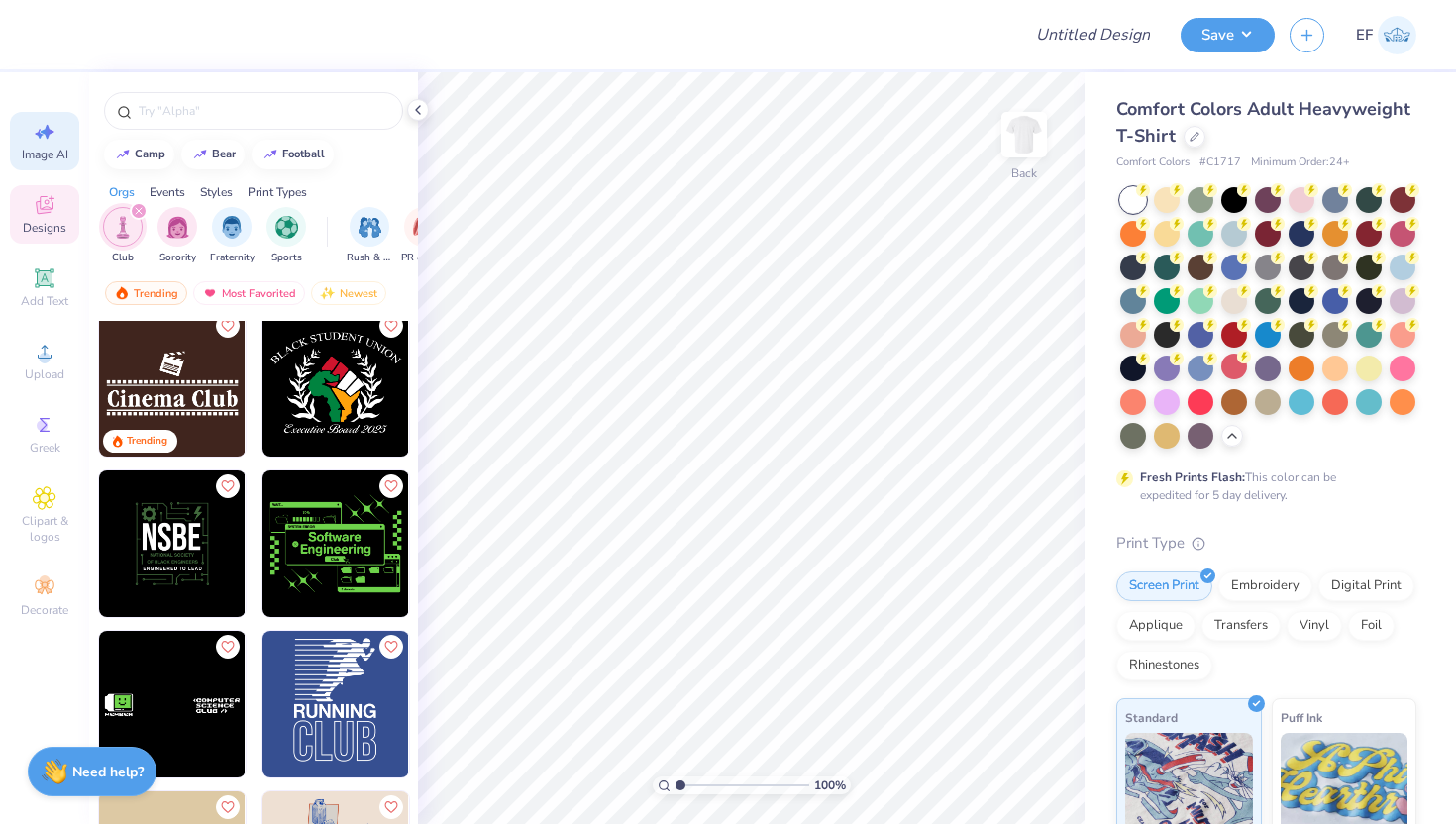 click on "Image AI" at bounding box center (45, 154) 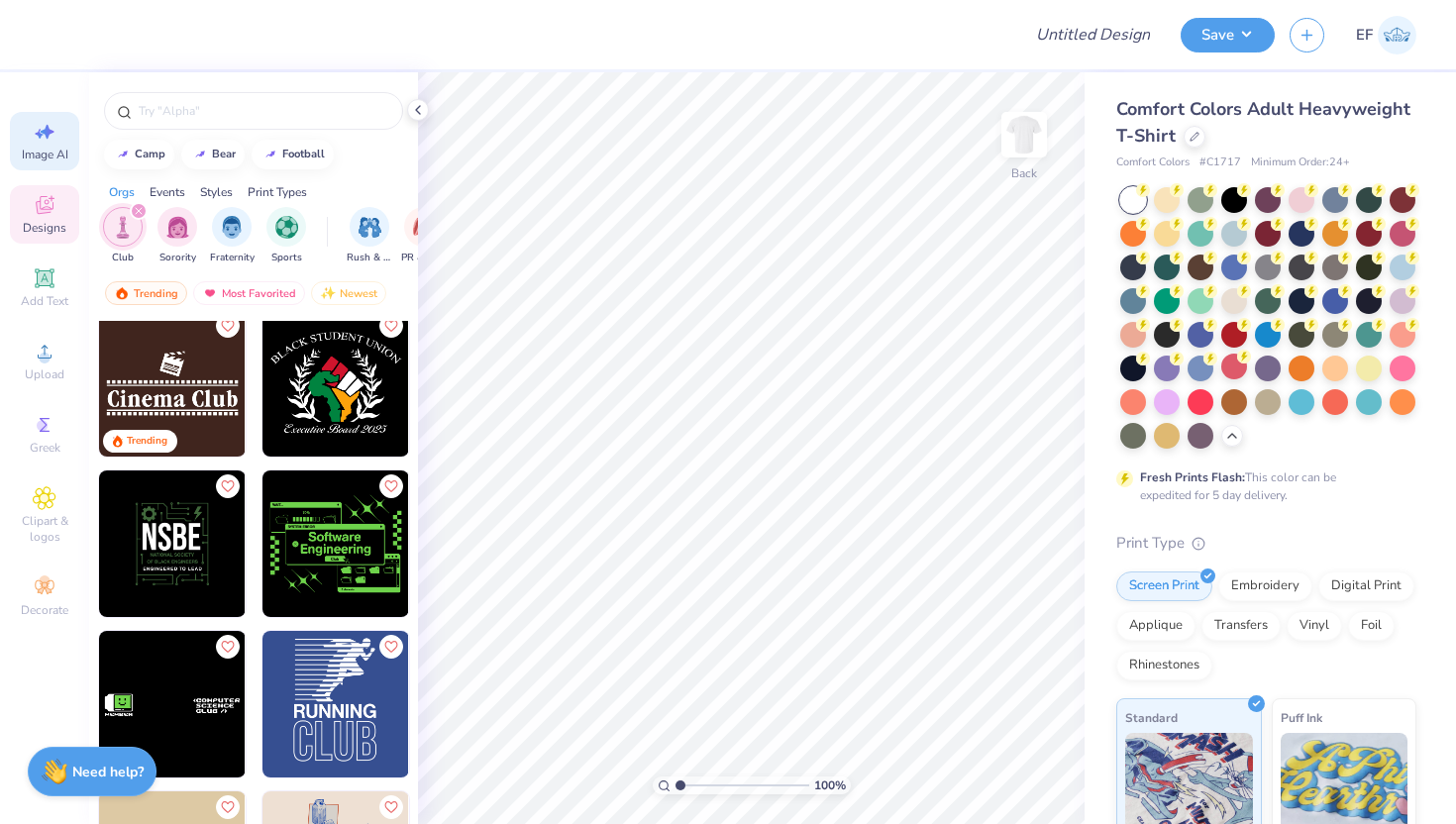 select on "4" 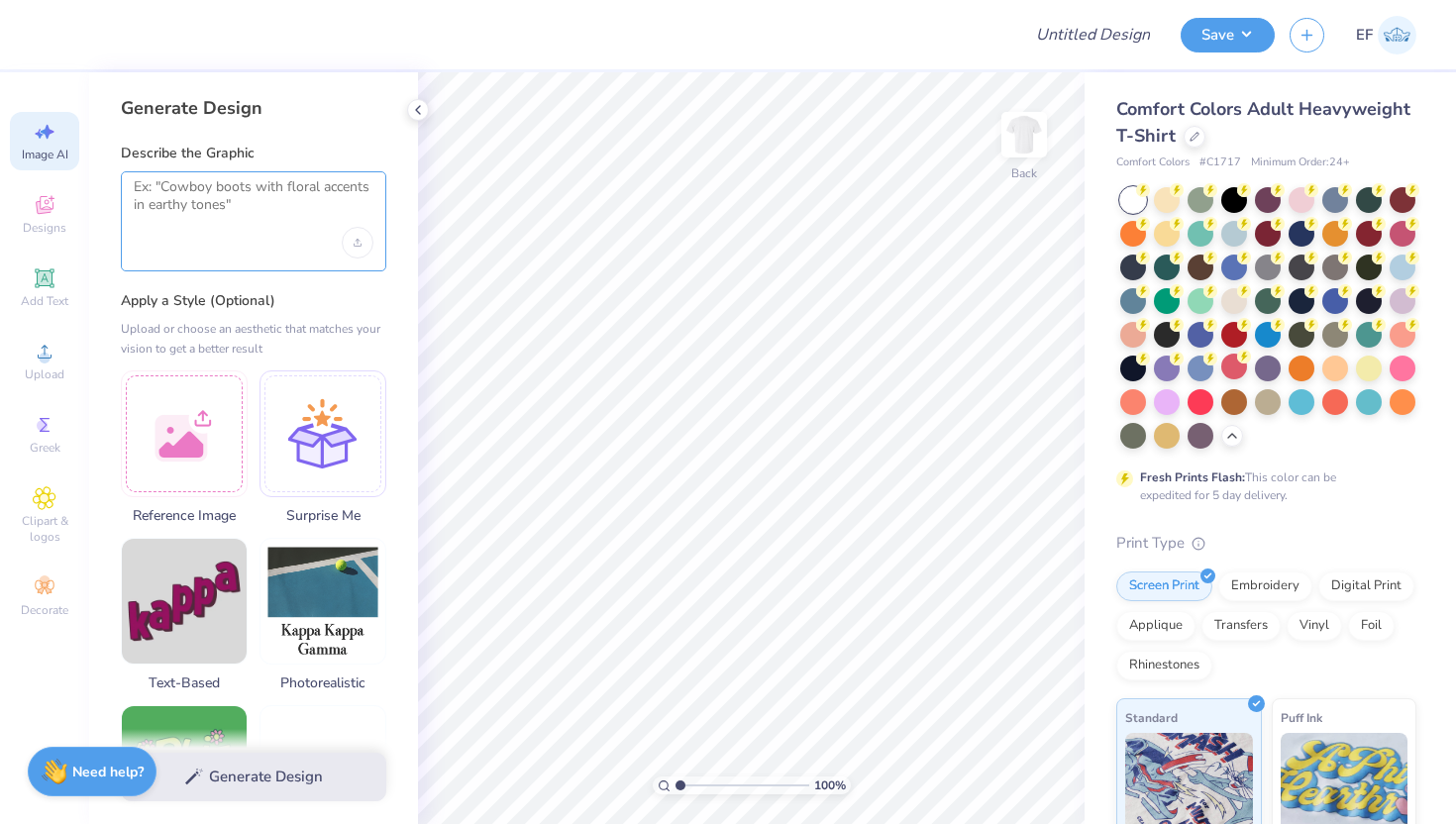 click at bounding box center (254, 203) 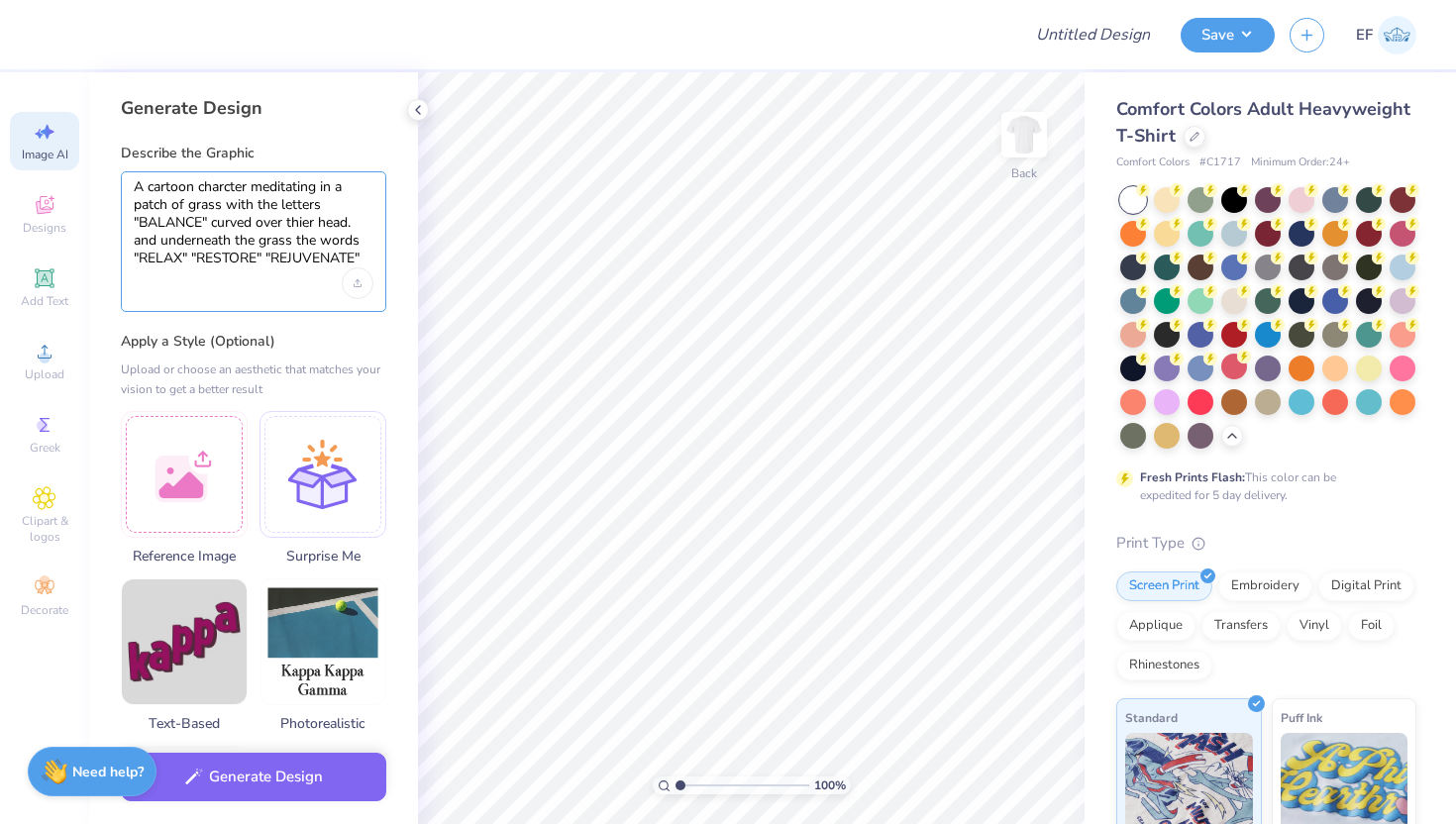 click on "A cartoon charcter meditating in a patch of grass with the letters "BALANCE" curved over thier head. and underneath the grass the words "RELAX" "RESTORE" "REJUVENATE"" at bounding box center (254, 223) 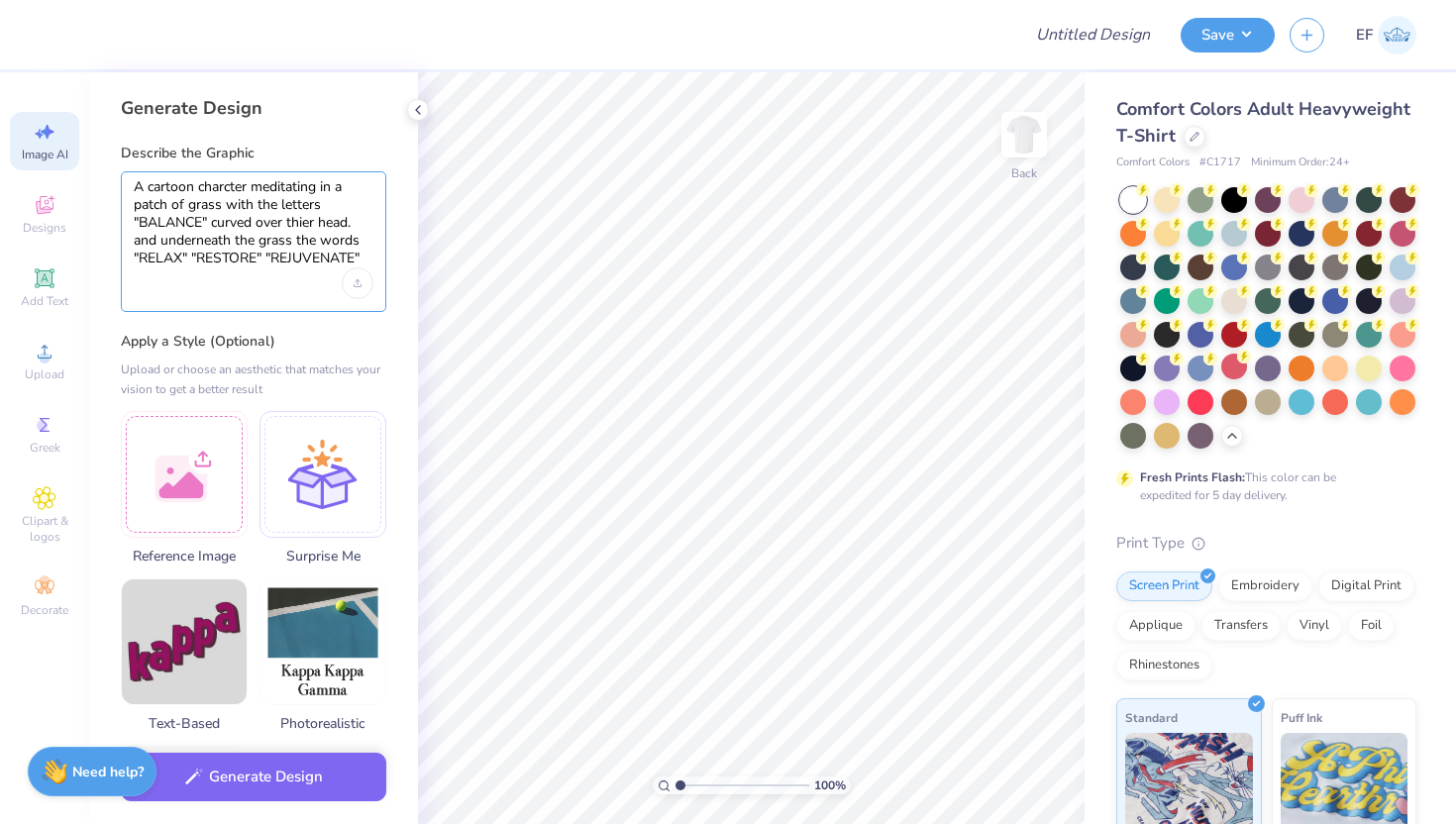 click on "A cartoon charcter meditating in a patch of grass with the letters "BALANCE" curved over thier head. and underneath the grass the words "RELAX" "RESTORE" "REJUVENATE"" at bounding box center (254, 223) 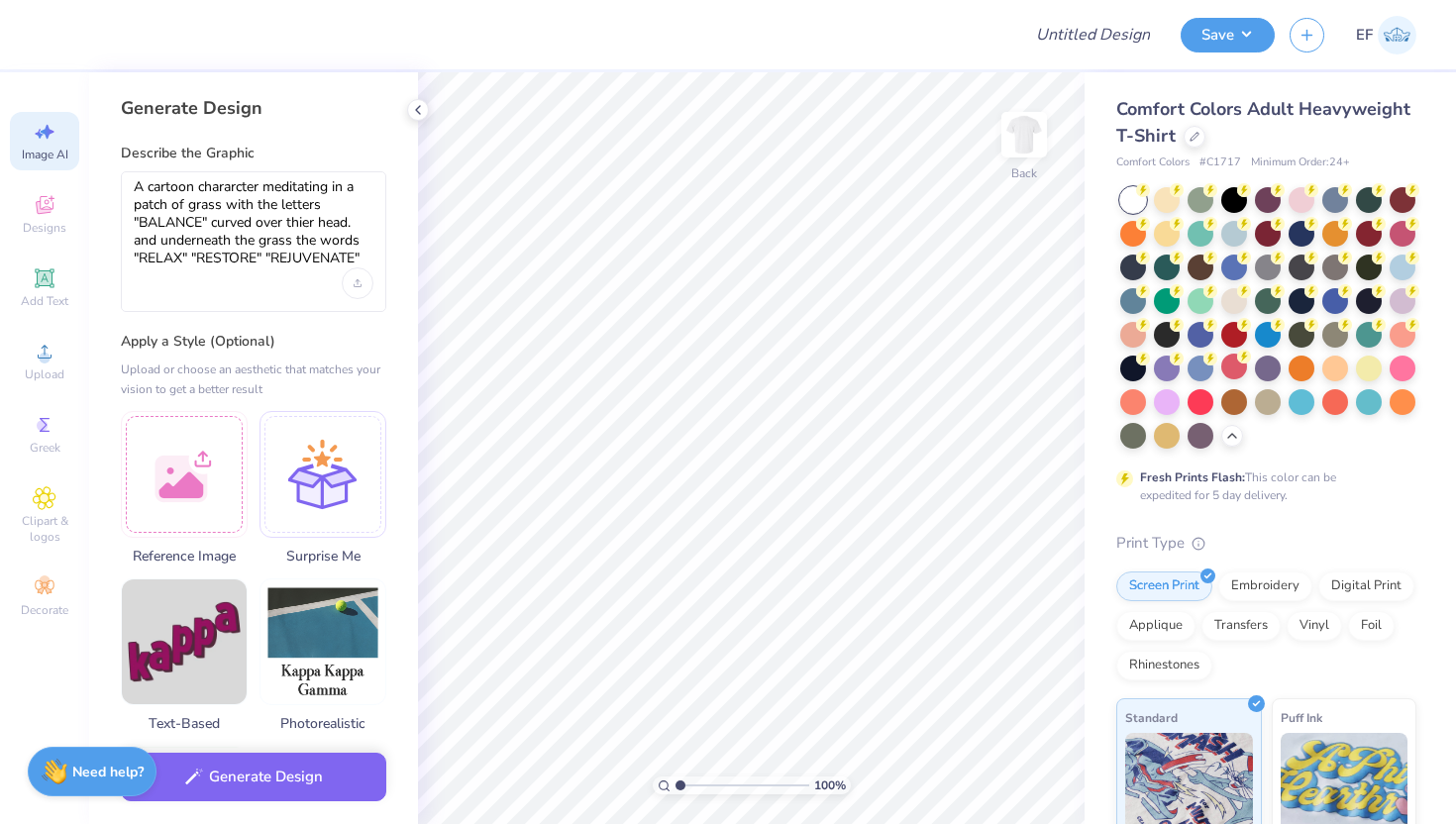 click on "A cartoon chararcter meditating in a patch of grass with the letters "BALANCE" curved over thier head. and underneath the grass the words "RELAX" "RESTORE" "REJUVENATE"" at bounding box center (254, 242) 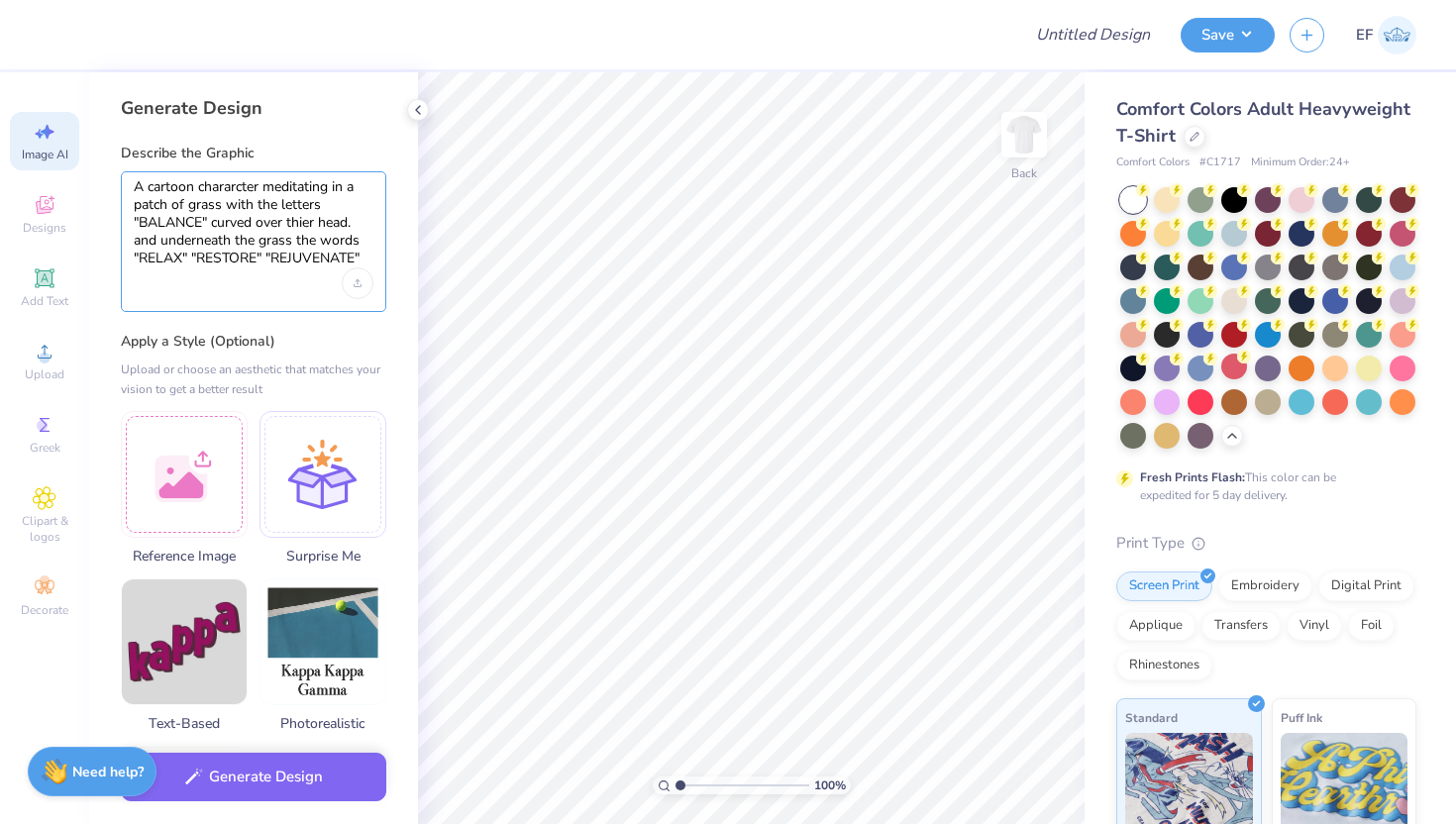 click on "A cartoon chararcter meditating in a patch of grass with the letters "BALANCE" curved over thier head. and underneath the grass the words "RELAX" "RESTORE" "REJUVENATE"" at bounding box center (254, 223) 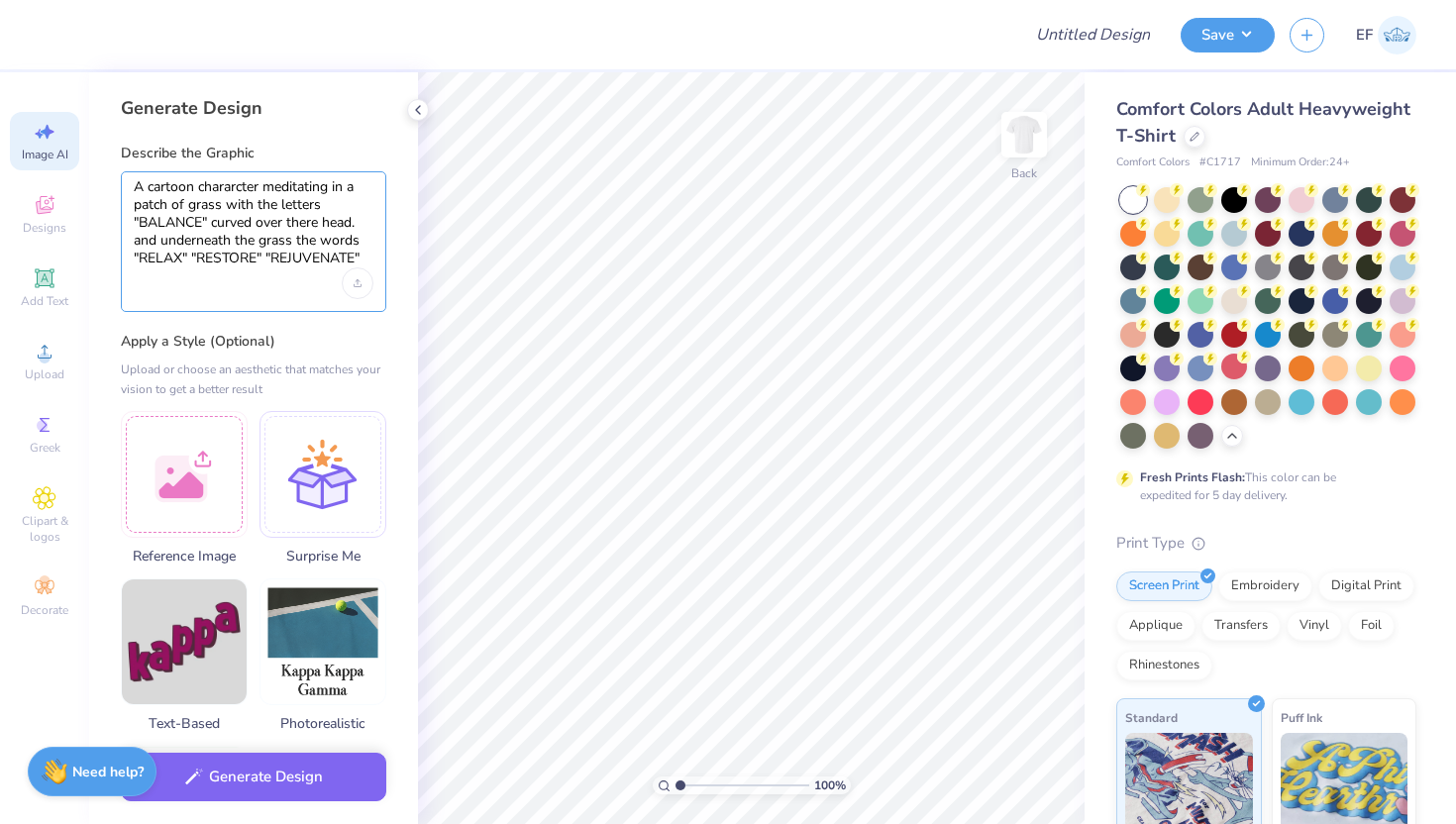 click on "A cartoon chararcter meditating in a patch of grass with the letters "BALANCE" curved over there head. and underneath the grass the words "RELAX" "RESTORE" "REJUVENATE"" at bounding box center [254, 223] 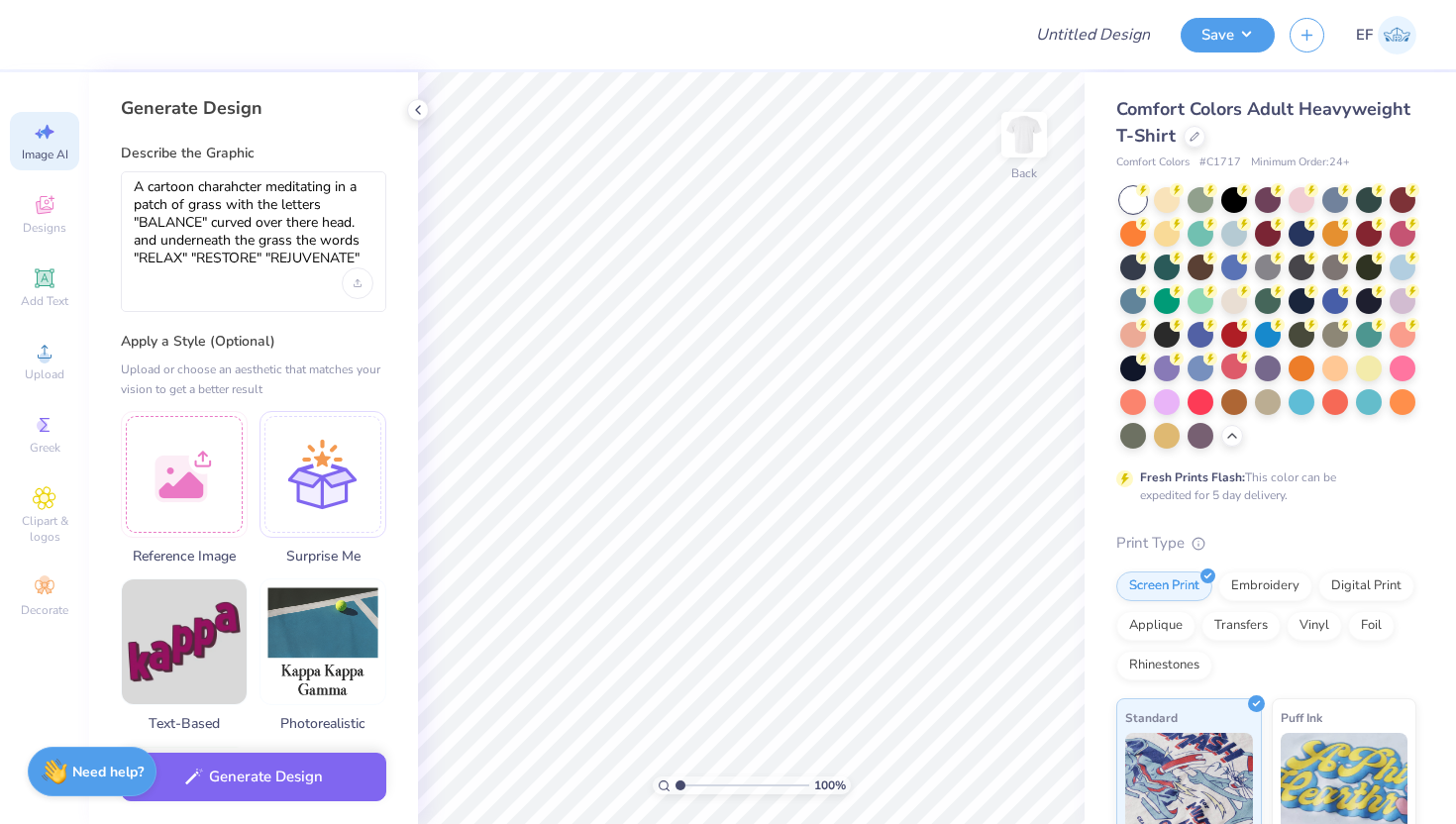 click on "A cartoon charahcter meditating in a patch of grass with the letters "BALANCE" curved over there head. and underneath the grass the words "RELAX" "RESTORE" "REJUVENATE"" at bounding box center (254, 242) 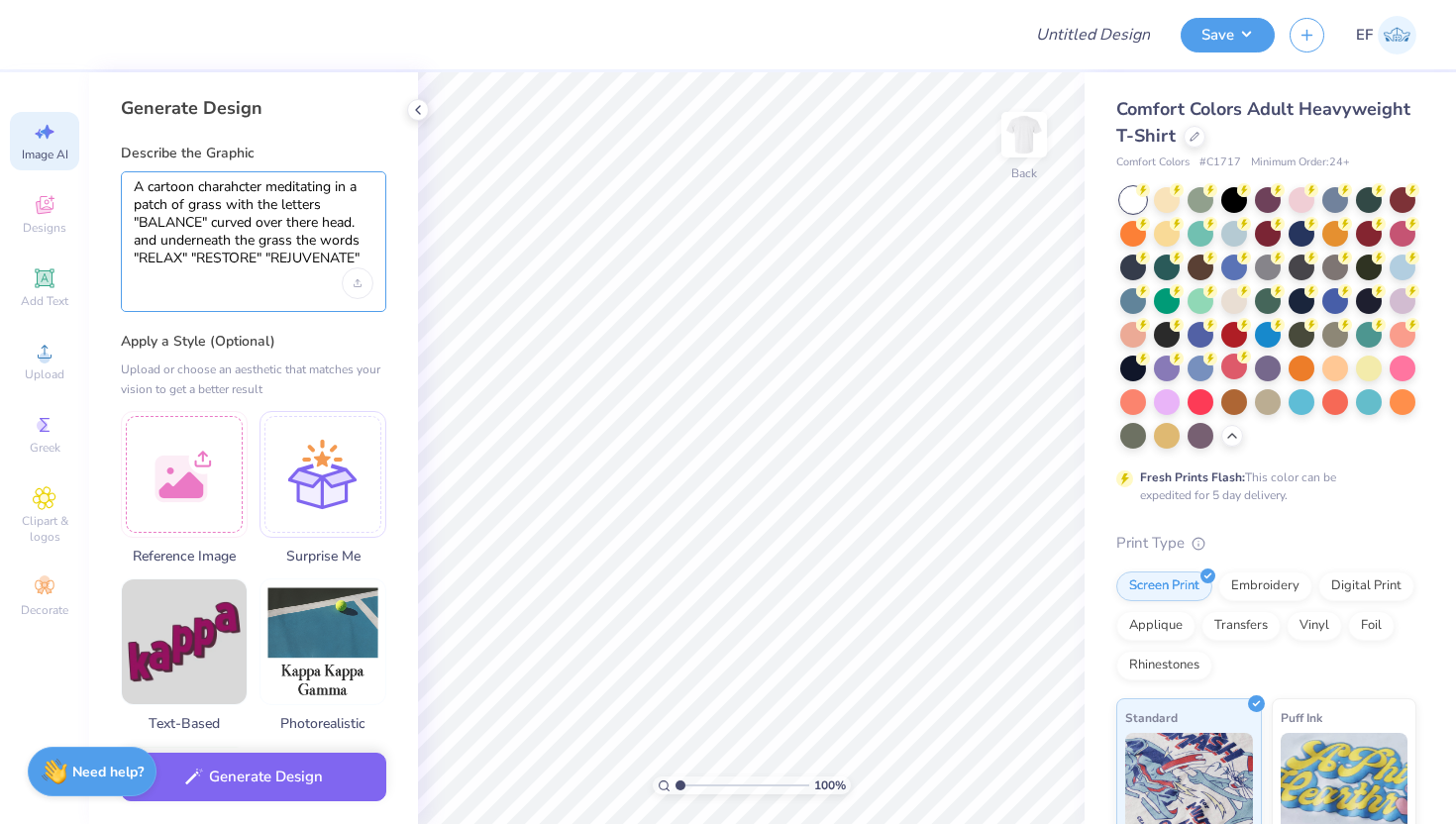 click on "A cartoon charahcter meditating in a patch of grass with the letters "BALANCE" curved over there head. and underneath the grass the words "RELAX" "RESTORE" "REJUVENATE"" at bounding box center [254, 223] 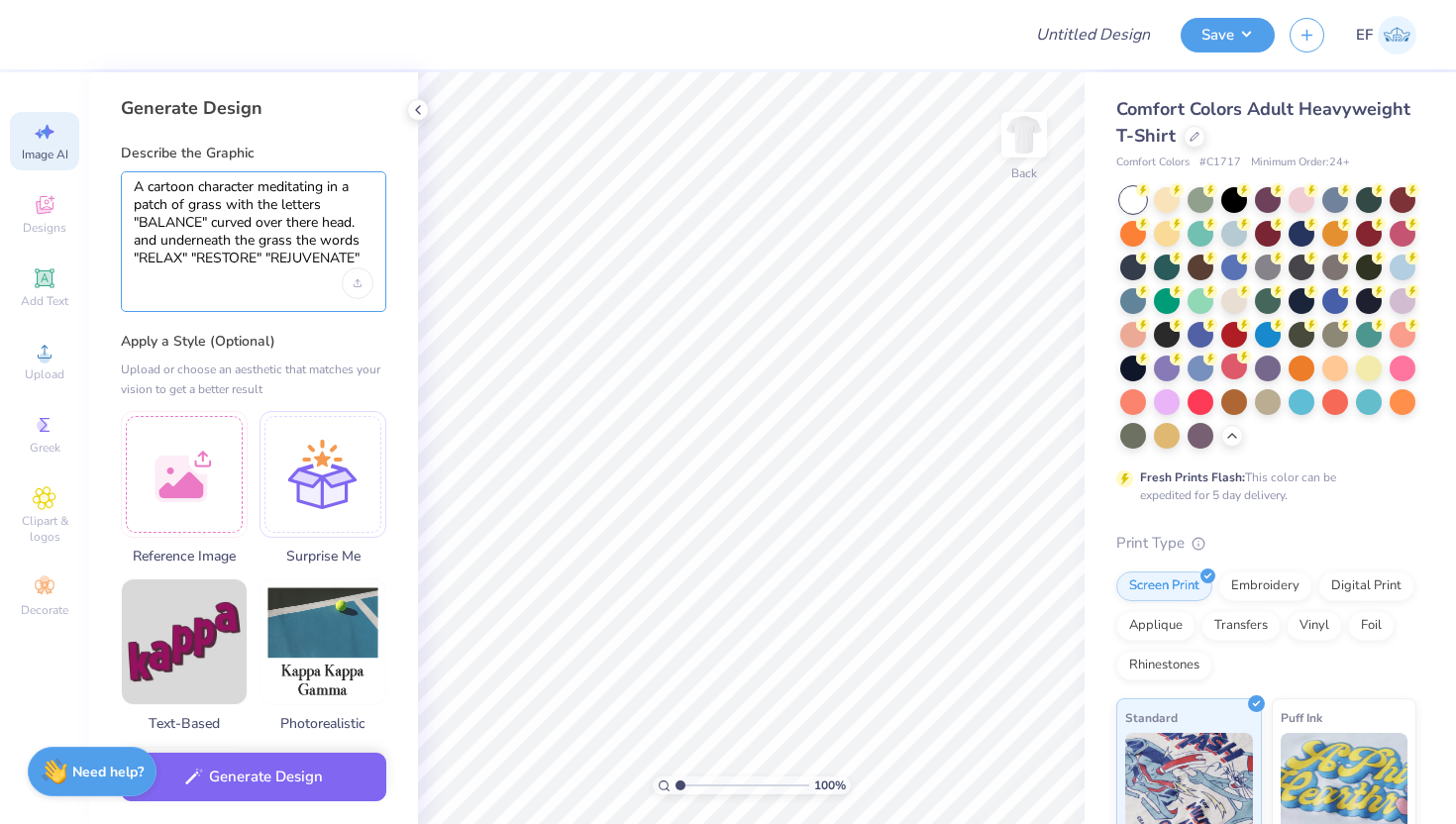 type on "A cartoon character meditating in a patch of grass with the letters "BALANCE" curved over there head. and underneath the grass the words "RELAX" "RESTORE" "REJUVENATE"" 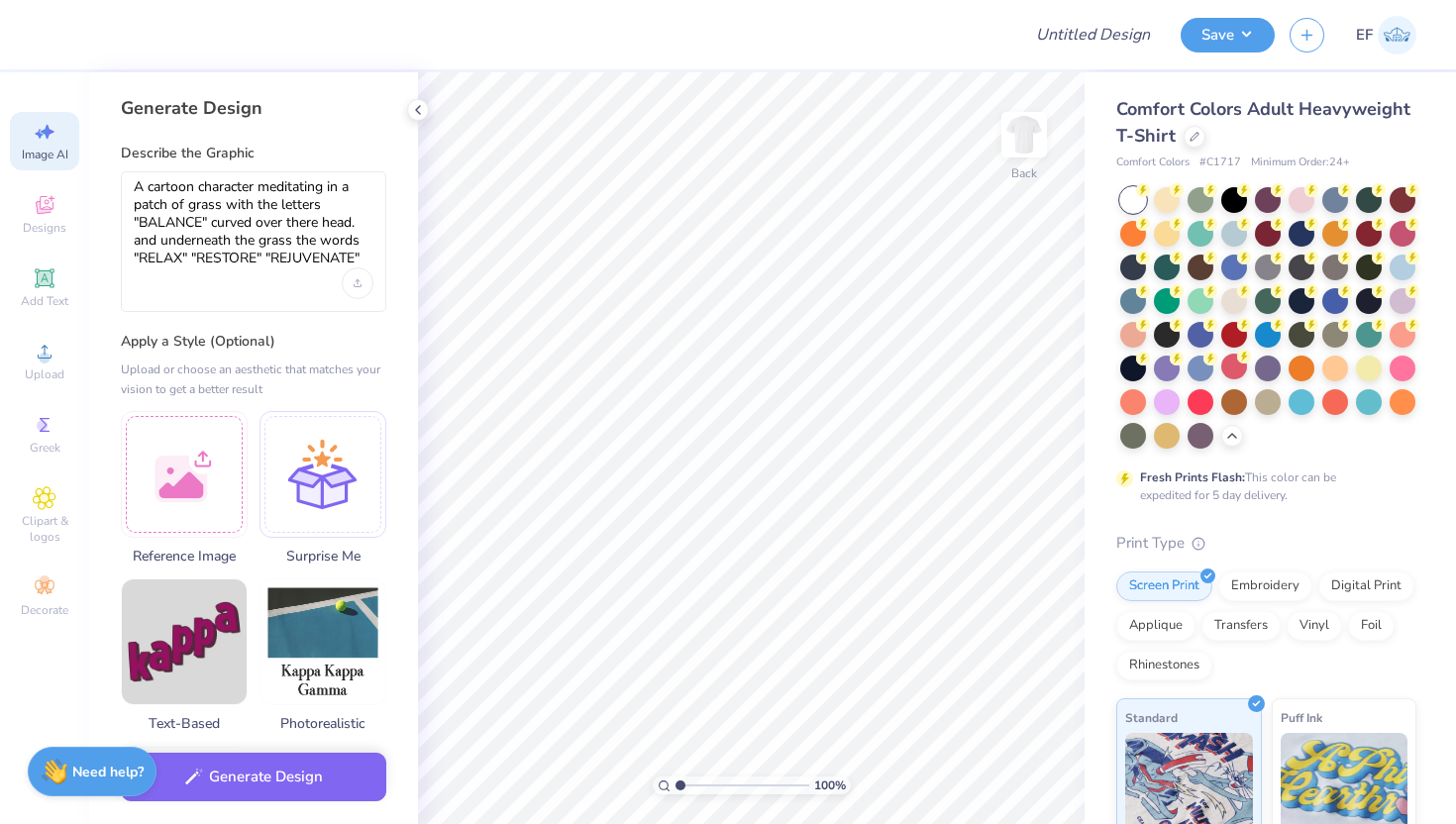 click on "A cartoon character meditating in a patch of grass with the letters "BALANCE" curved over there head. and underneath the grass the words "RELAX" "RESTORE" "REJUVENATE"" at bounding box center (254, 242) 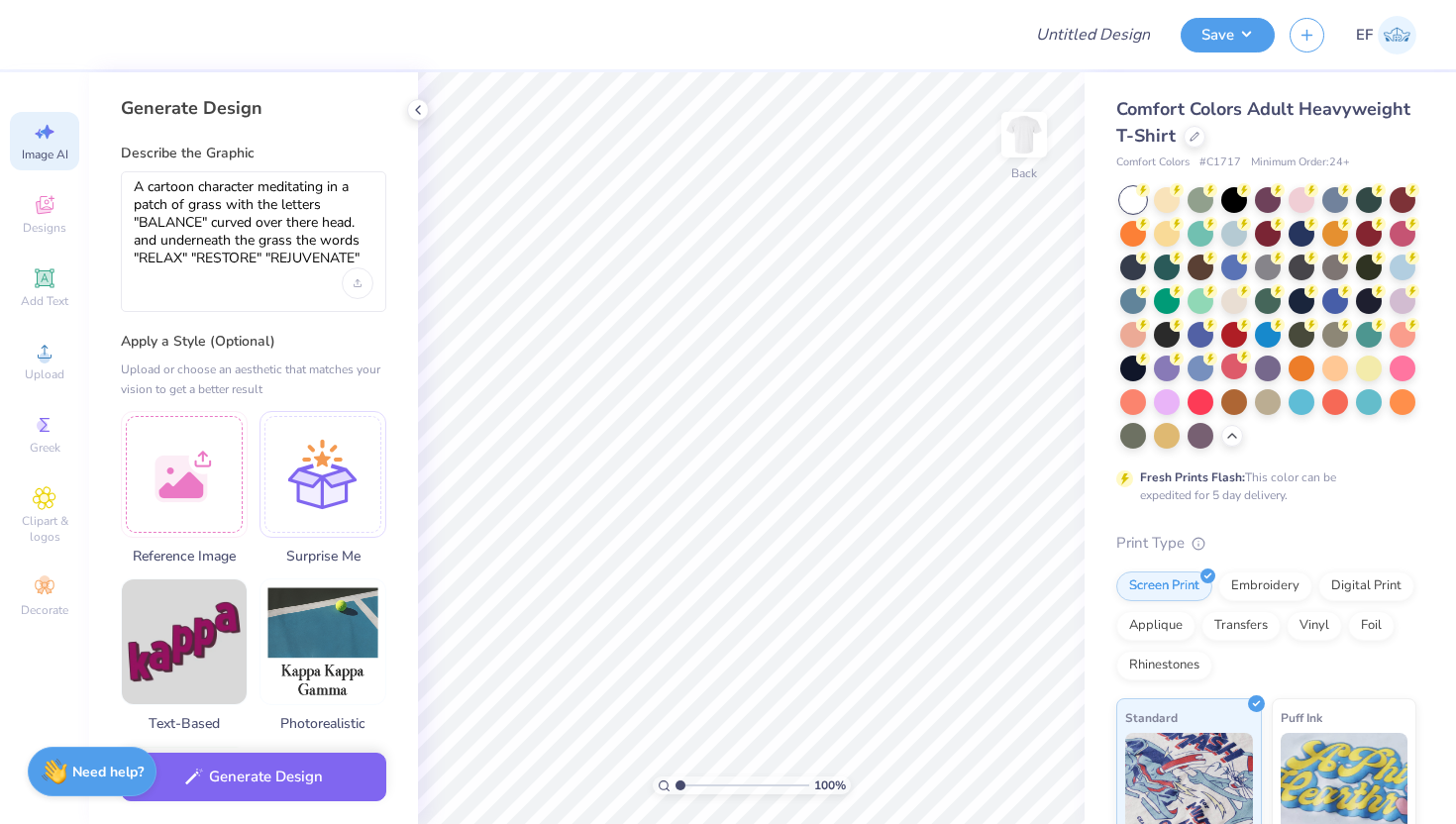 click on "A cartoon character meditating in a patch of grass with the letters "BALANCE" curved over there head. and underneath the grass the words "RELAX" "RESTORE" "REJUVENATE"" at bounding box center (254, 242) 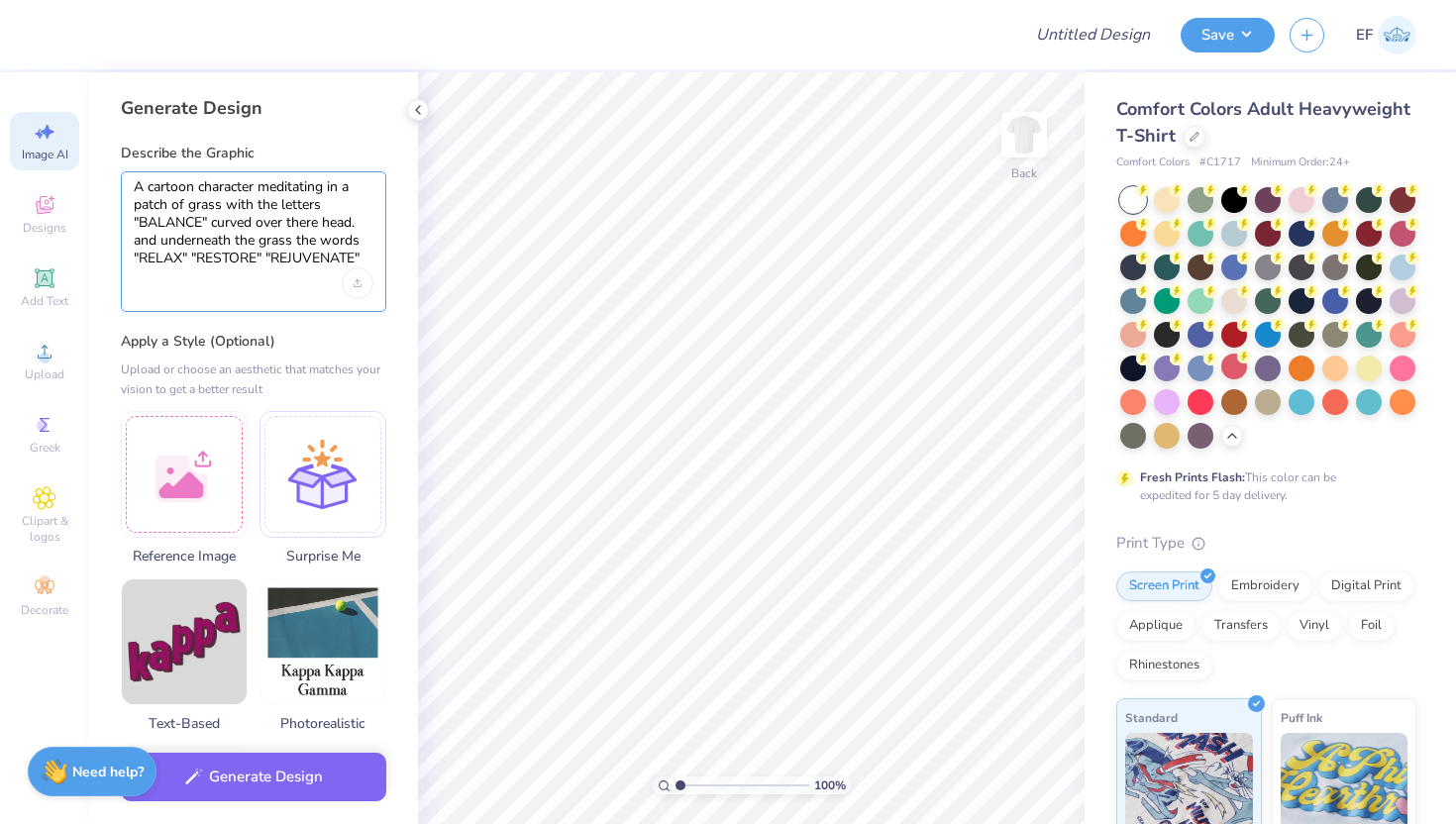 click on "A cartoon character meditating in a patch of grass with the letters "BALANCE" curved over there head. and underneath the grass the words "RELAX" "RESTORE" "REJUVENATE"" at bounding box center [254, 223] 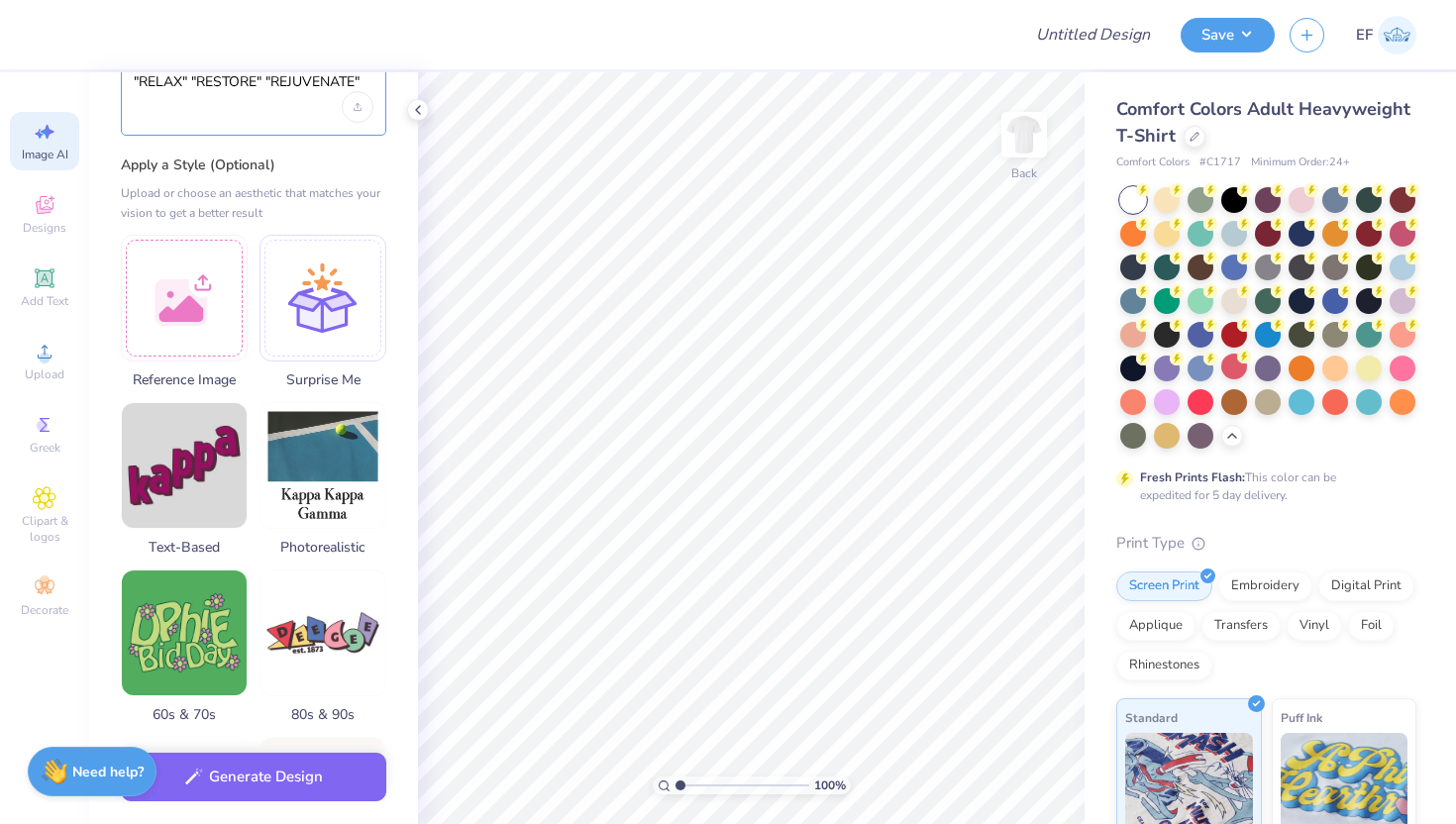 scroll, scrollTop: 0, scrollLeft: 0, axis: both 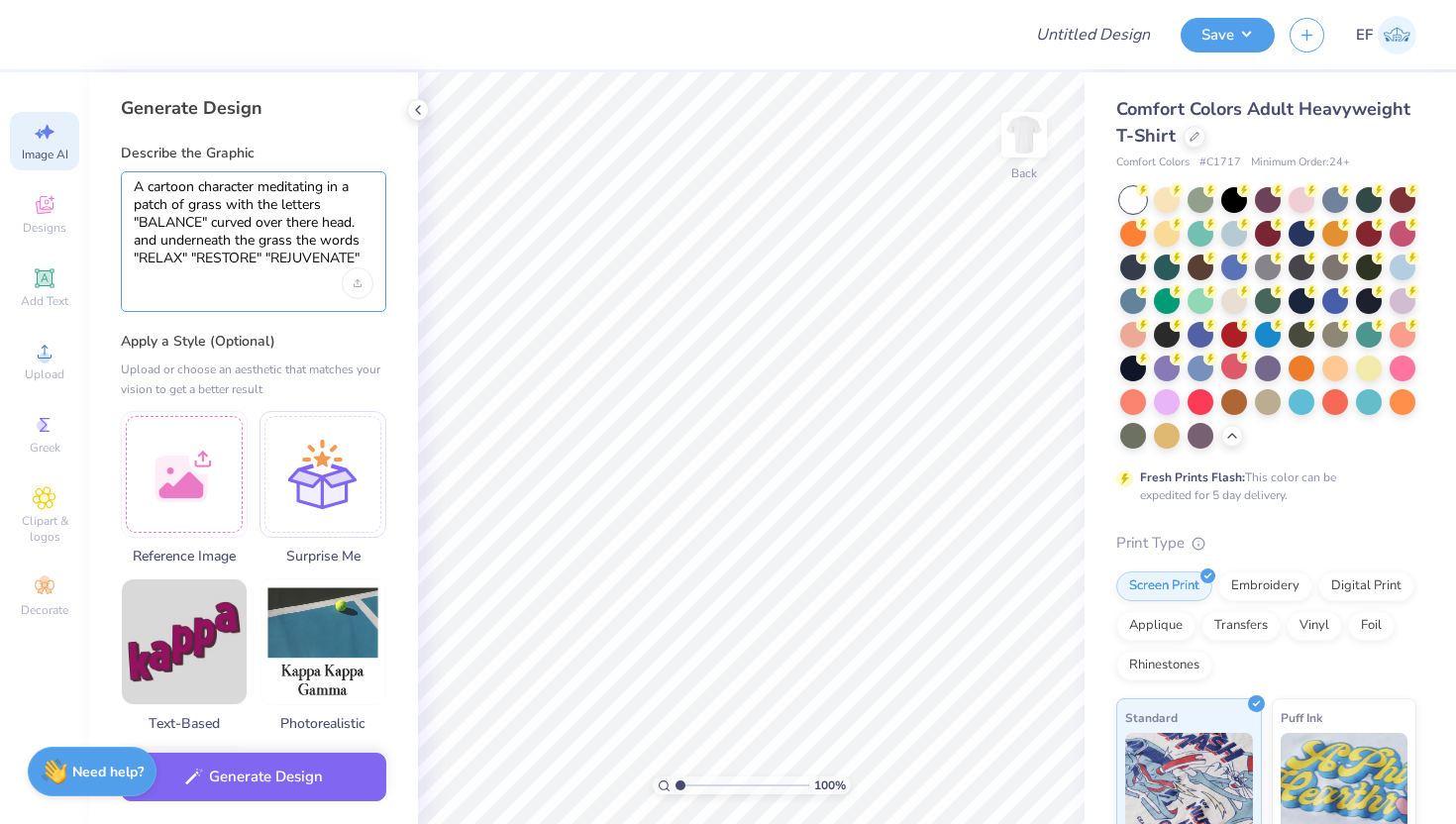 drag, startPoint x: 145, startPoint y: 186, endPoint x: 330, endPoint y: 273, distance: 204.43581 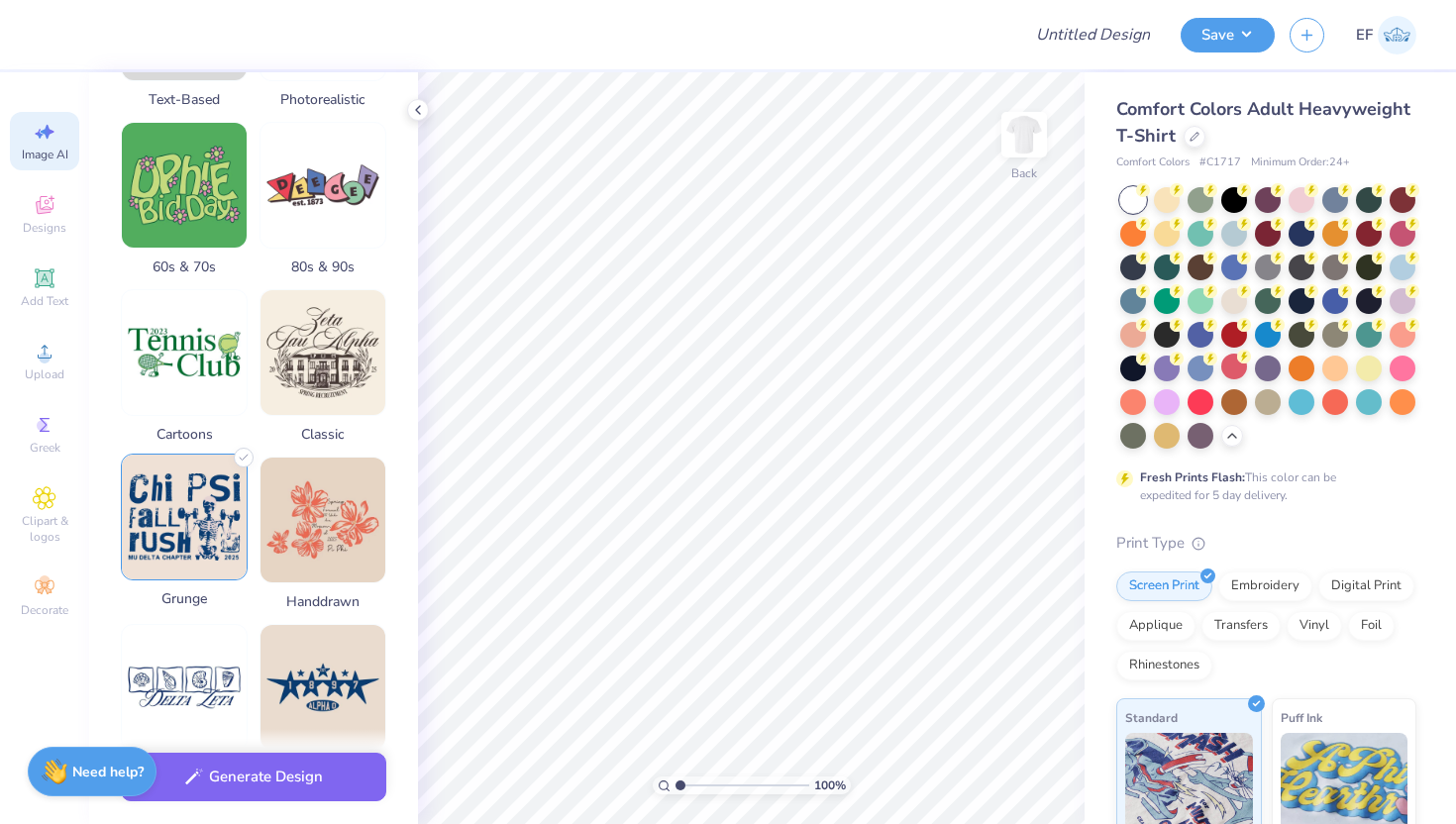 scroll, scrollTop: 560, scrollLeft: 0, axis: vertical 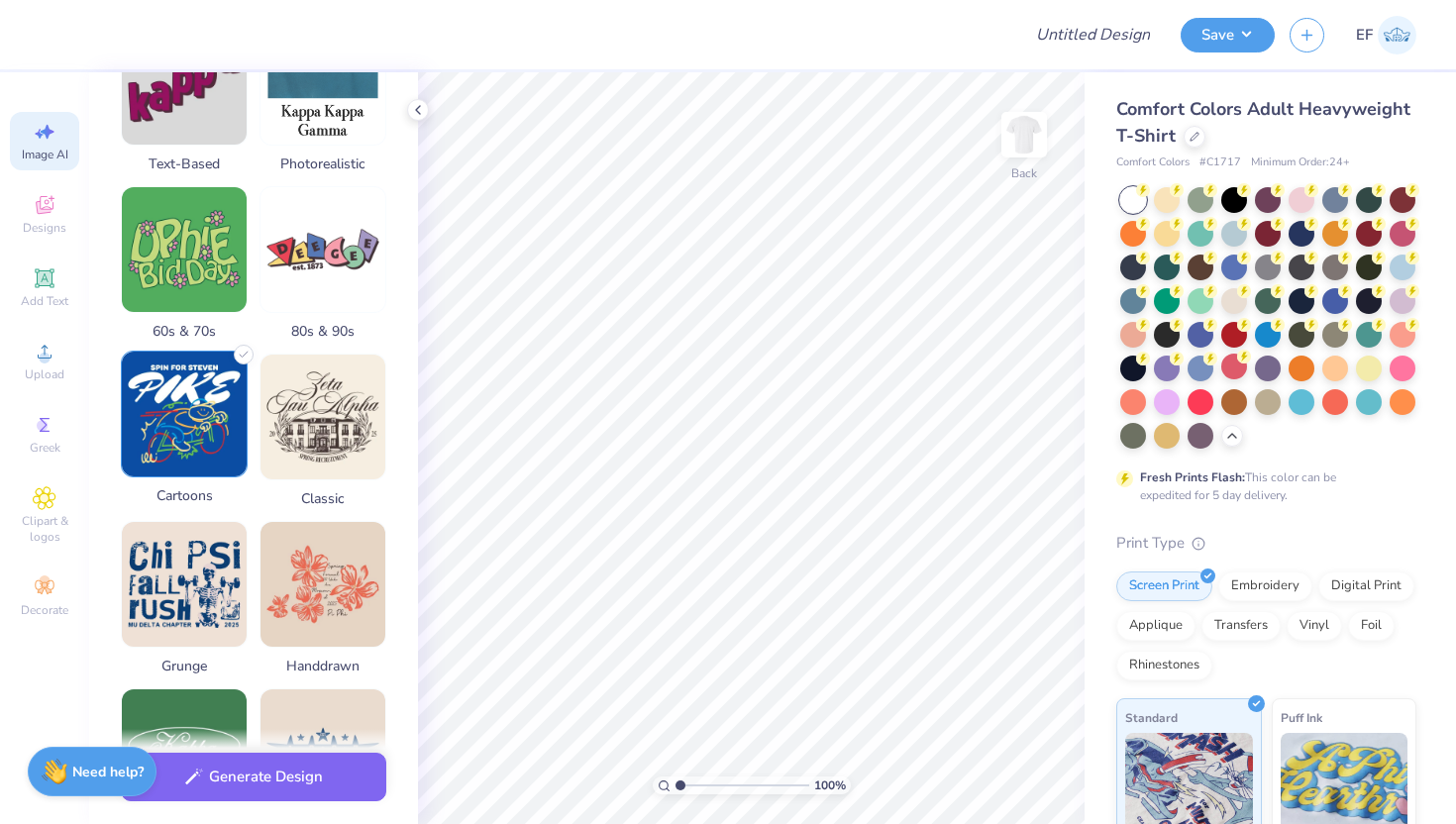 click at bounding box center (184, 414) 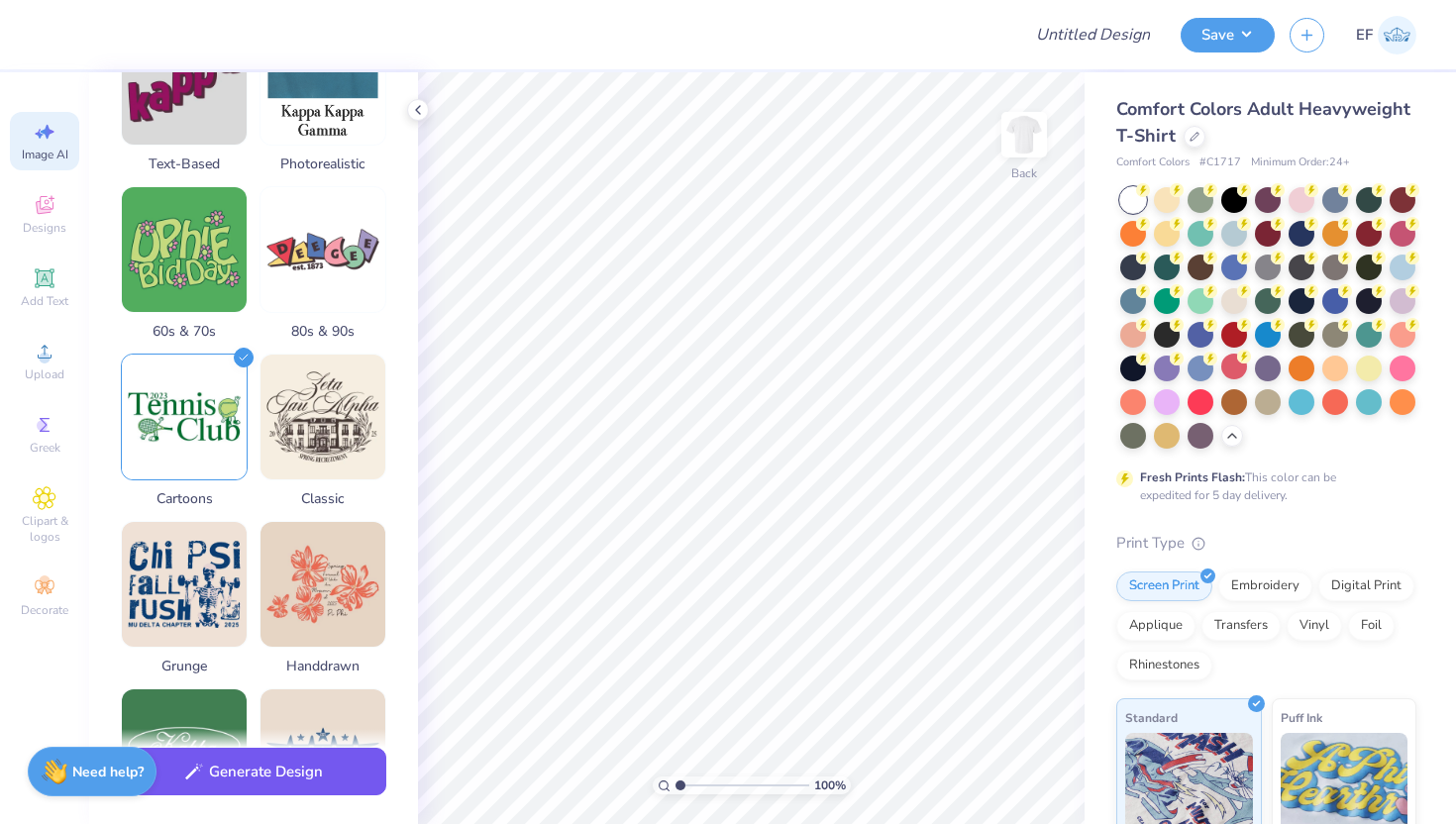 click on "Generate Design" at bounding box center [254, 772] 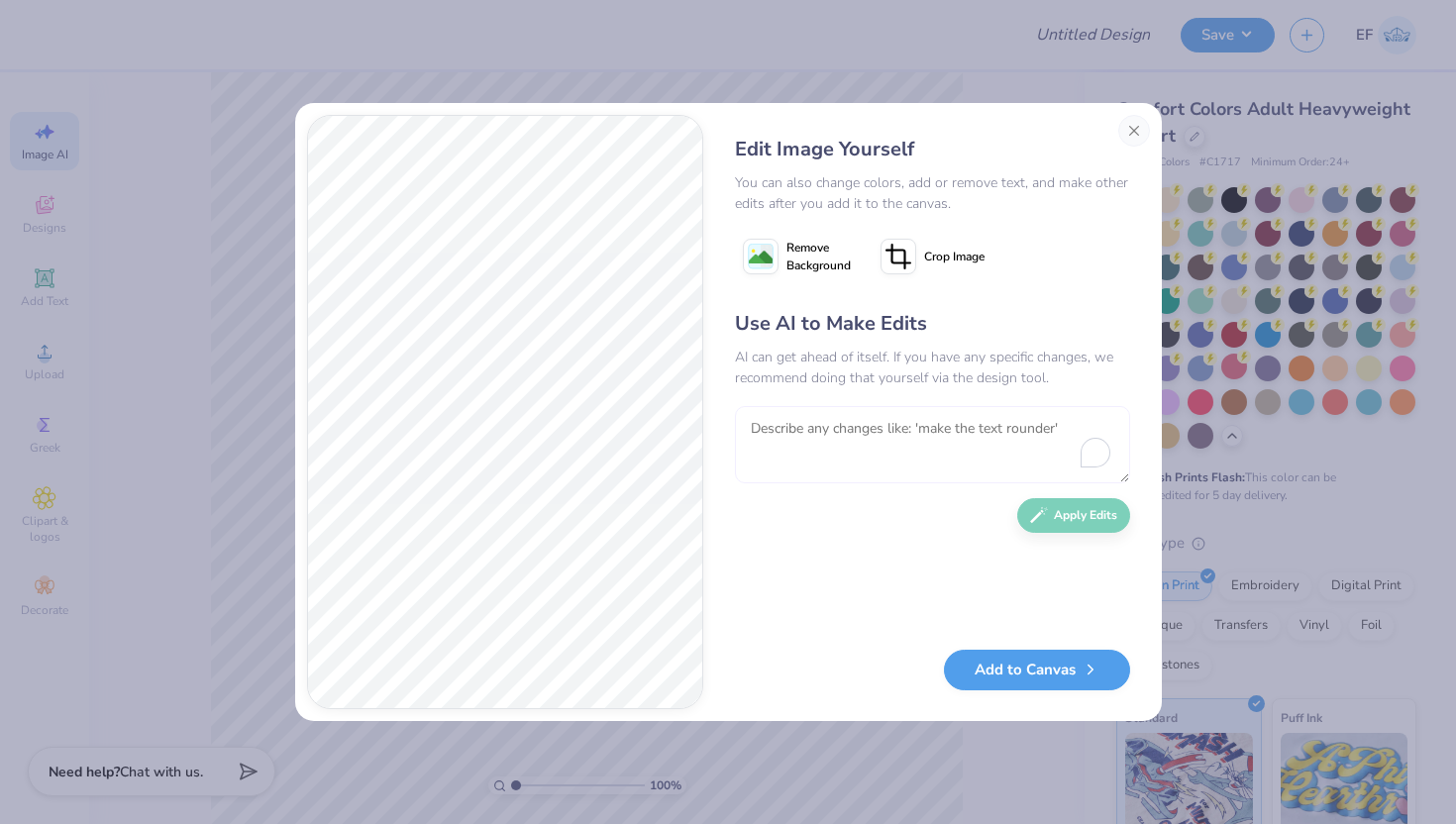 click at bounding box center [932, 445] 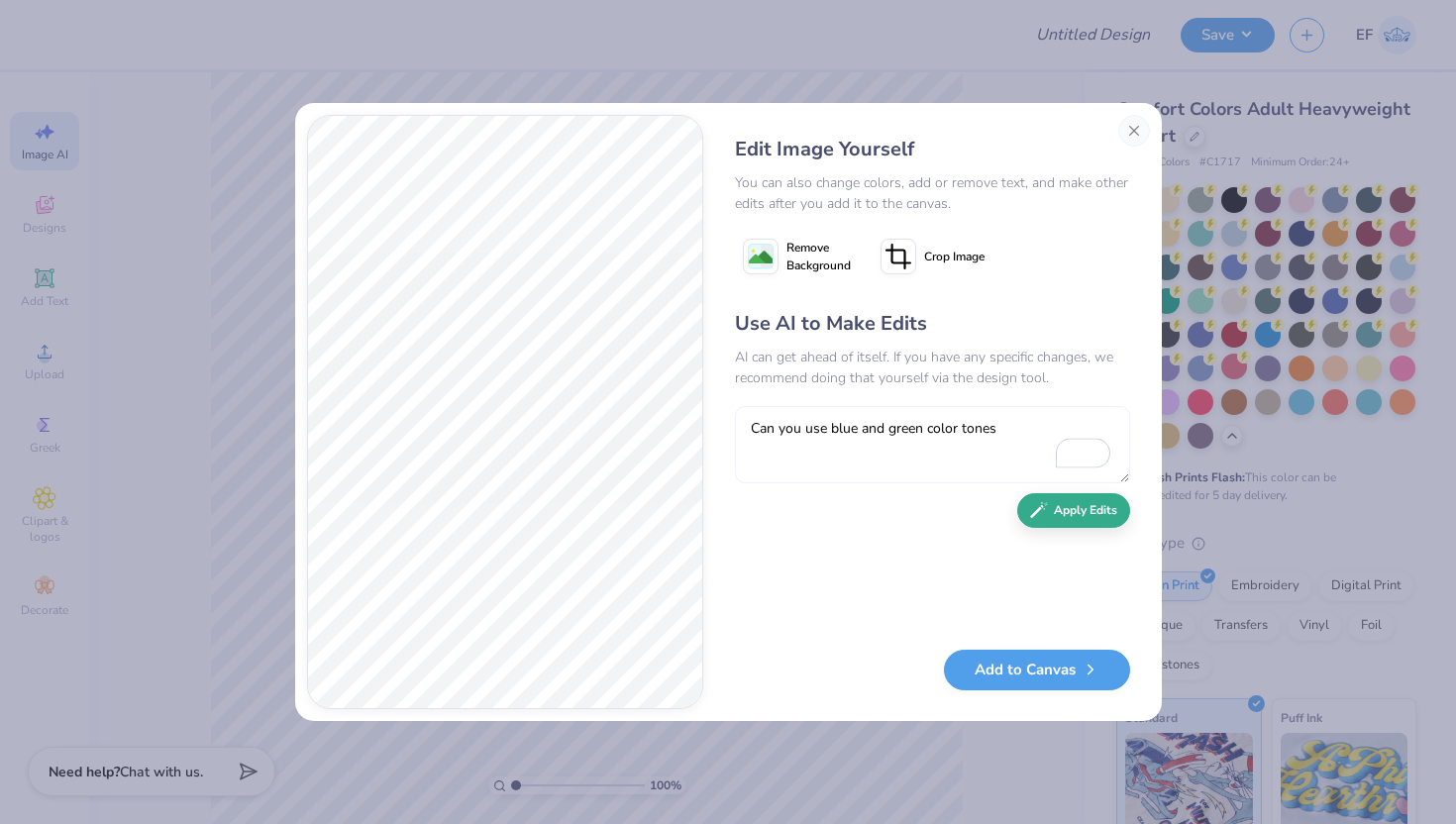 type on "Can you use blue and green color tones" 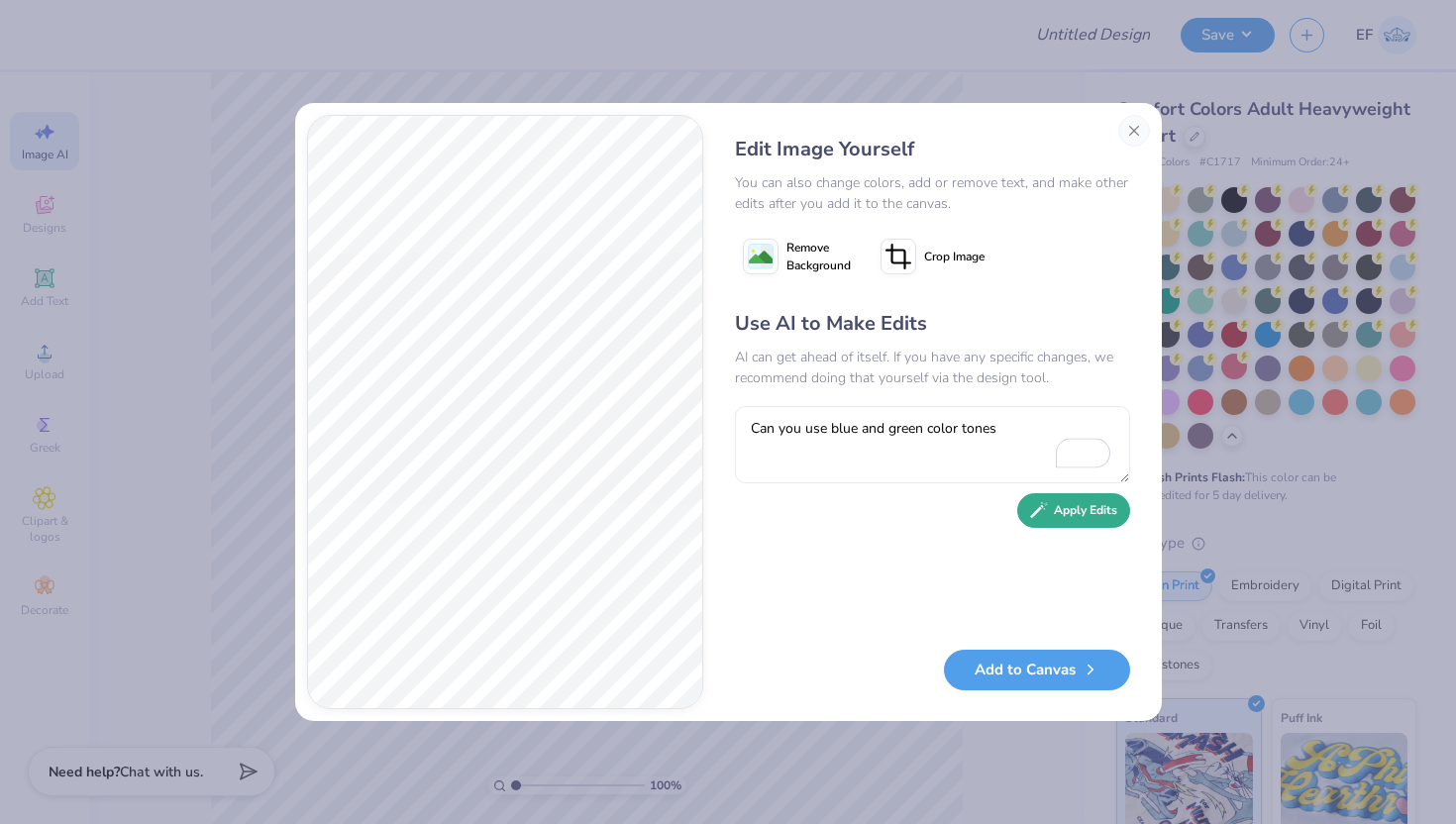 click on "Apply Edits" at bounding box center [1074, 510] 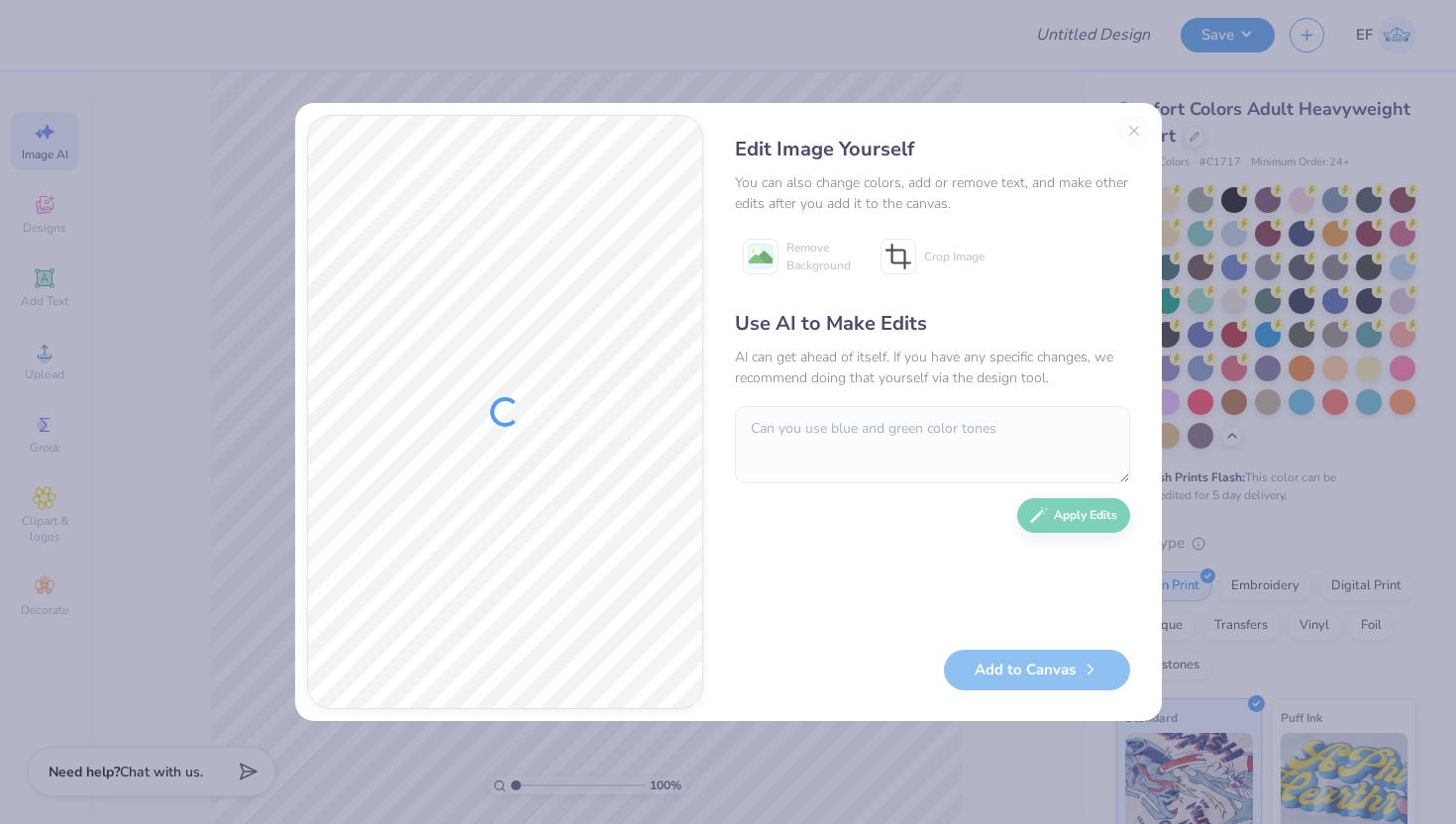 scroll, scrollTop: 0, scrollLeft: 0, axis: both 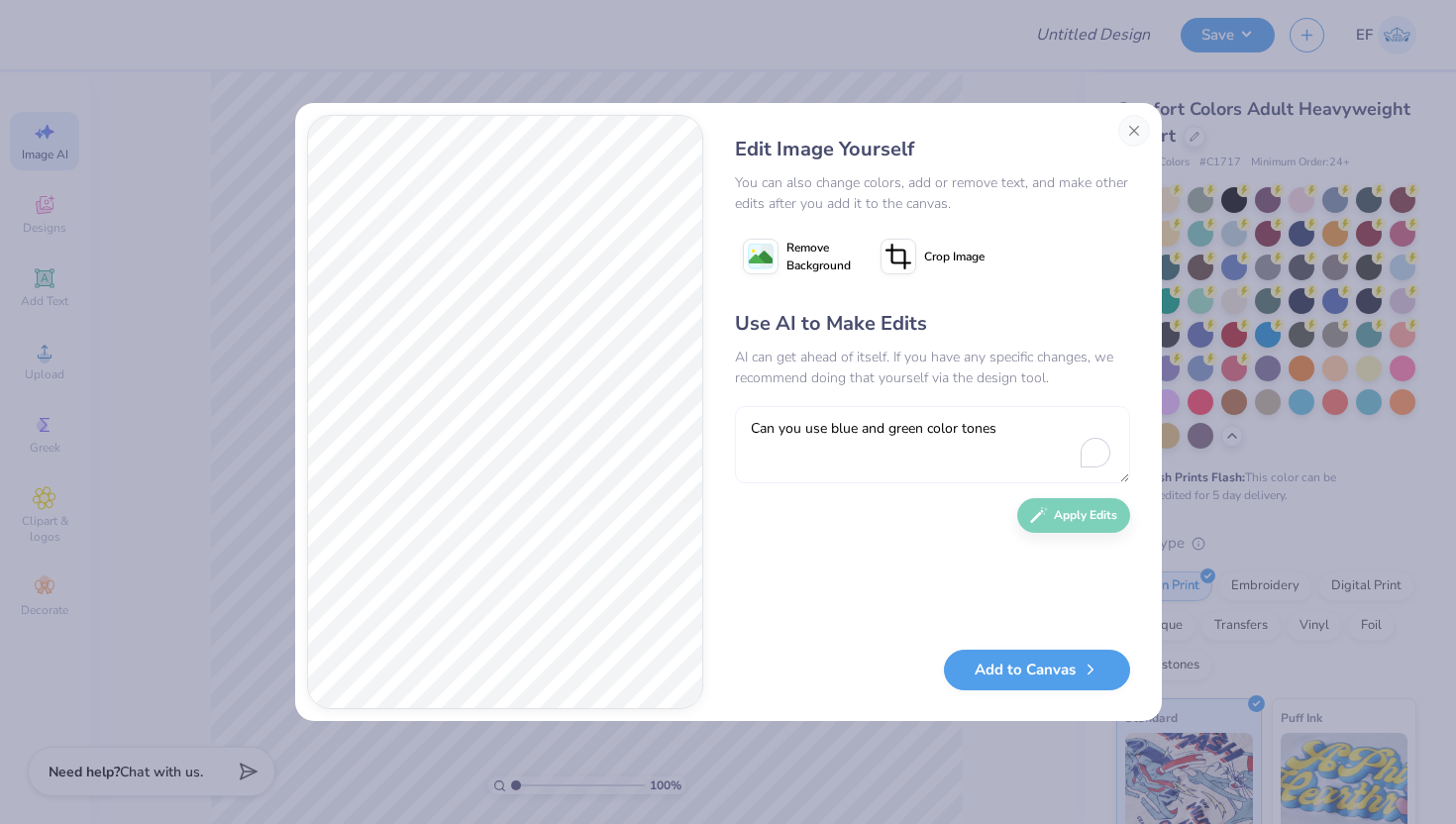 click on "Can you use blue and green color tones" at bounding box center [932, 445] 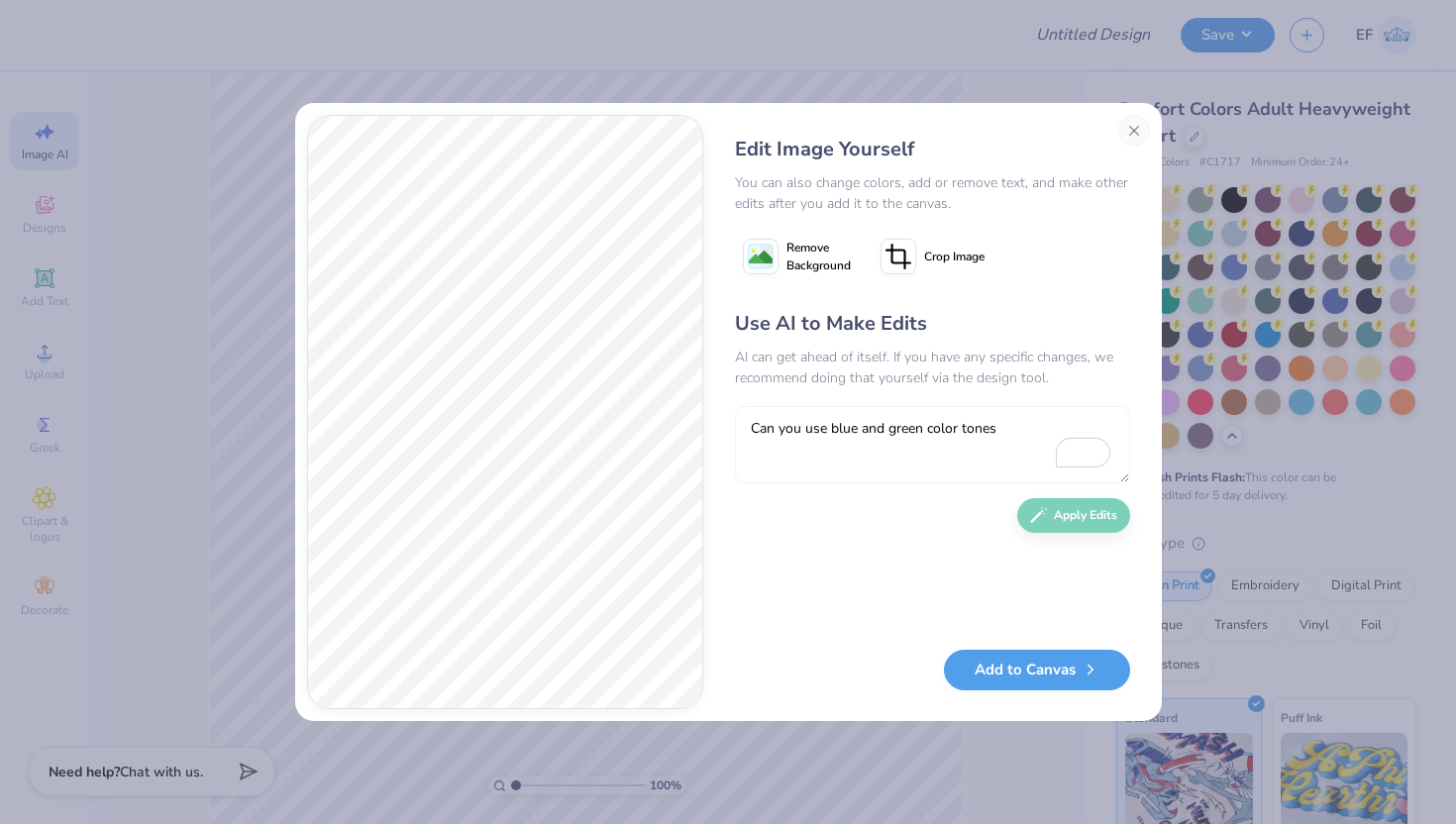 click on "Can you use blue and green color tones" at bounding box center (932, 445) 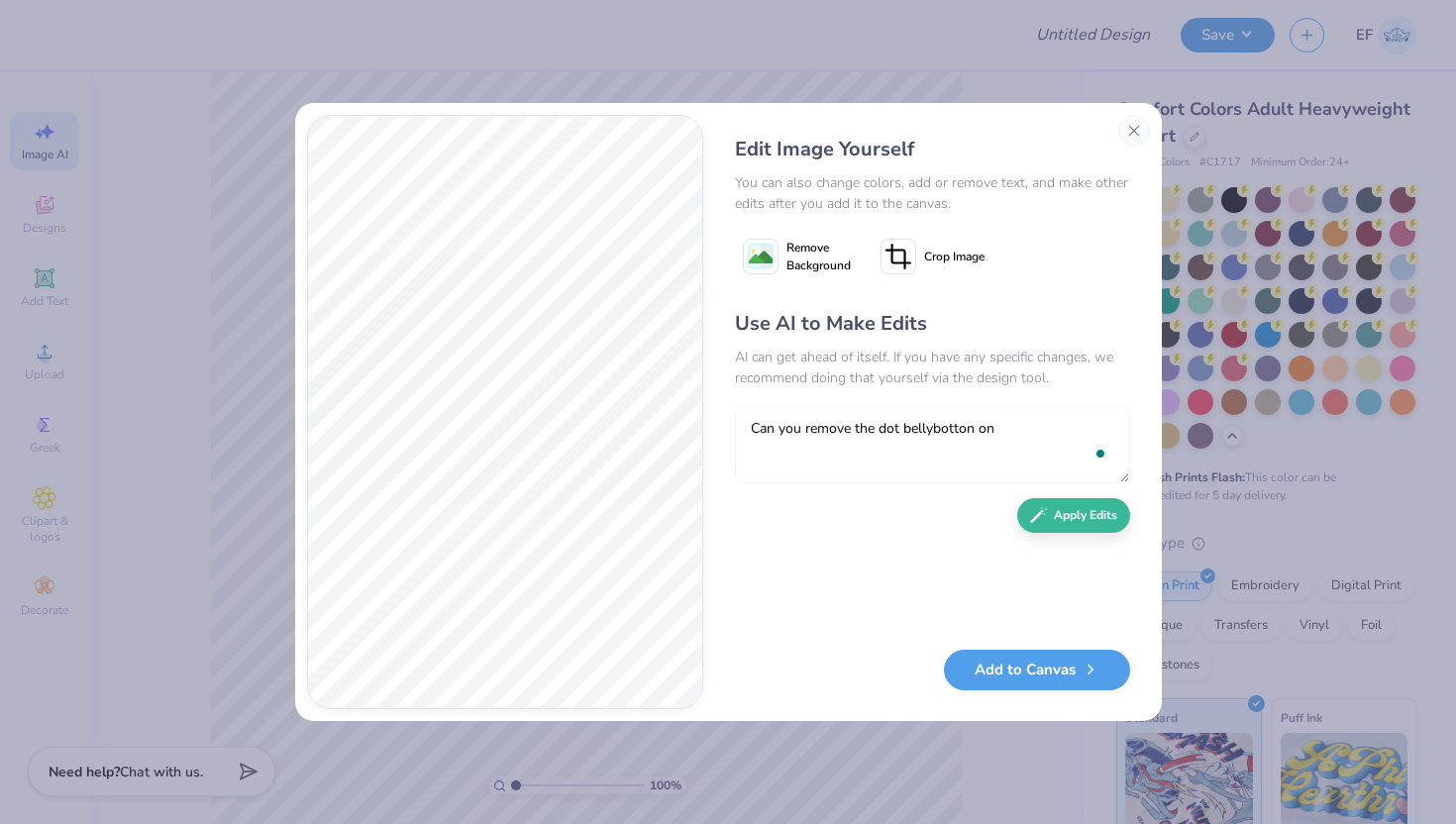 type on "Can you remove the dot bellybotton on" 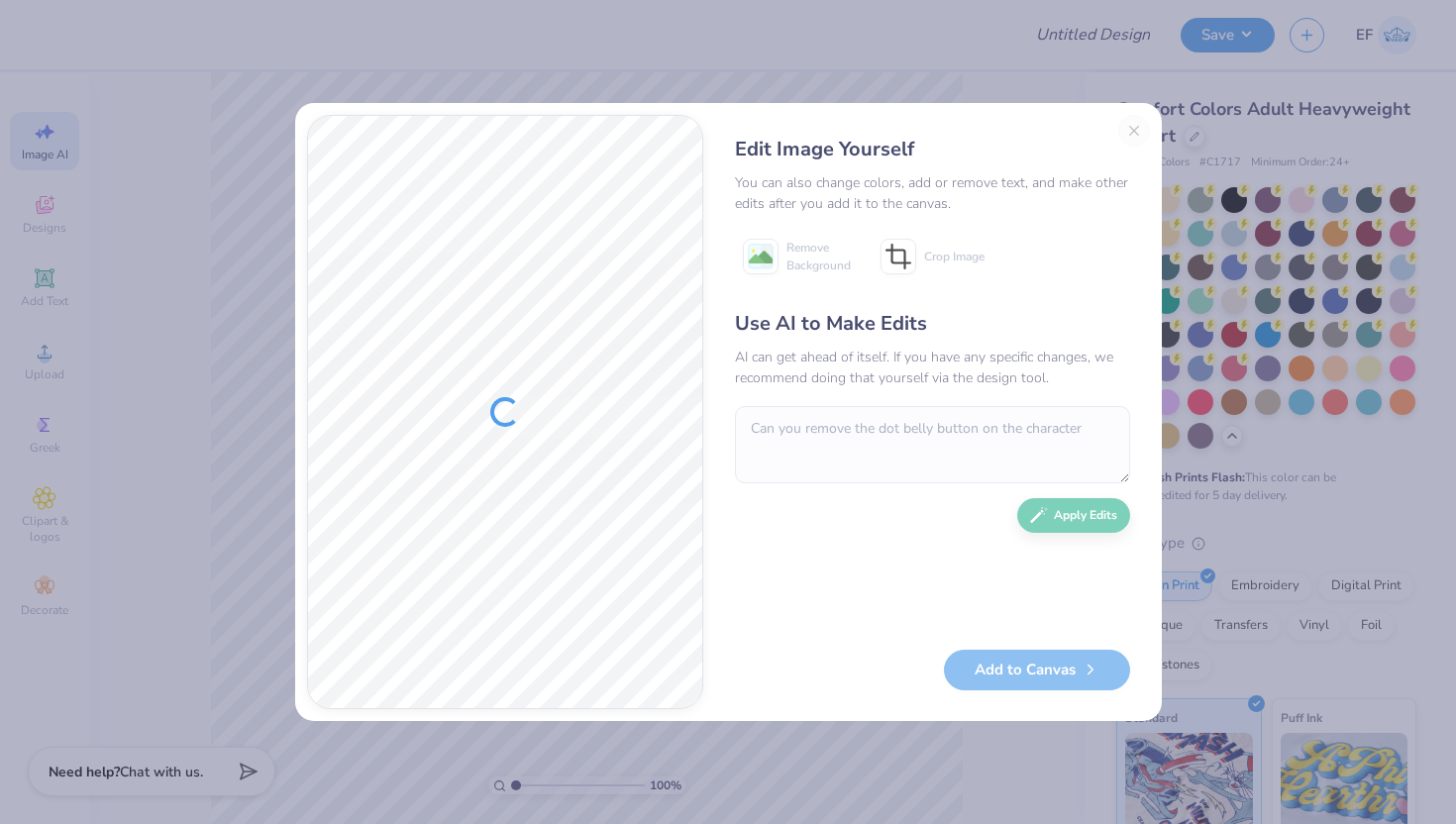 scroll, scrollTop: 0, scrollLeft: 0, axis: both 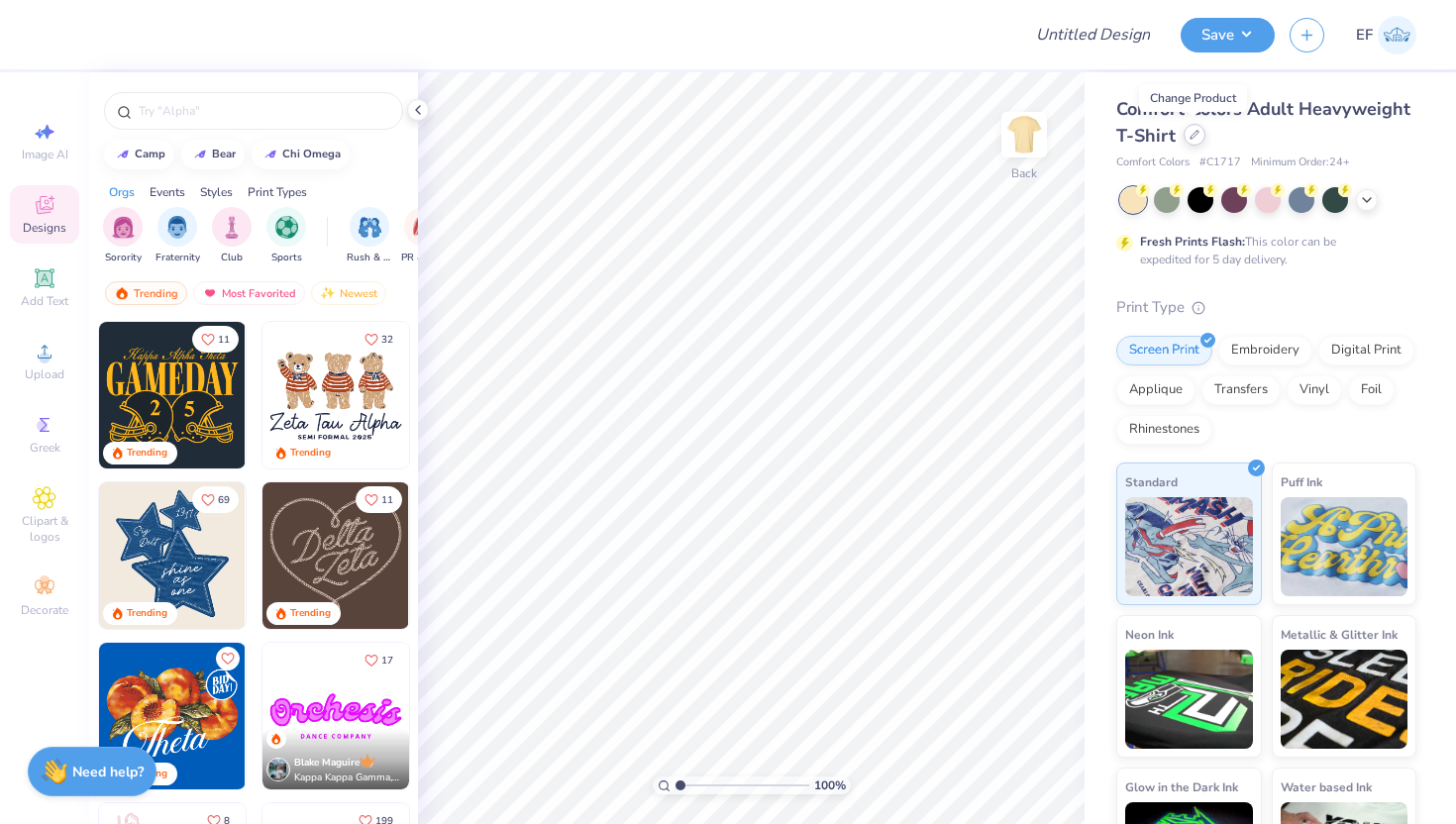 click 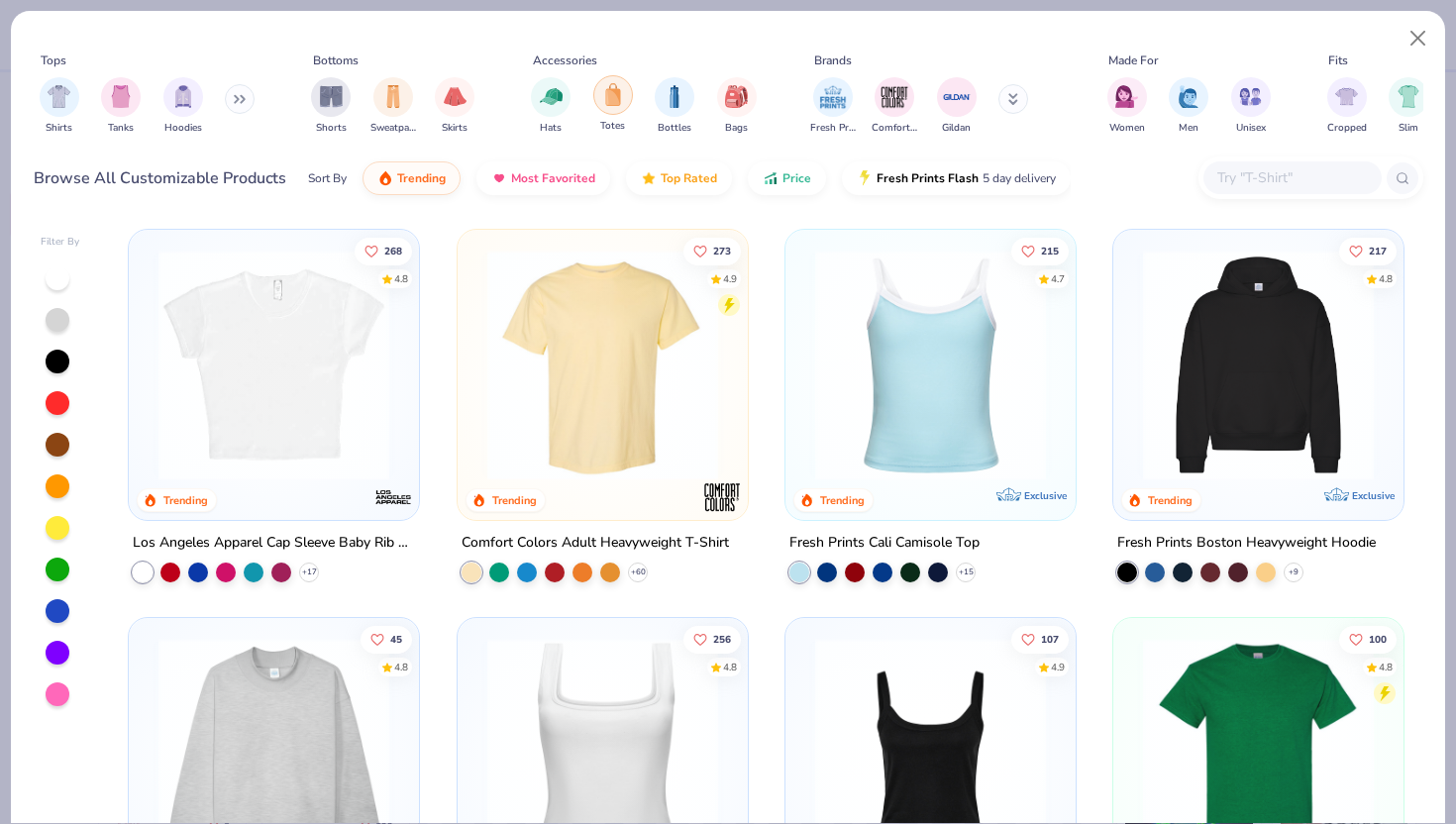 click at bounding box center [613, 94] 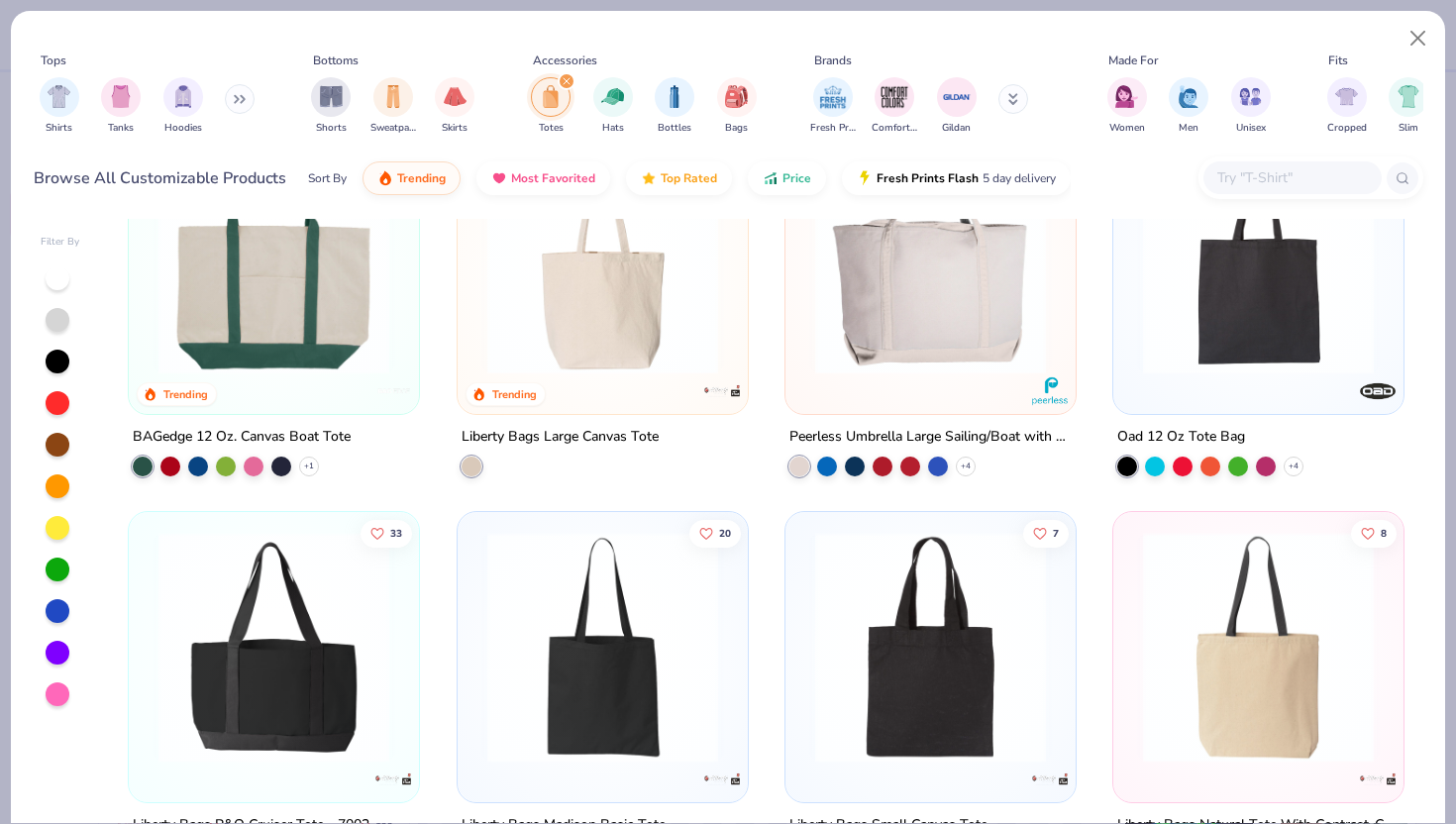scroll, scrollTop: 104, scrollLeft: 0, axis: vertical 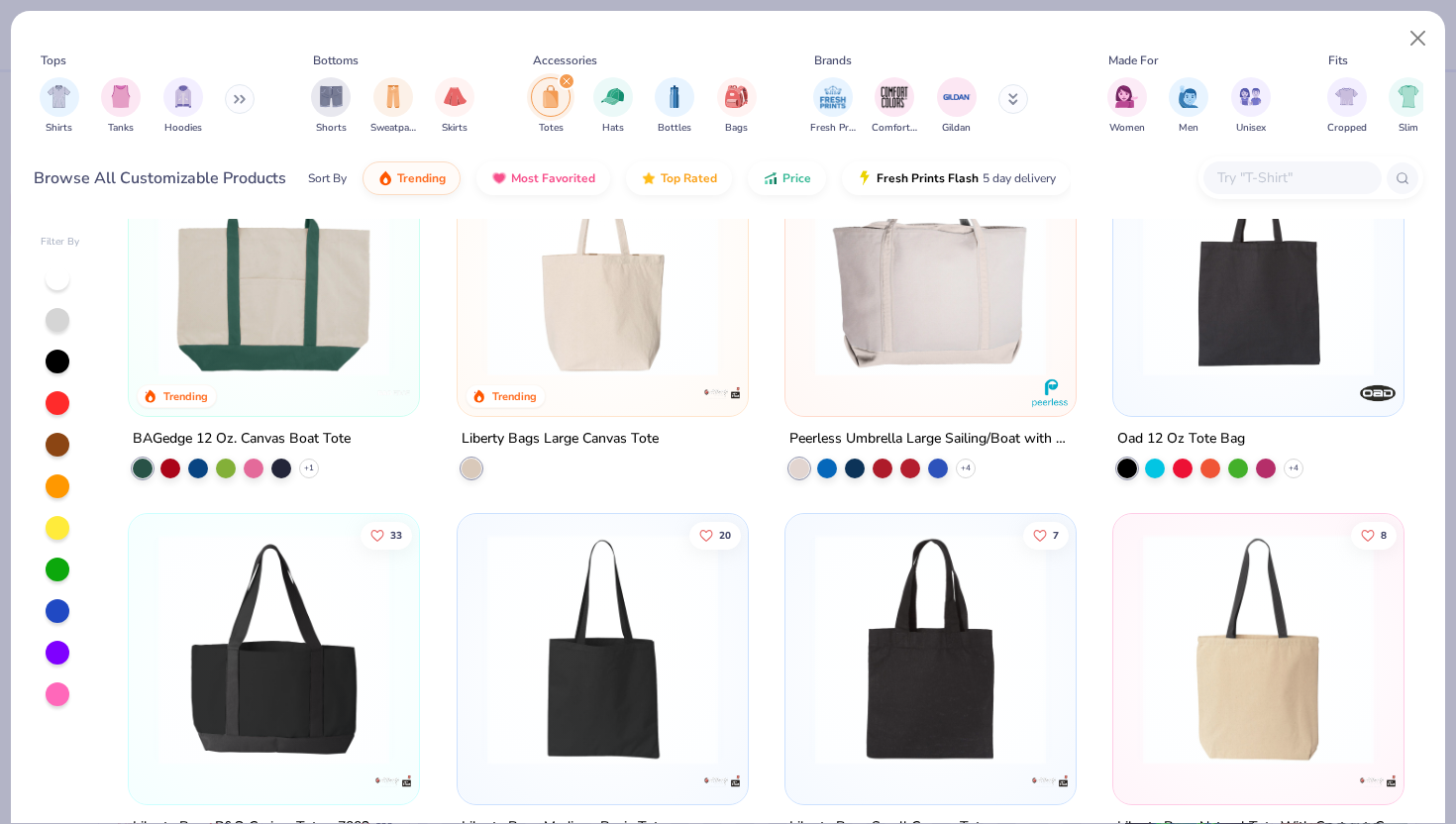click at bounding box center (273, 260) 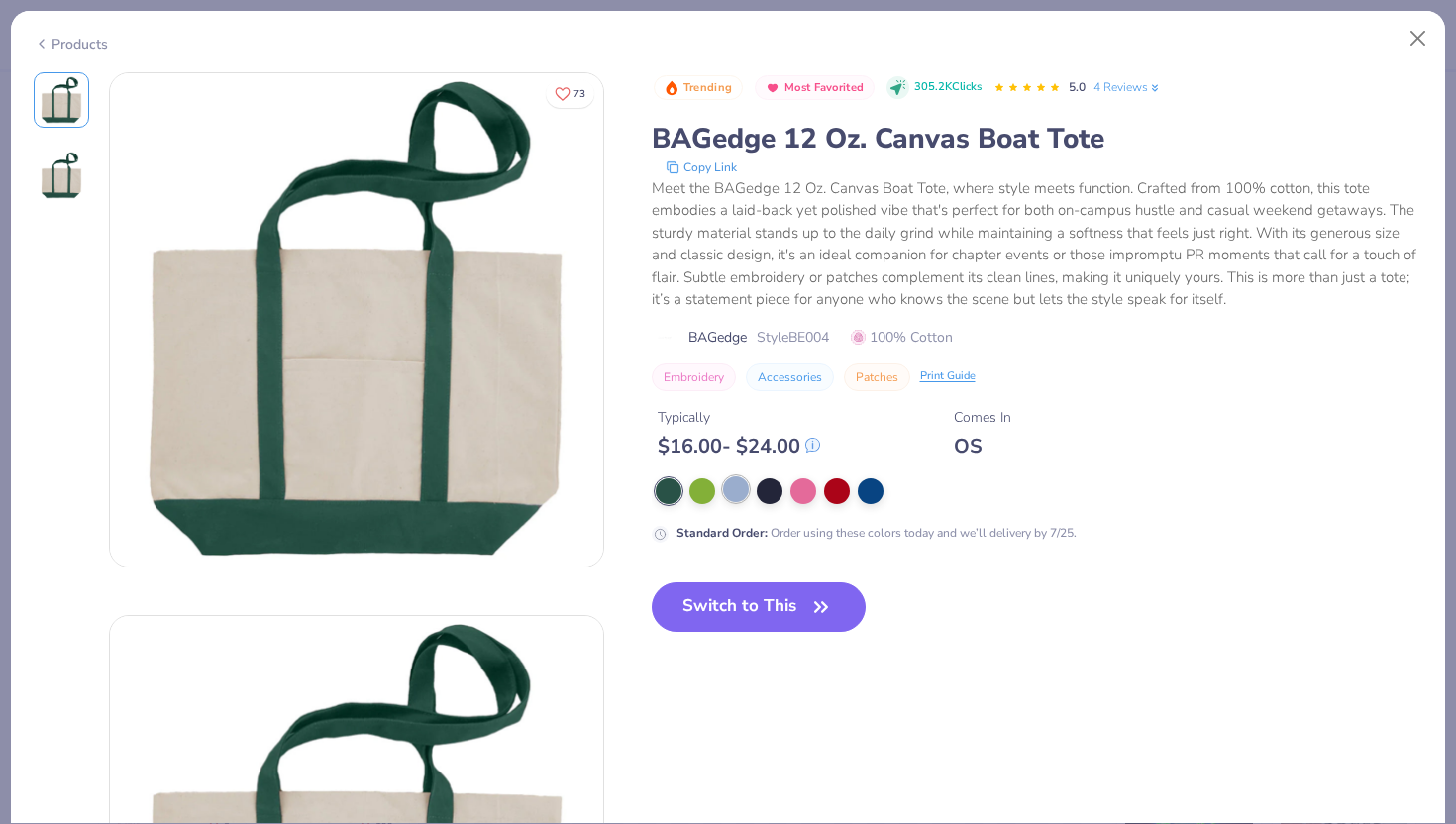 click at bounding box center (736, 489) 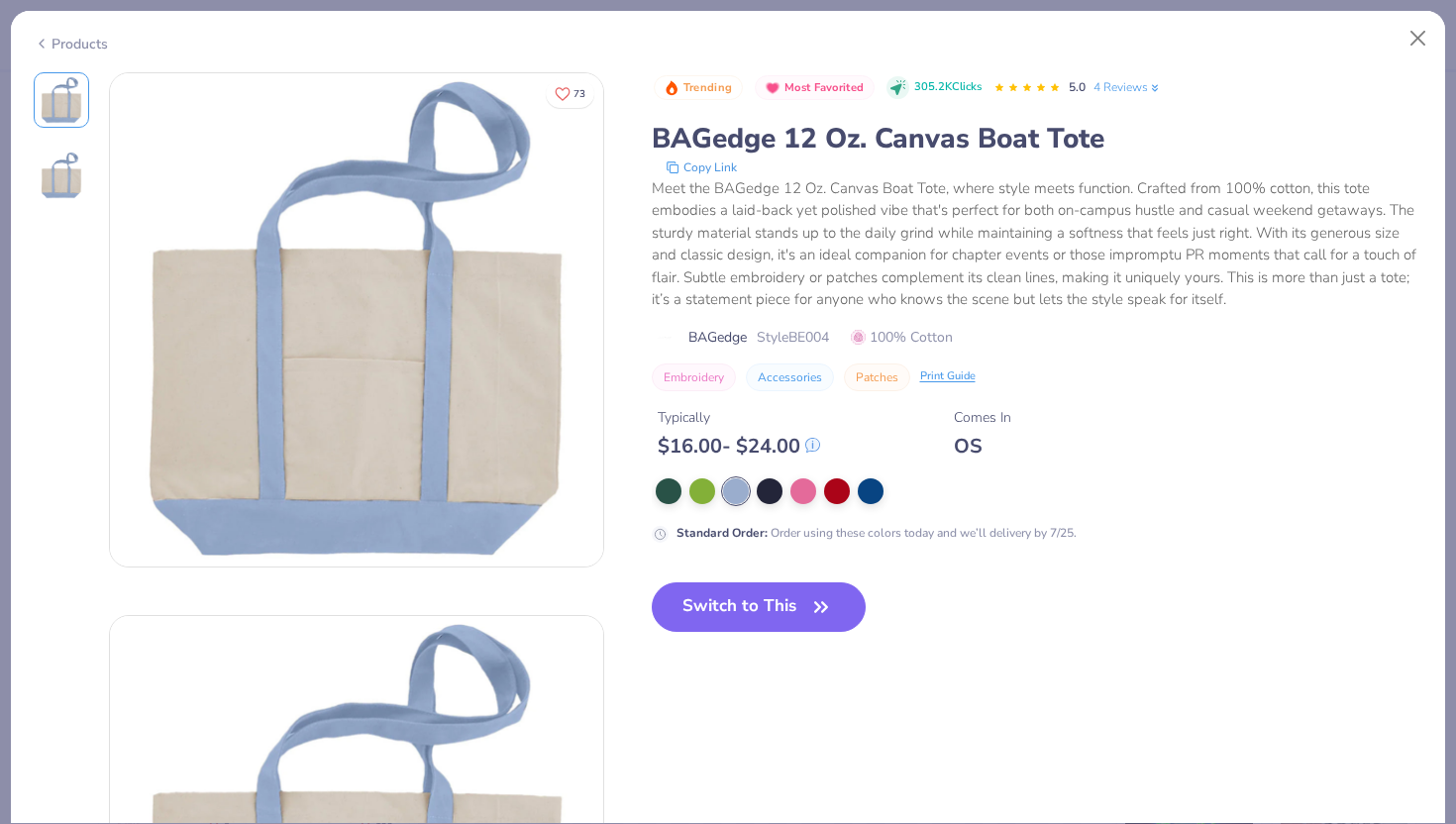 click at bounding box center [1037, 491] 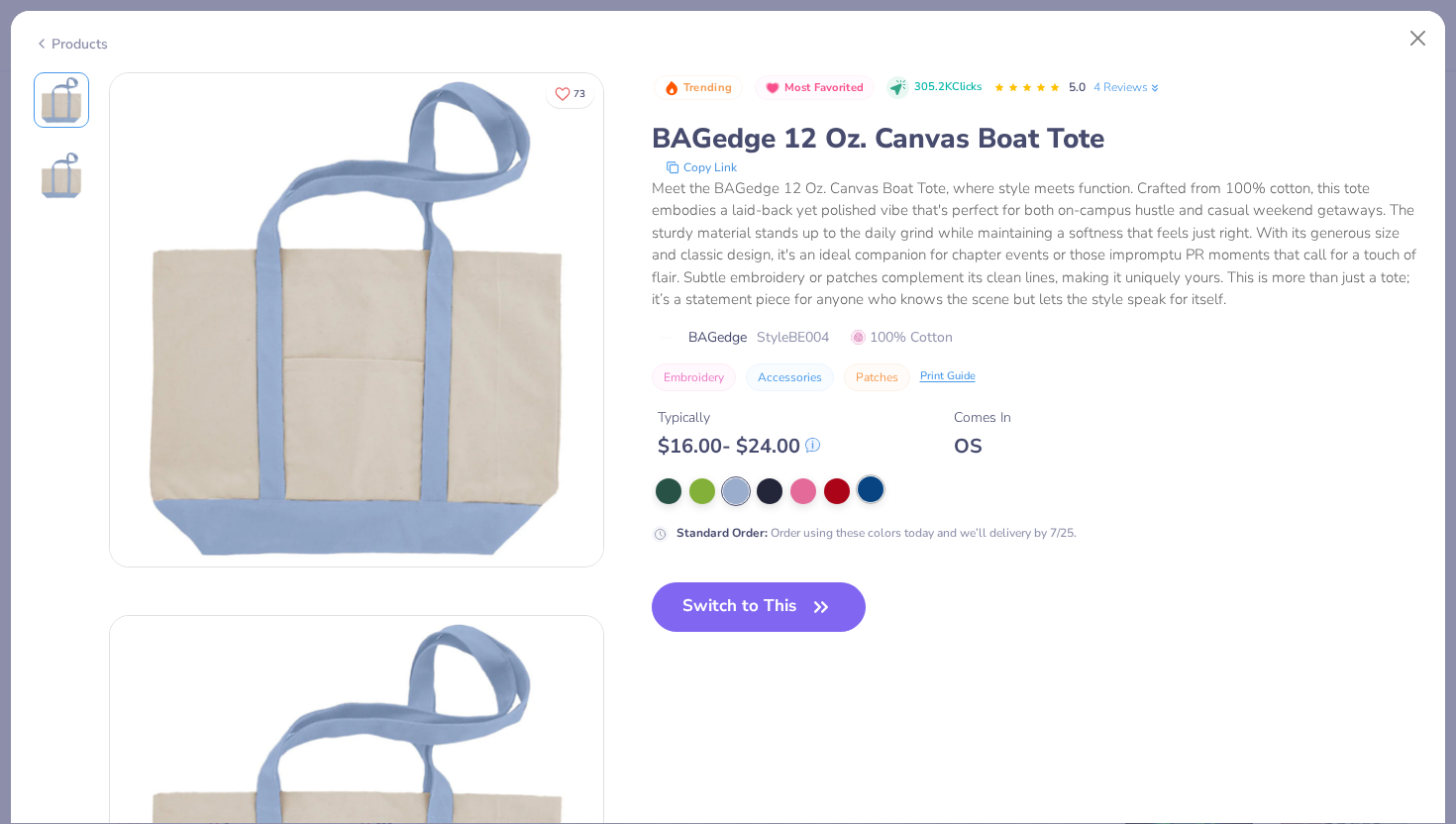 click at bounding box center (871, 489) 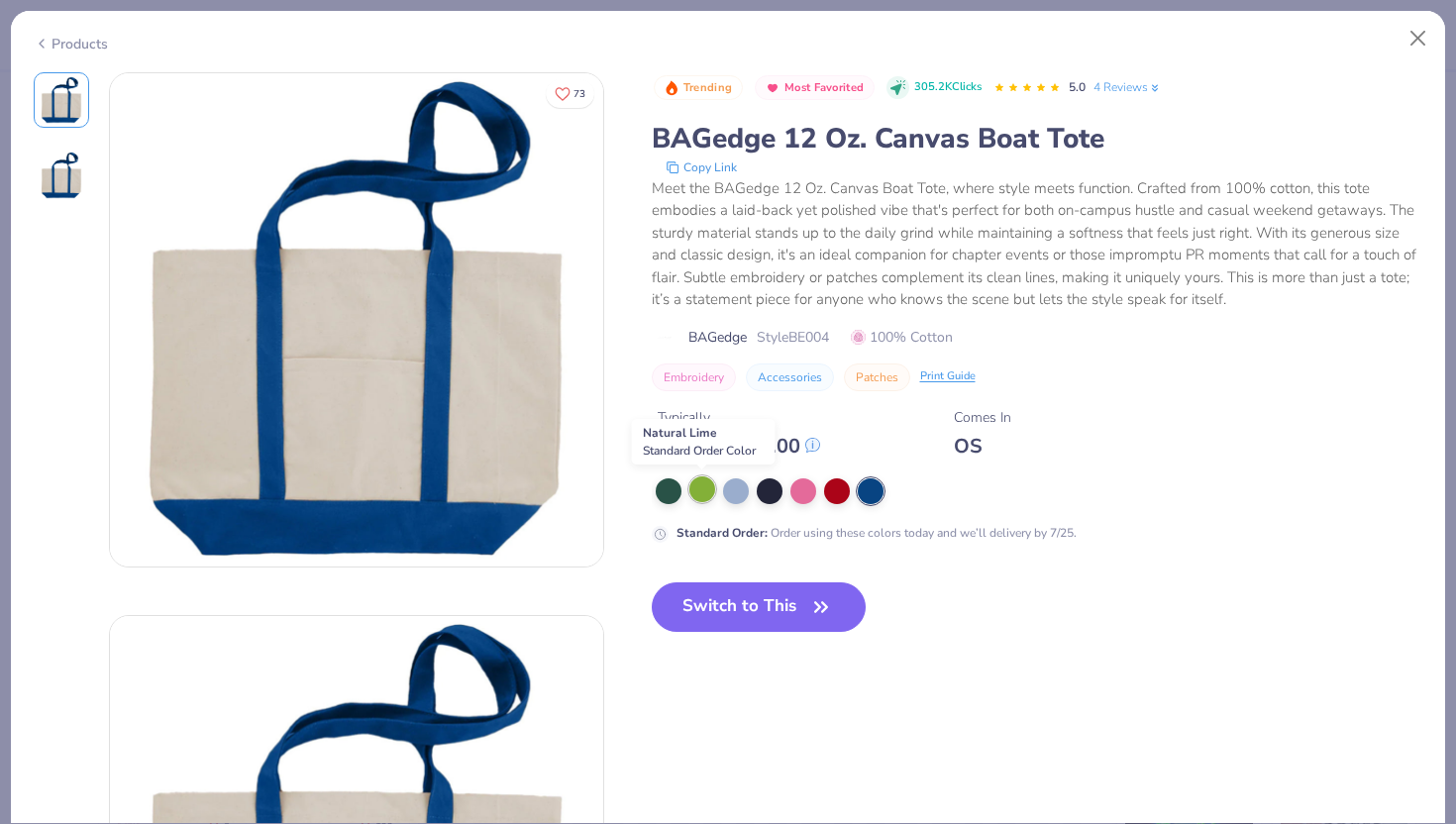 click at bounding box center [702, 489] 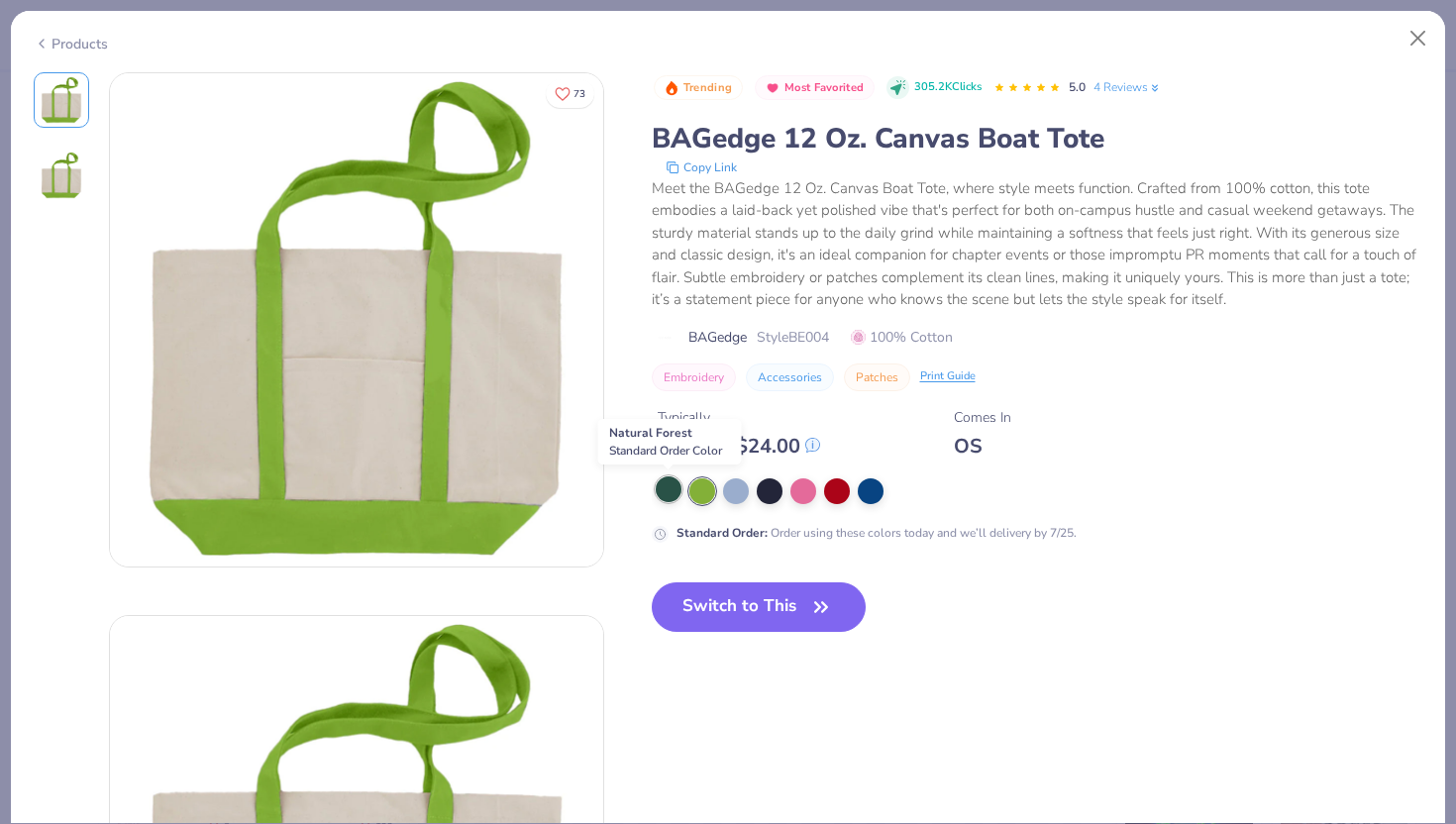 click at bounding box center [669, 489] 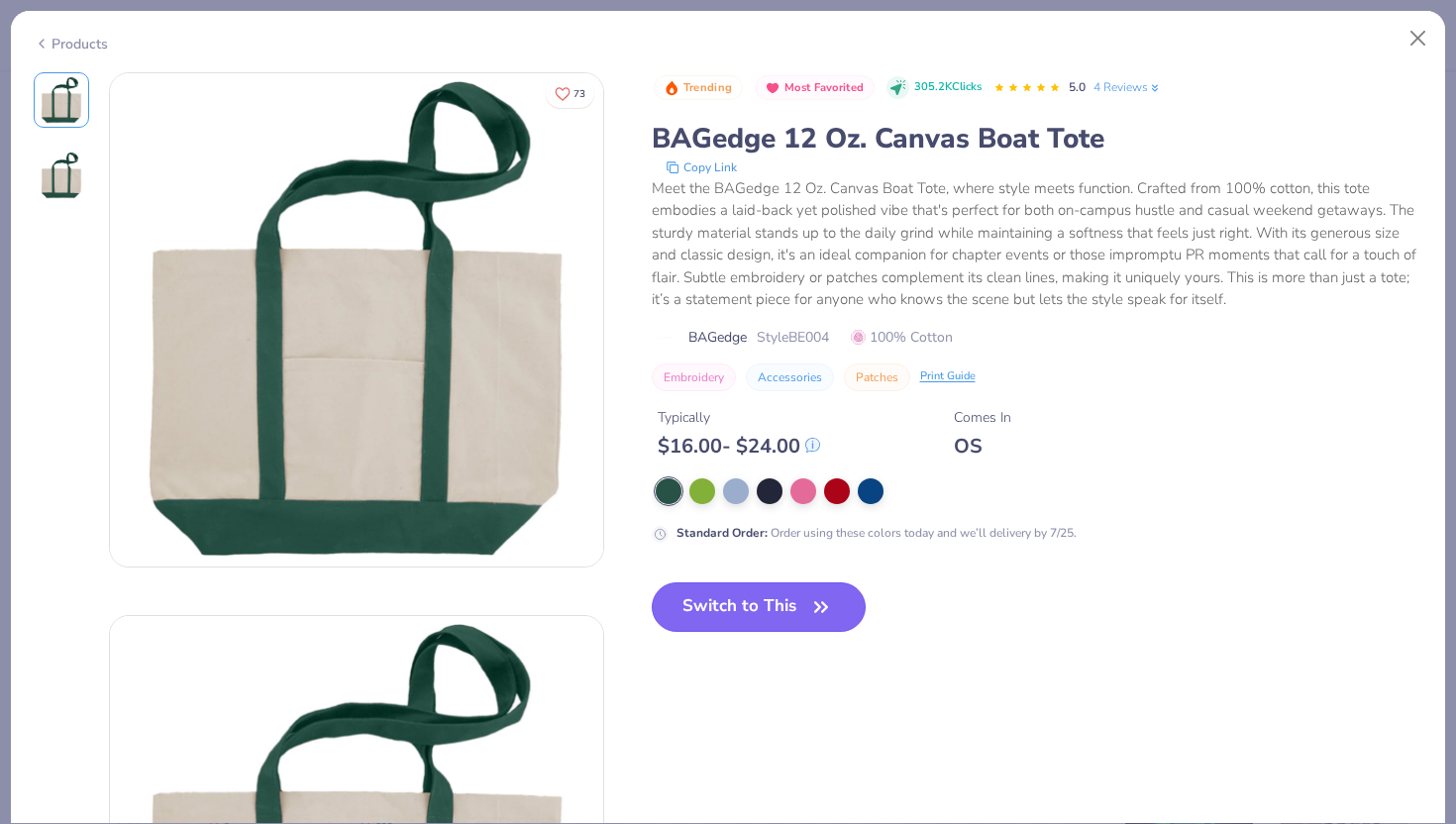 click on "Switch to This" at bounding box center [759, 607] 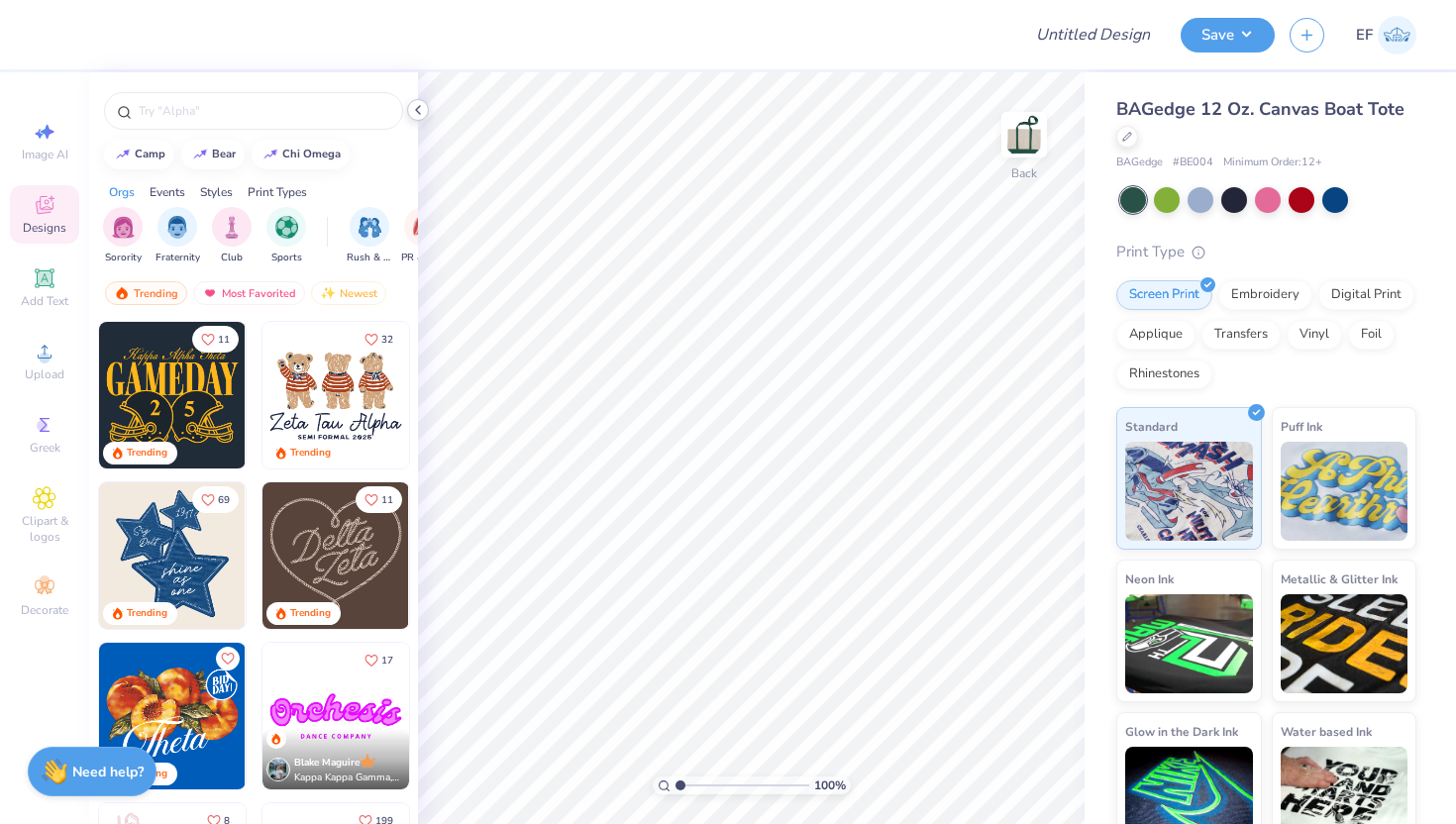 click 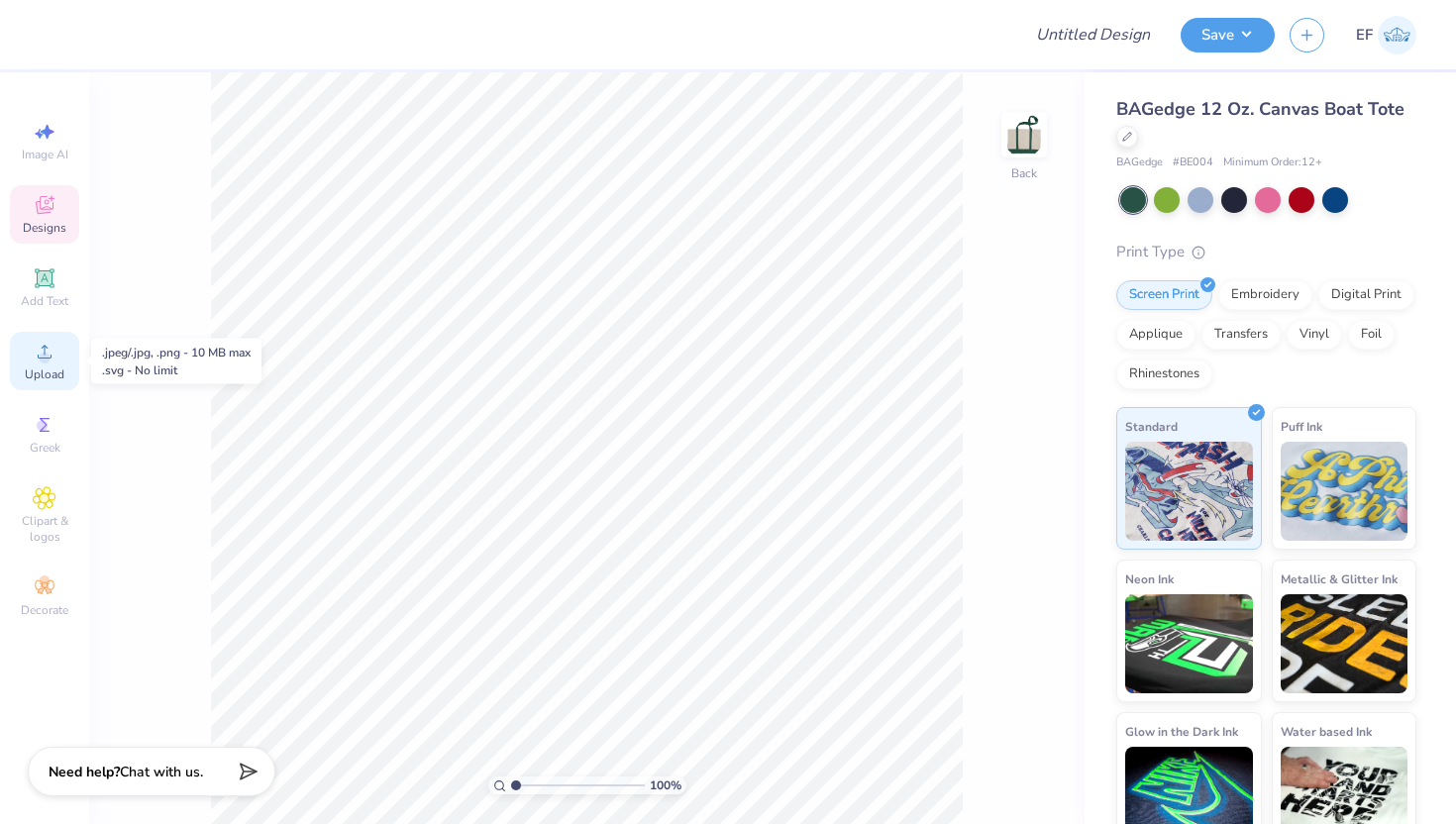 click on "Upload" at bounding box center (45, 374) 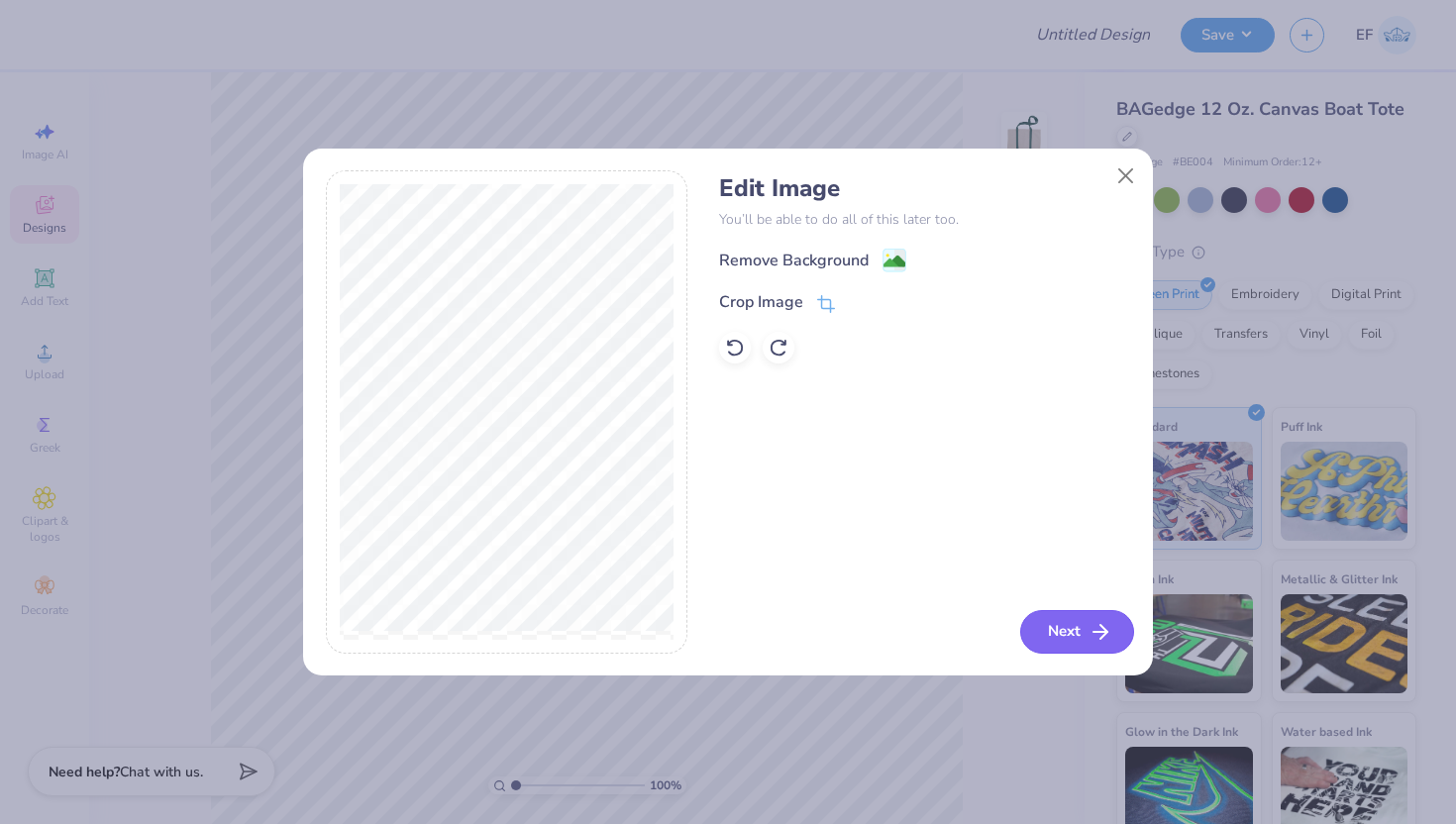 click on "Next" at bounding box center (1077, 632) 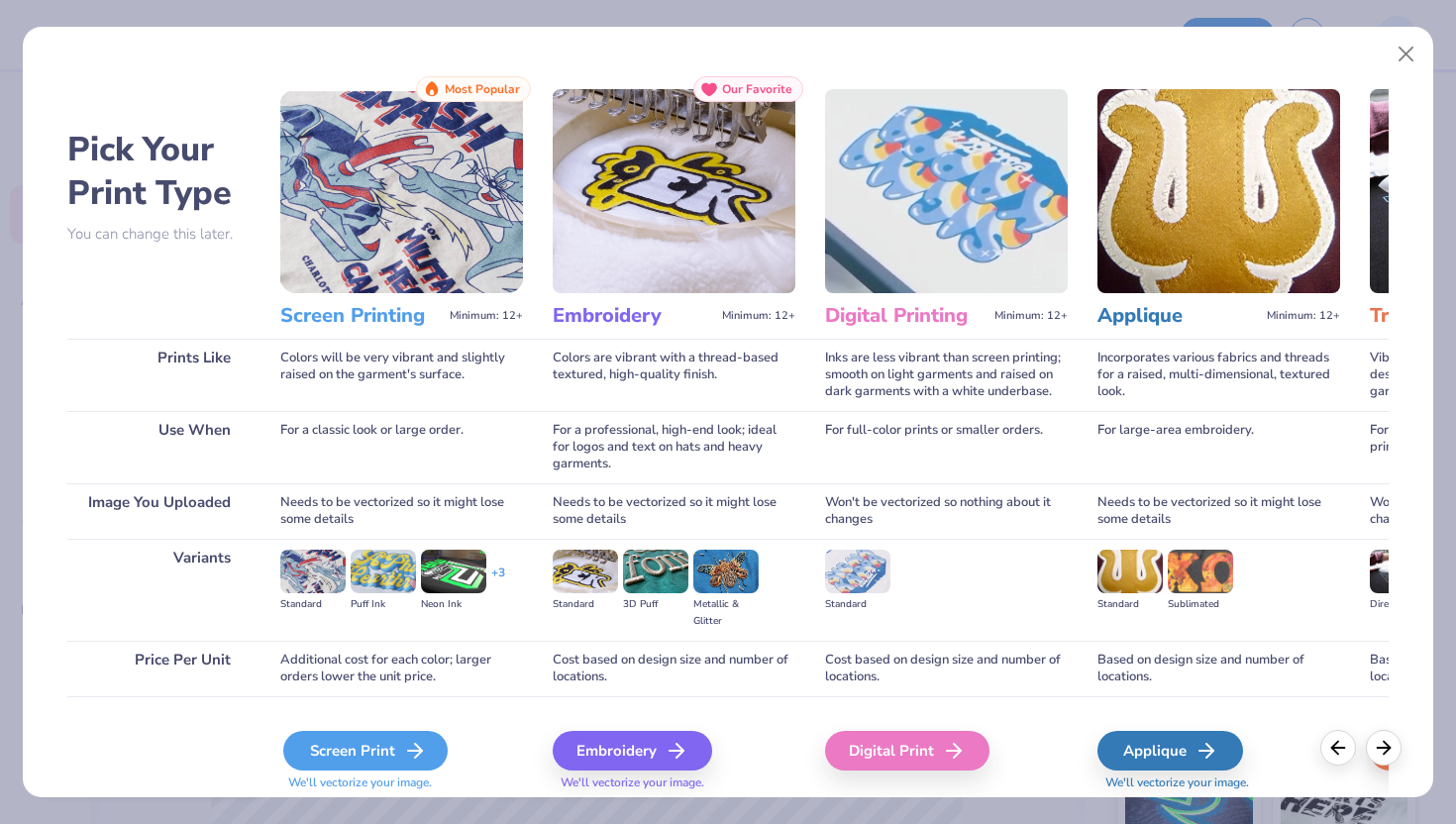 click on "Screen Print" at bounding box center [365, 751] 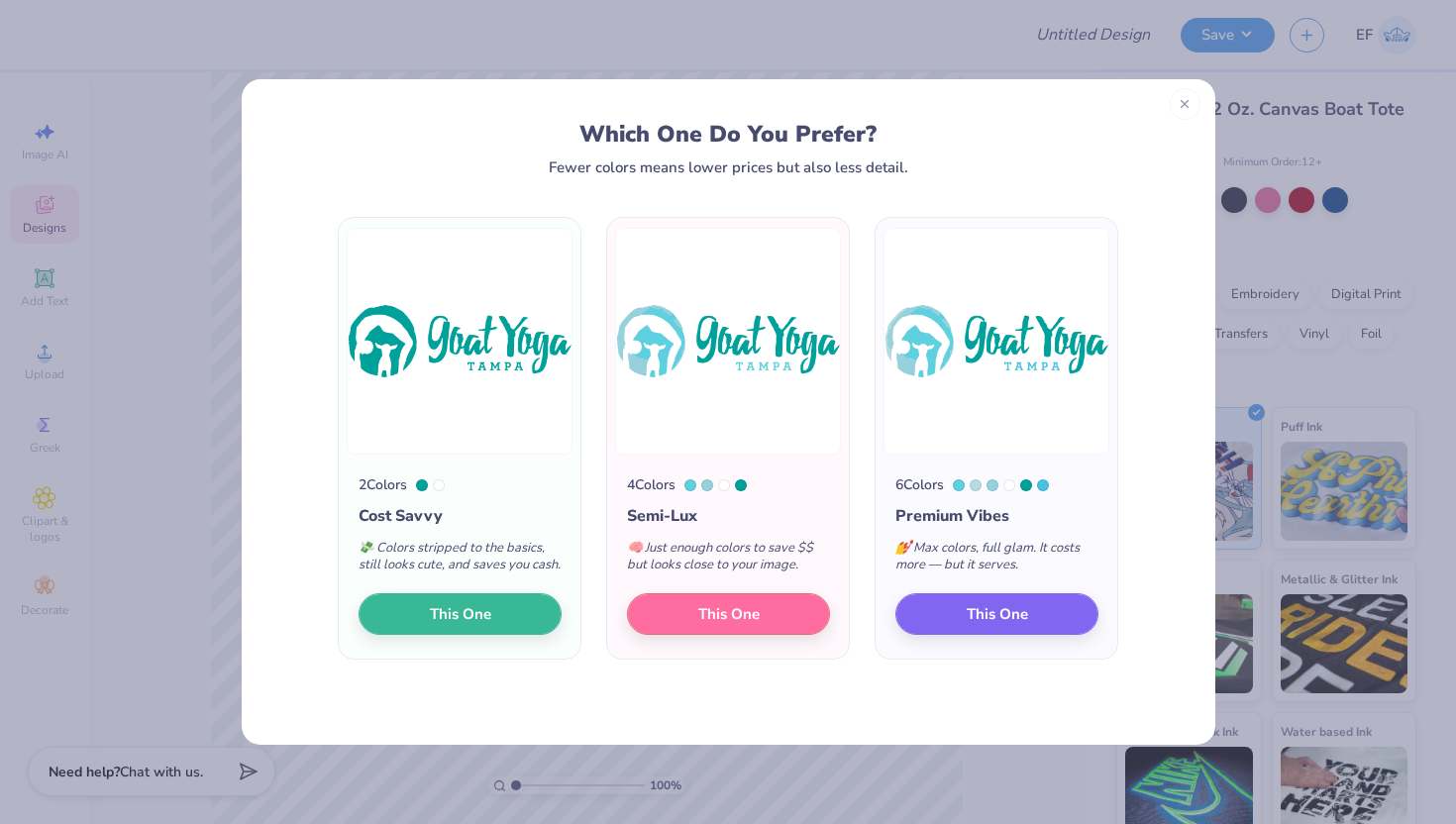 click at bounding box center [1185, 104] 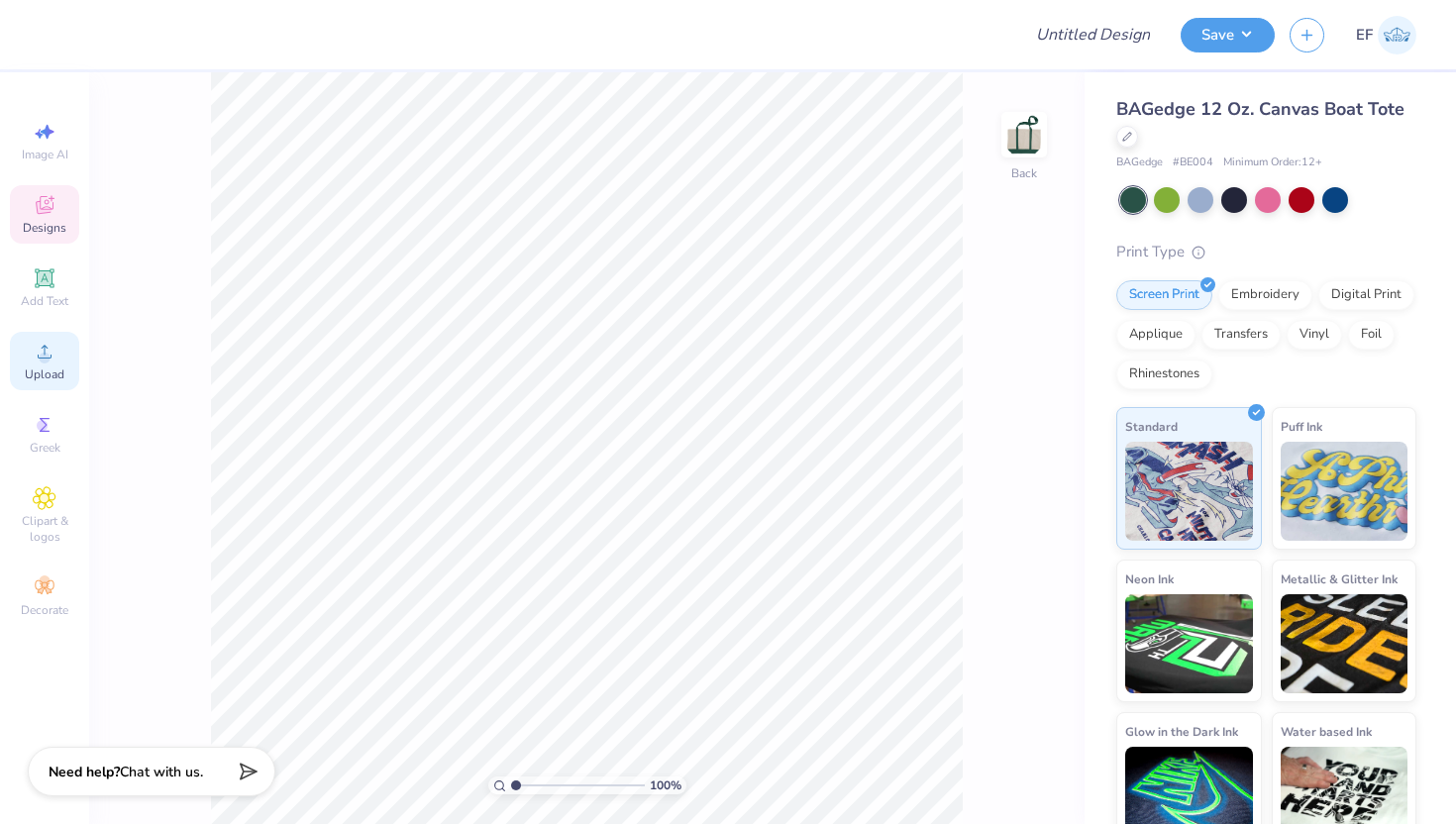 click on "Upload" at bounding box center [45, 360] 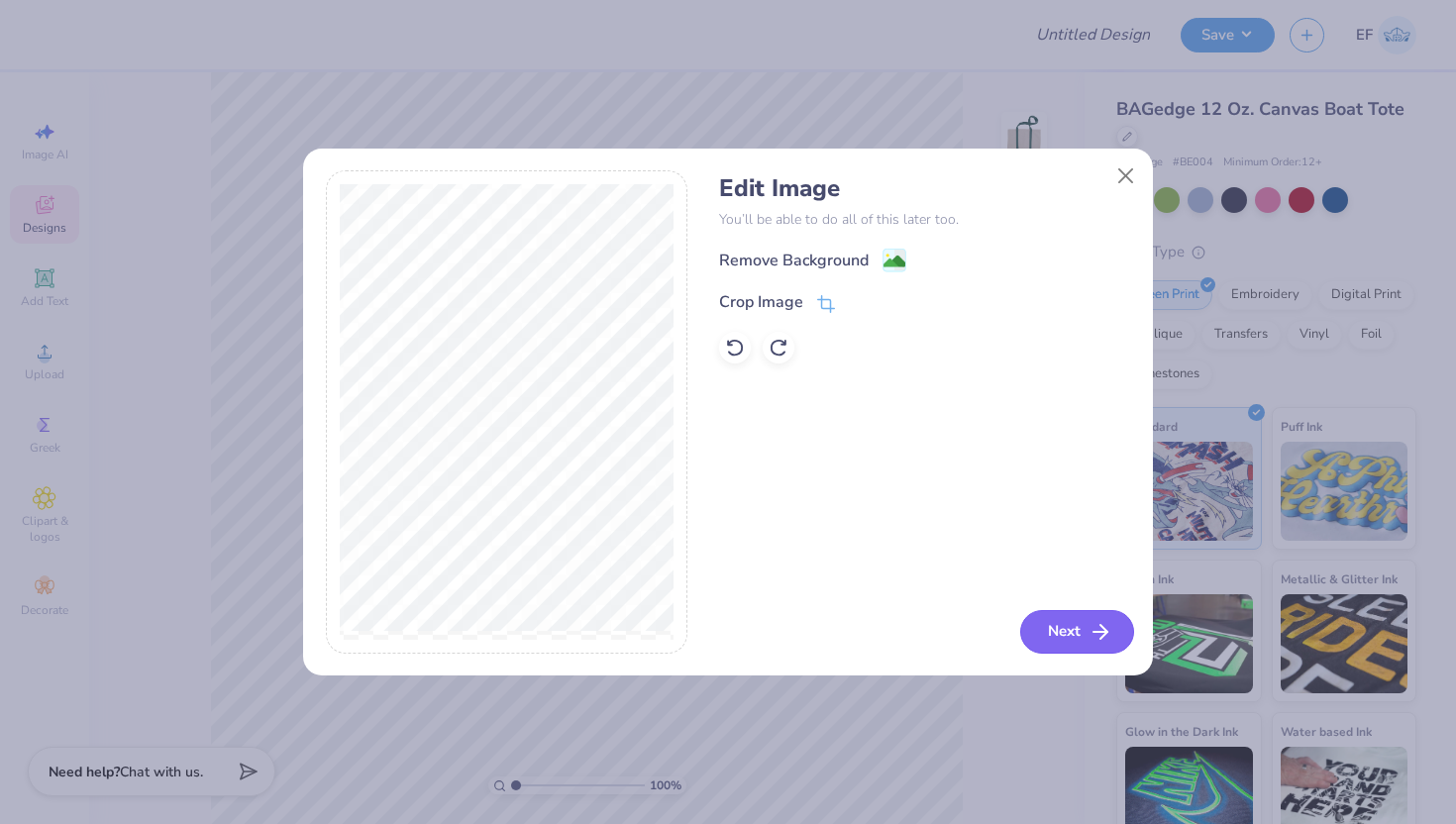 click on "Next" at bounding box center [1077, 632] 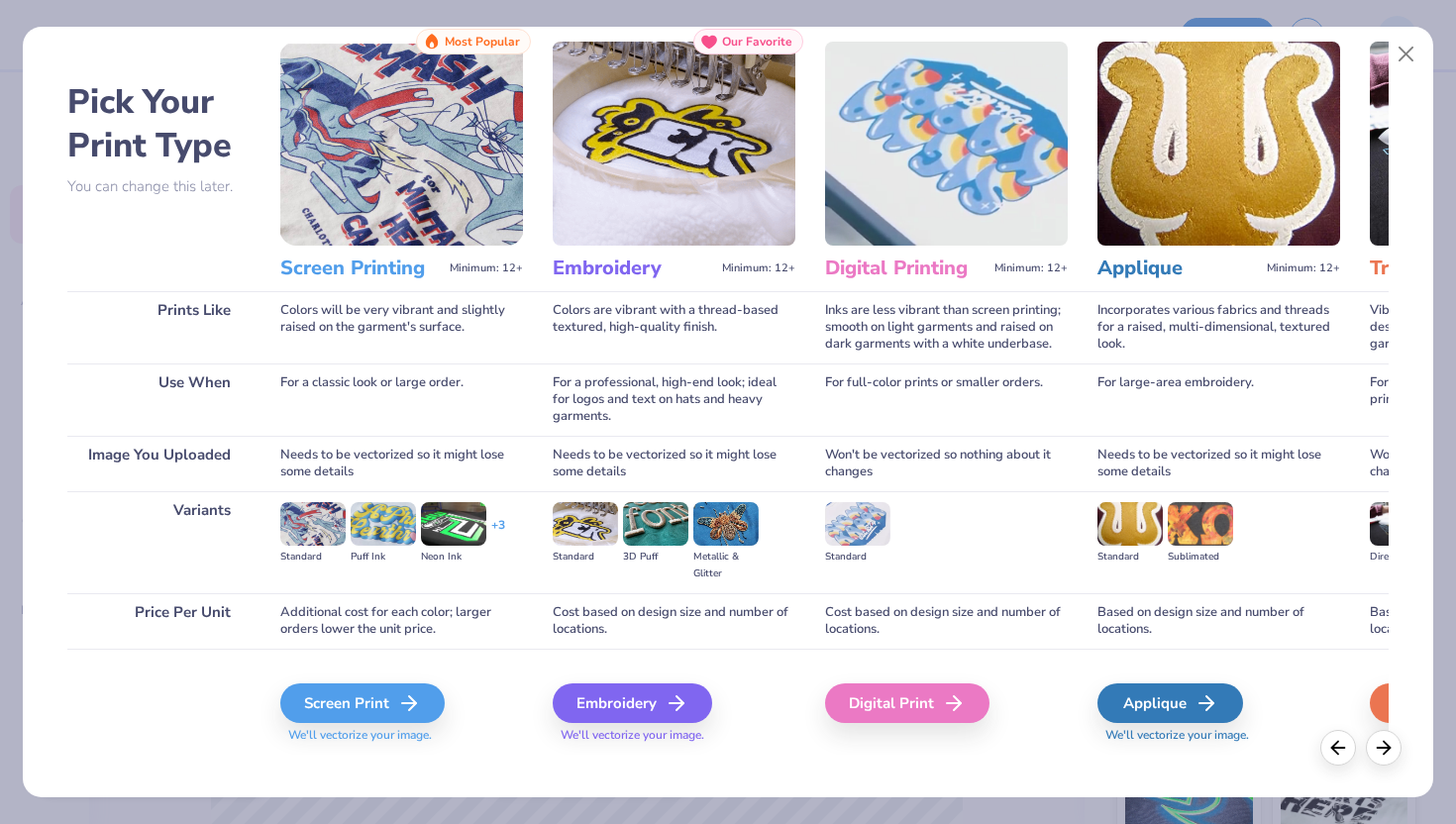 scroll, scrollTop: 51, scrollLeft: 0, axis: vertical 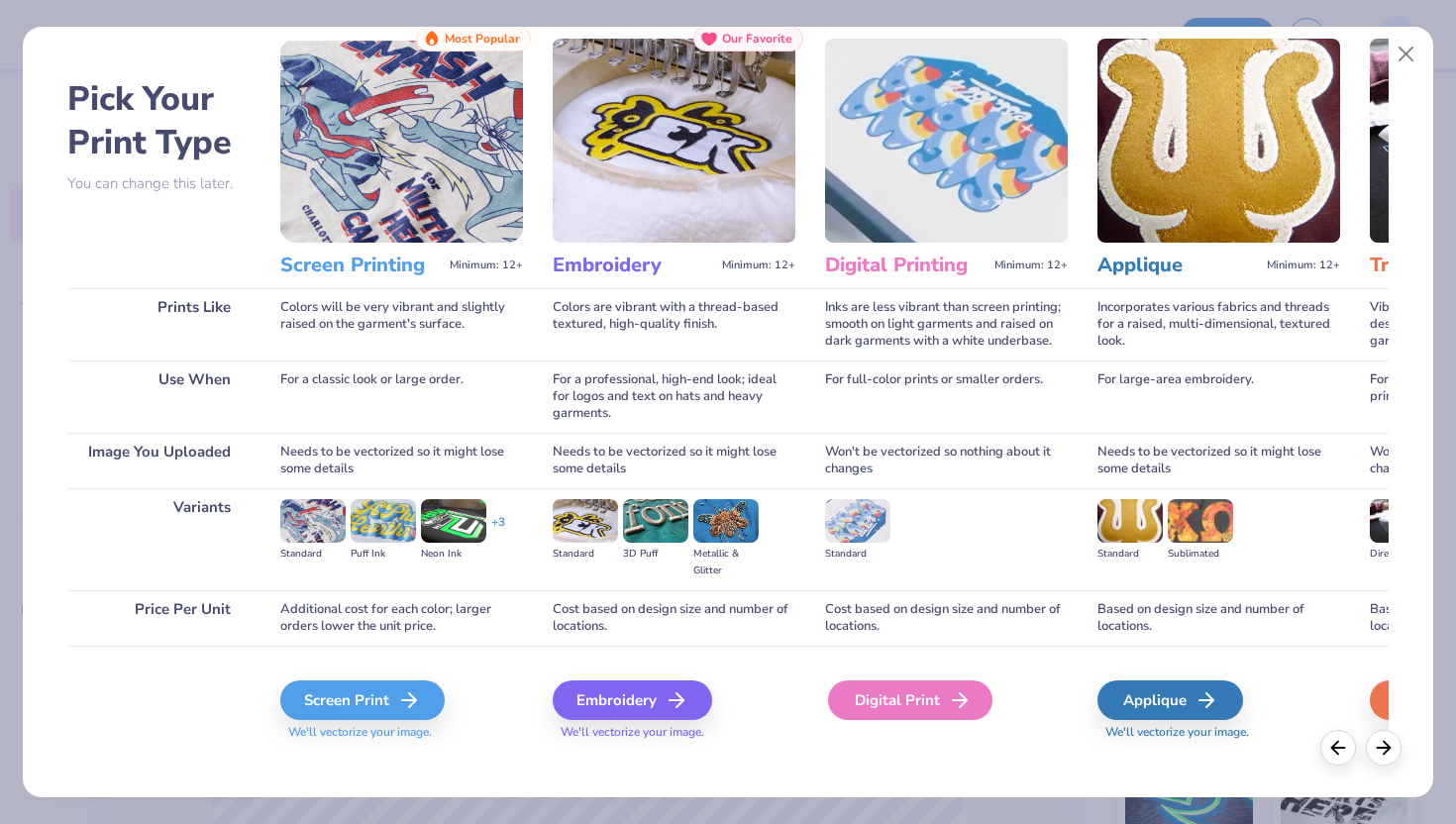 click 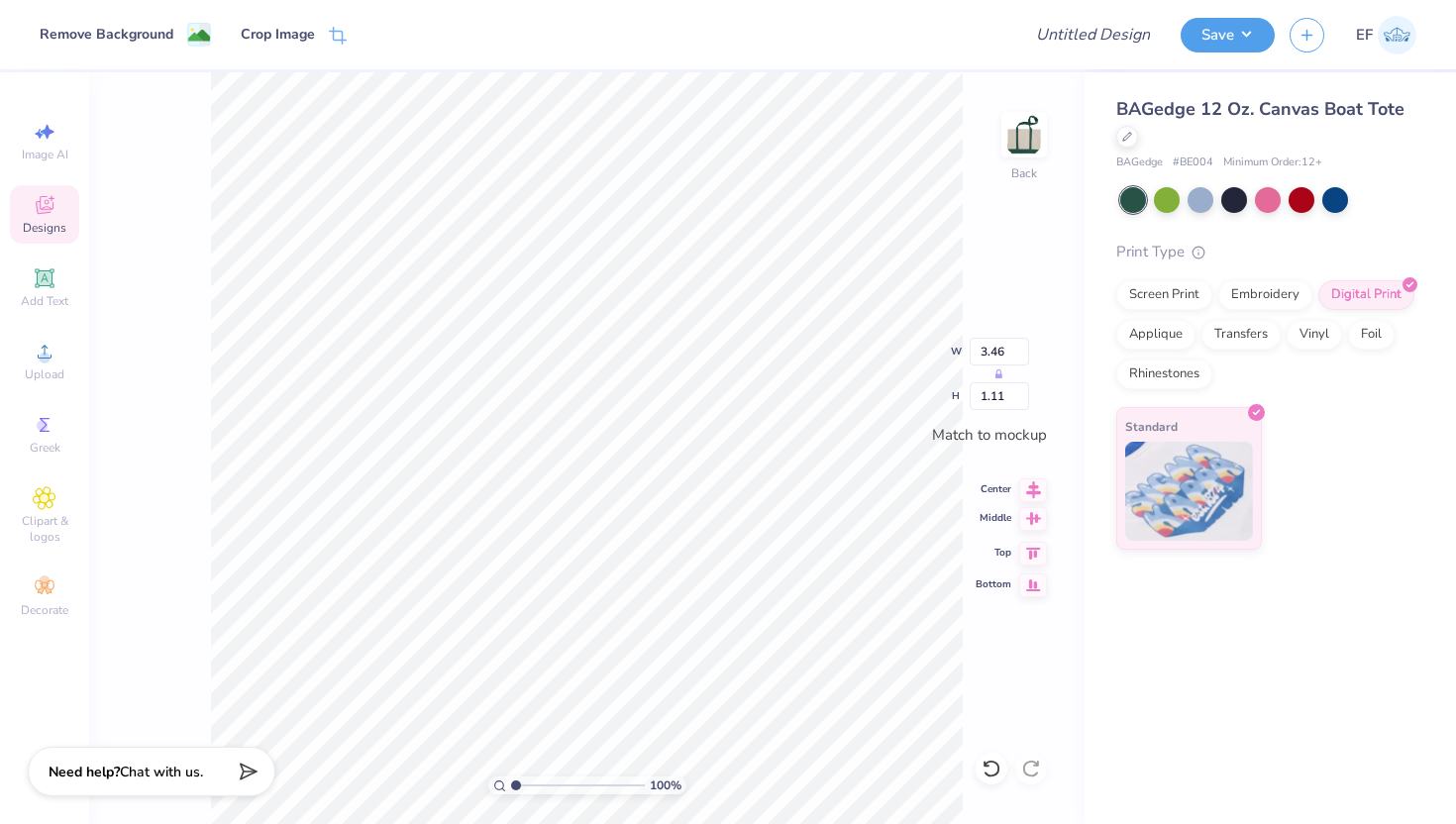 click 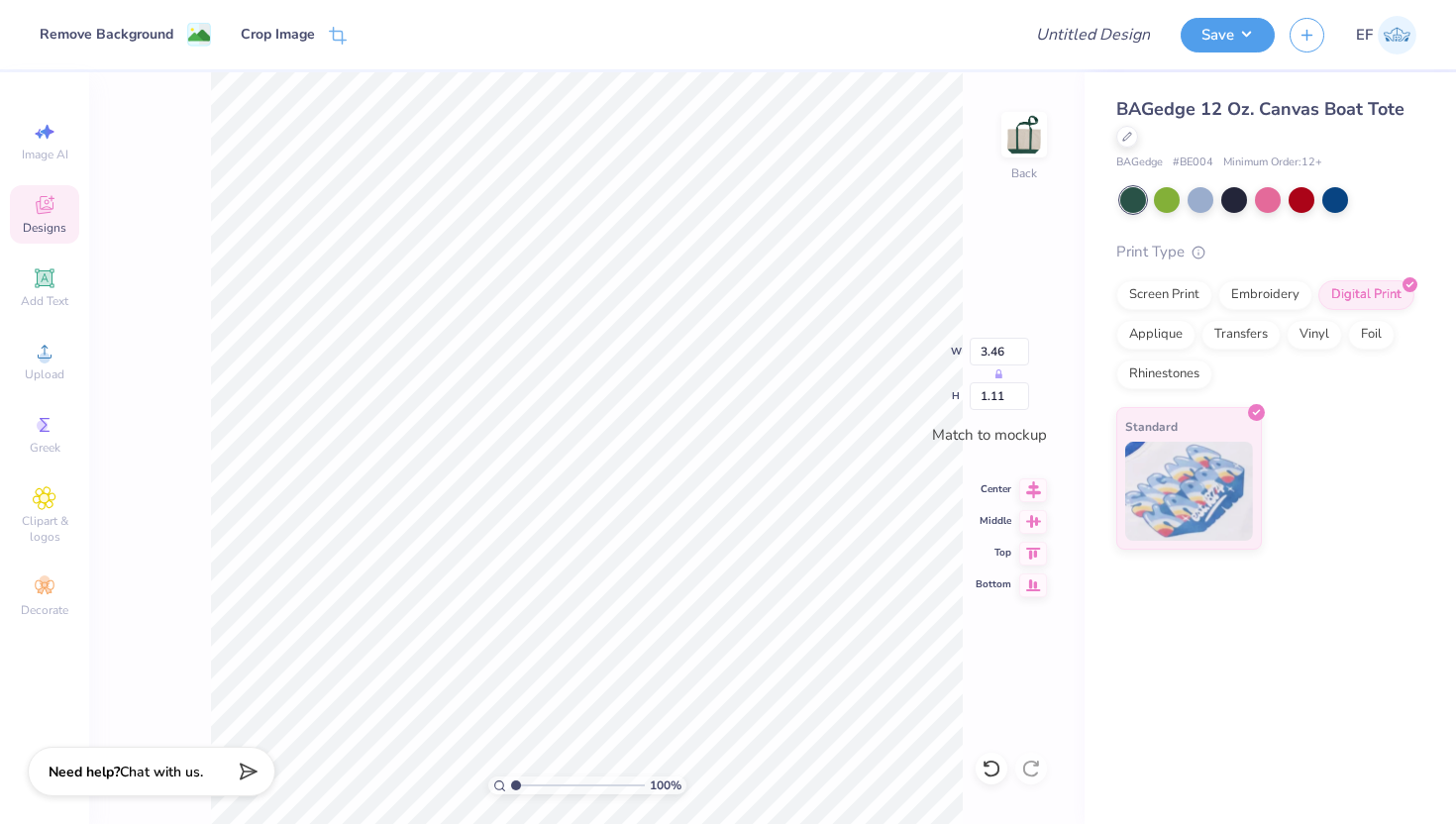 click on "100  % Back W 3.46 H 1.11 Match to mockup Center Middle Top Bottom" at bounding box center [586, 448] 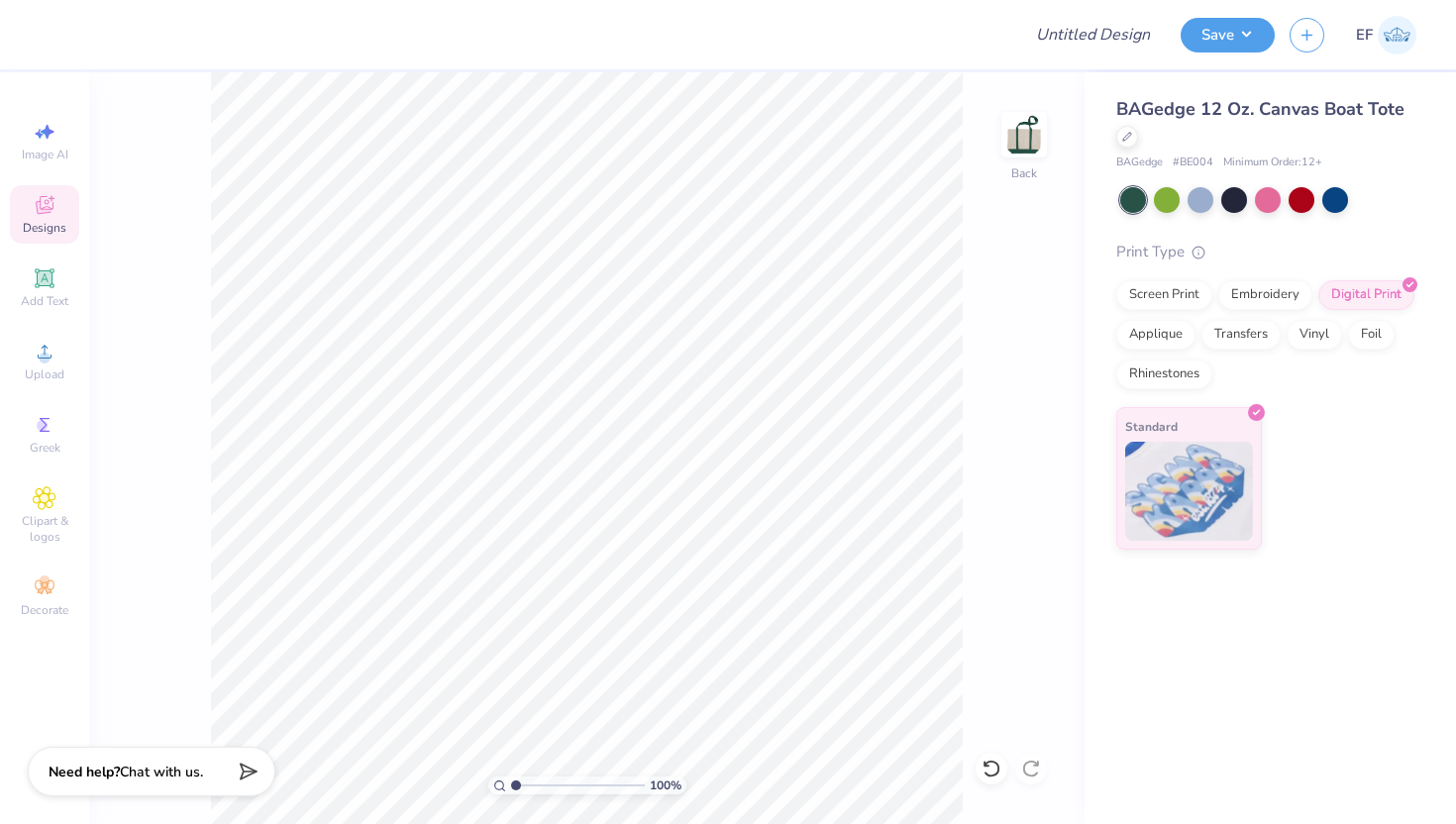 click on "100  % Back" at bounding box center [586, 448] 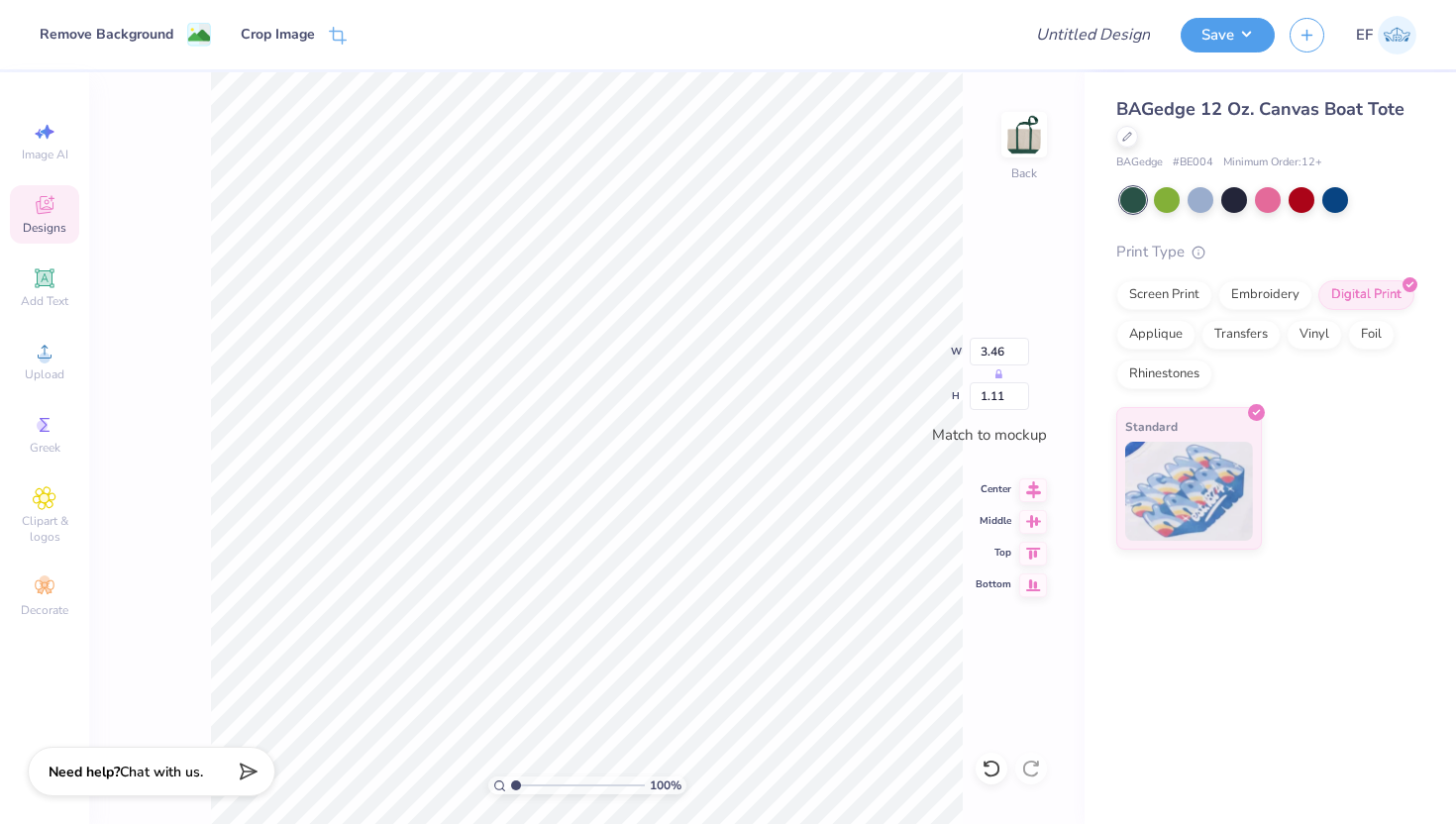 type on "2.94" 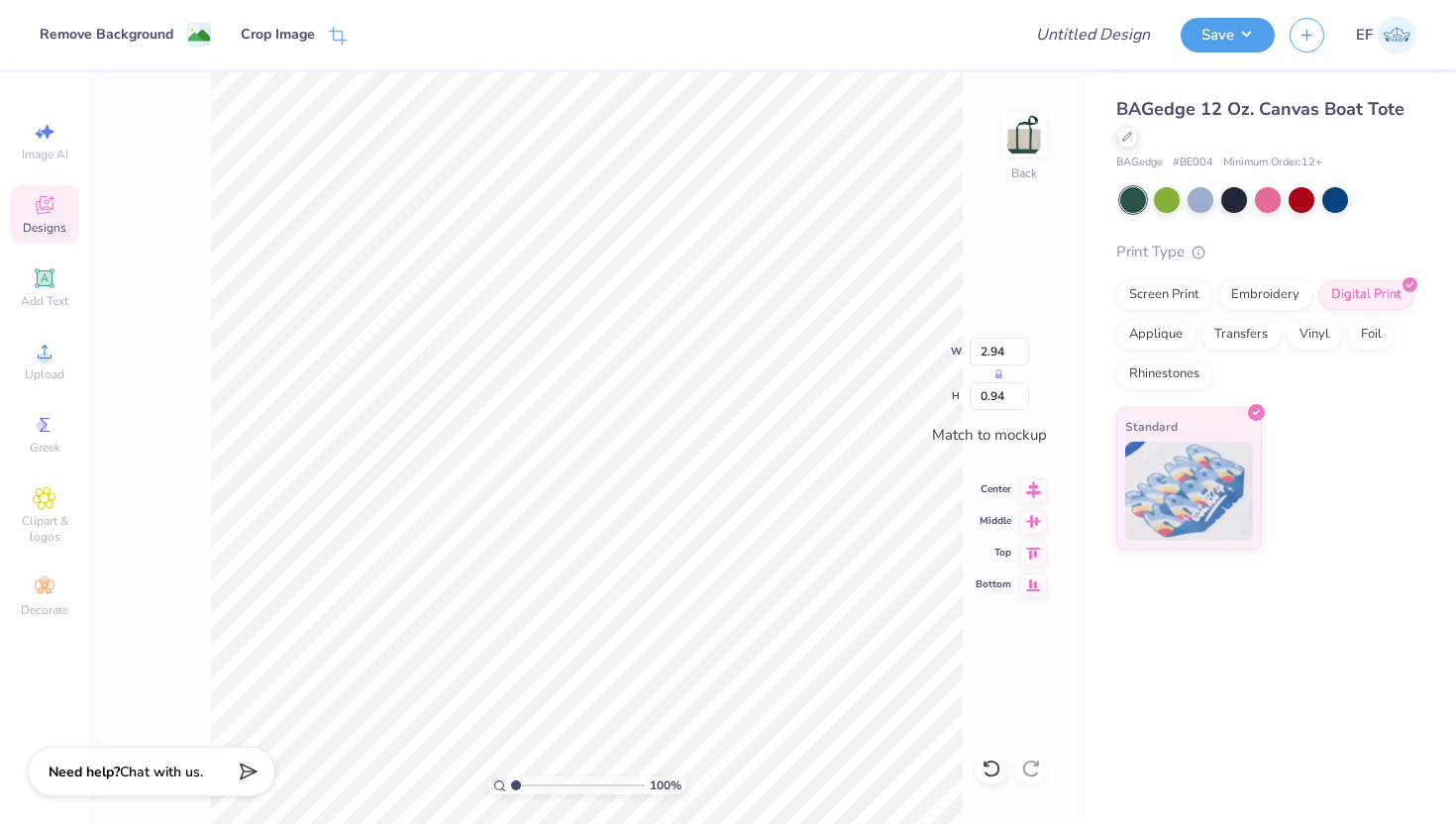 type on "3.18" 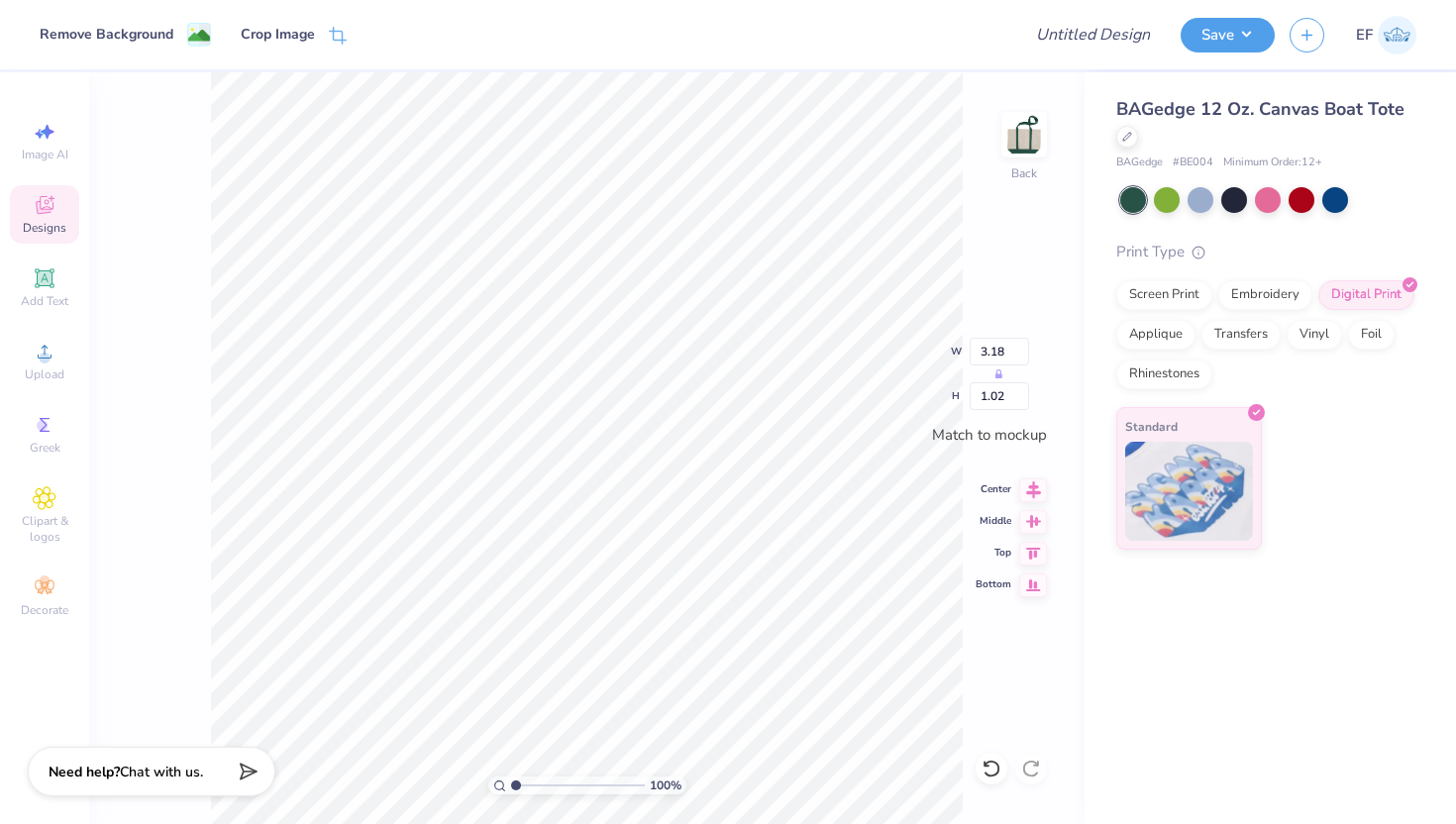 type on "3.42" 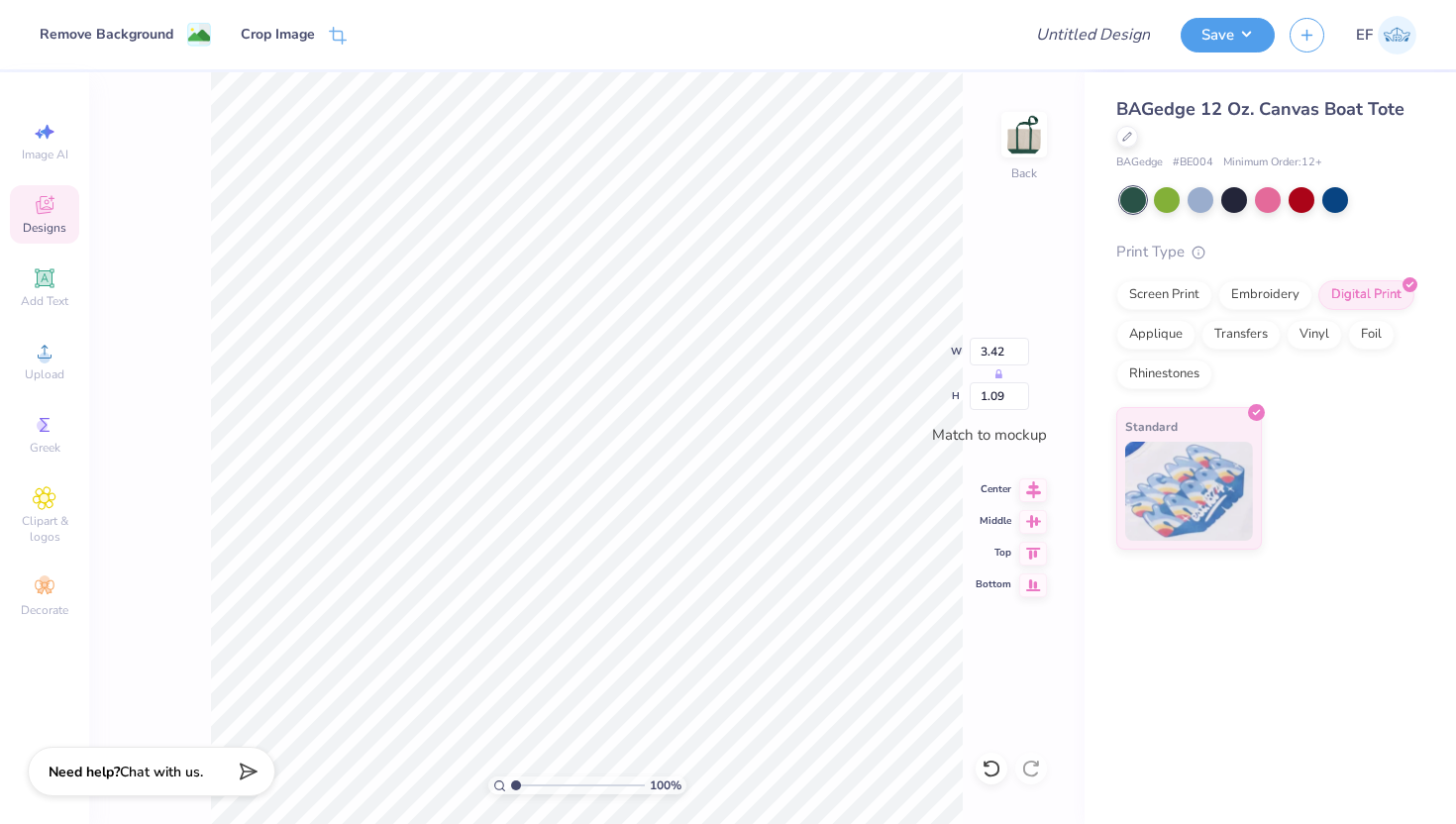type on "3.43" 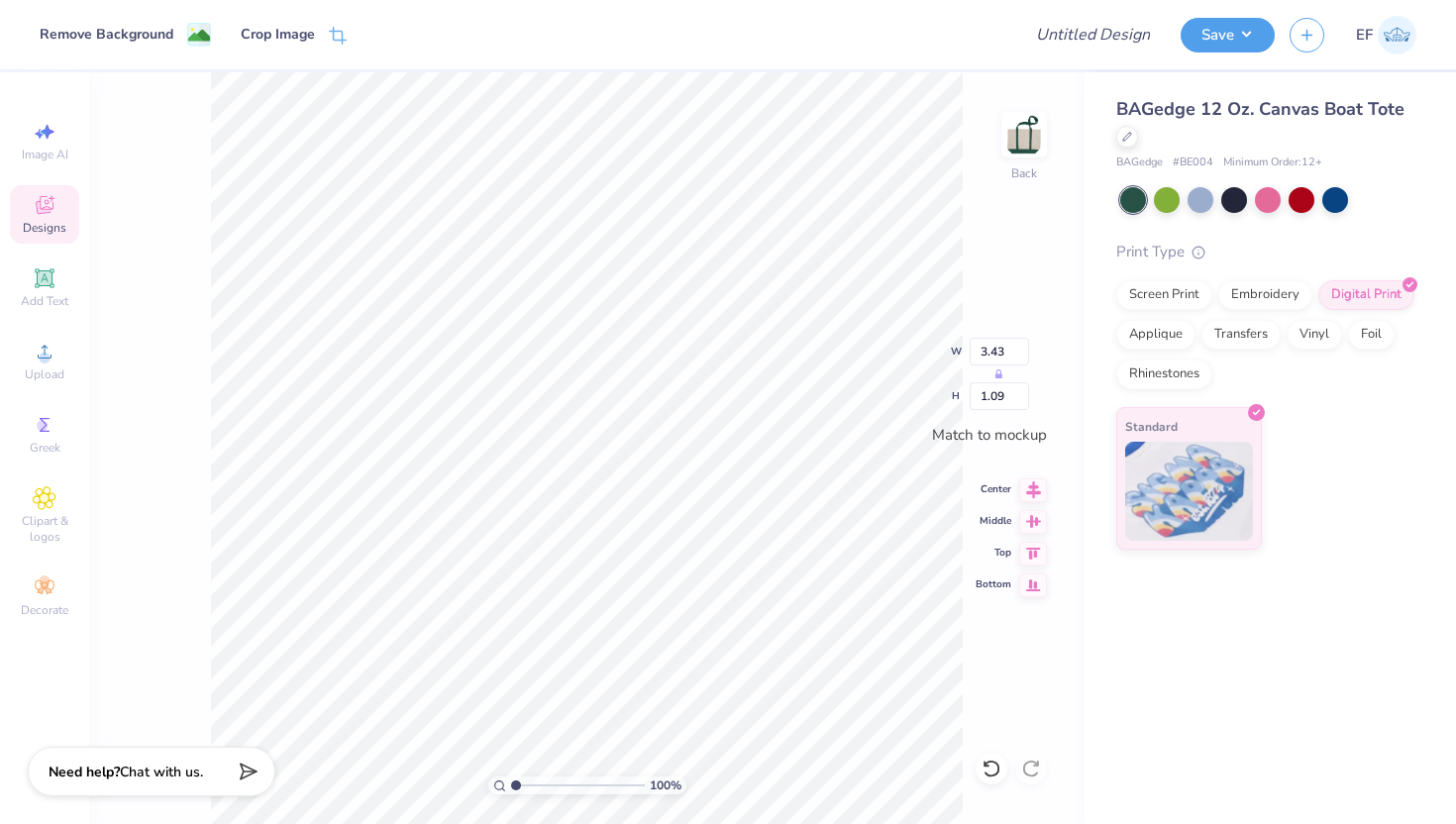 type on "1.10" 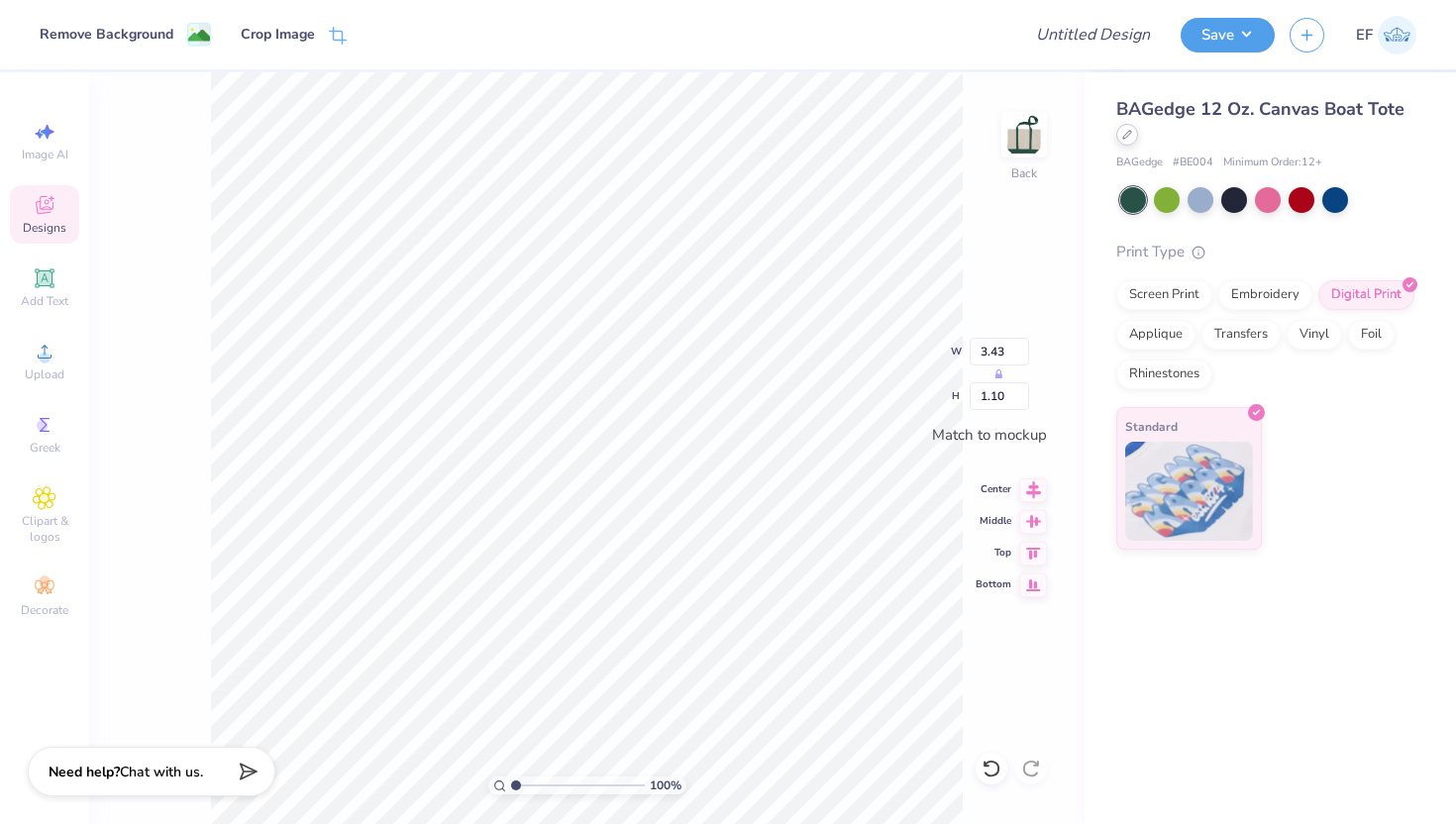 click 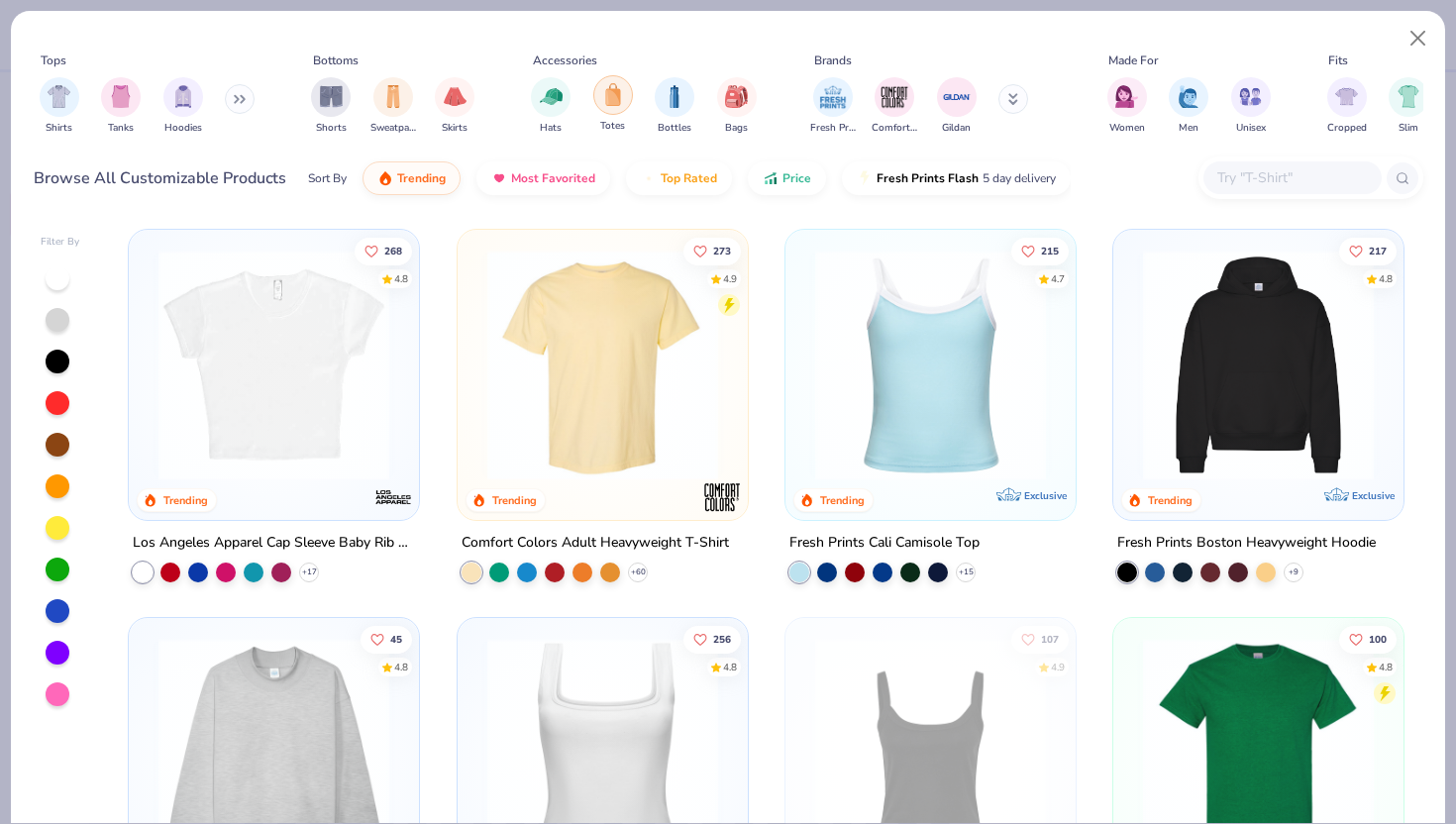 click at bounding box center [613, 95] 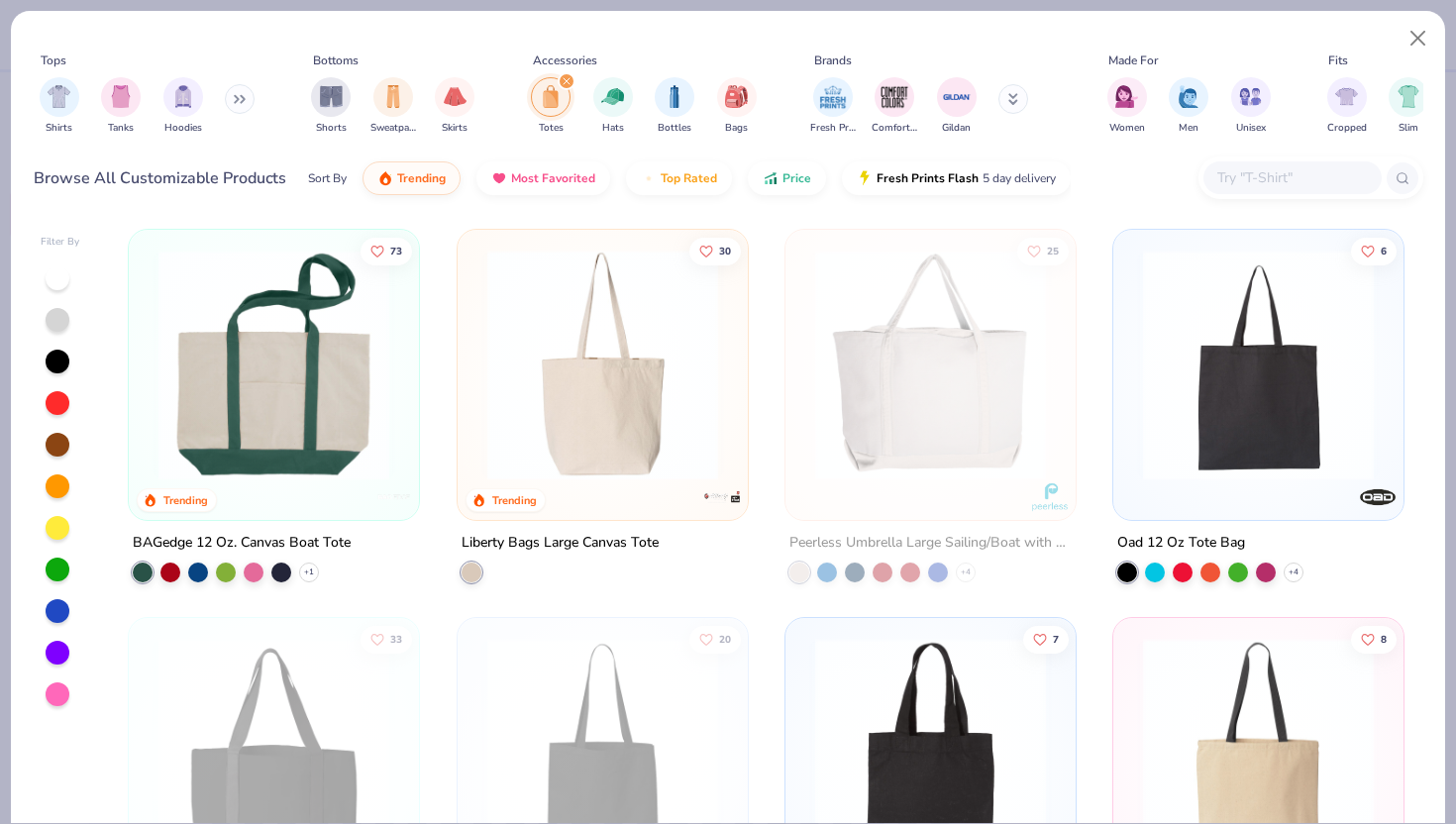 click at bounding box center [602, 364] 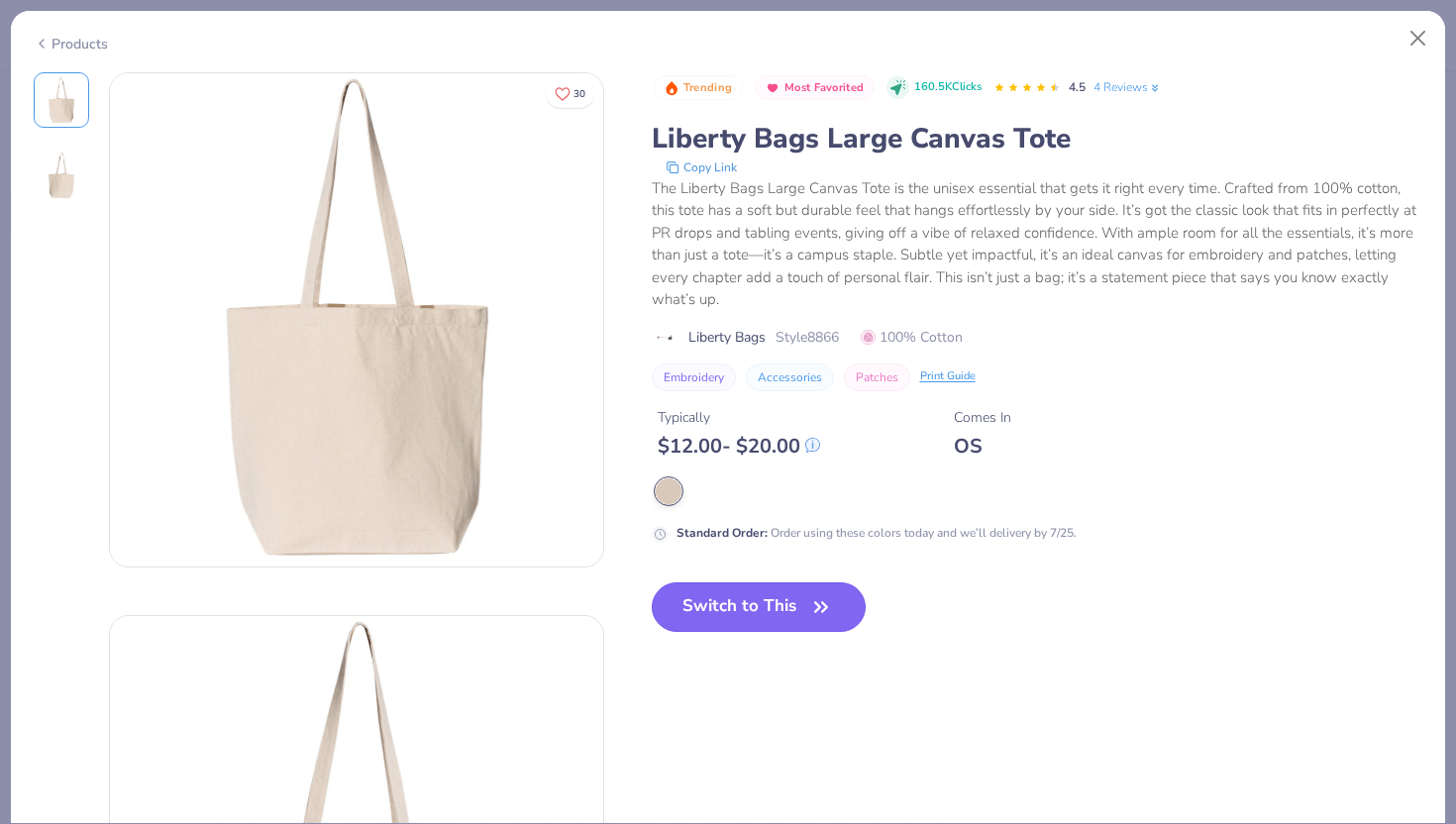 click on "Switch to This" at bounding box center (759, 607) 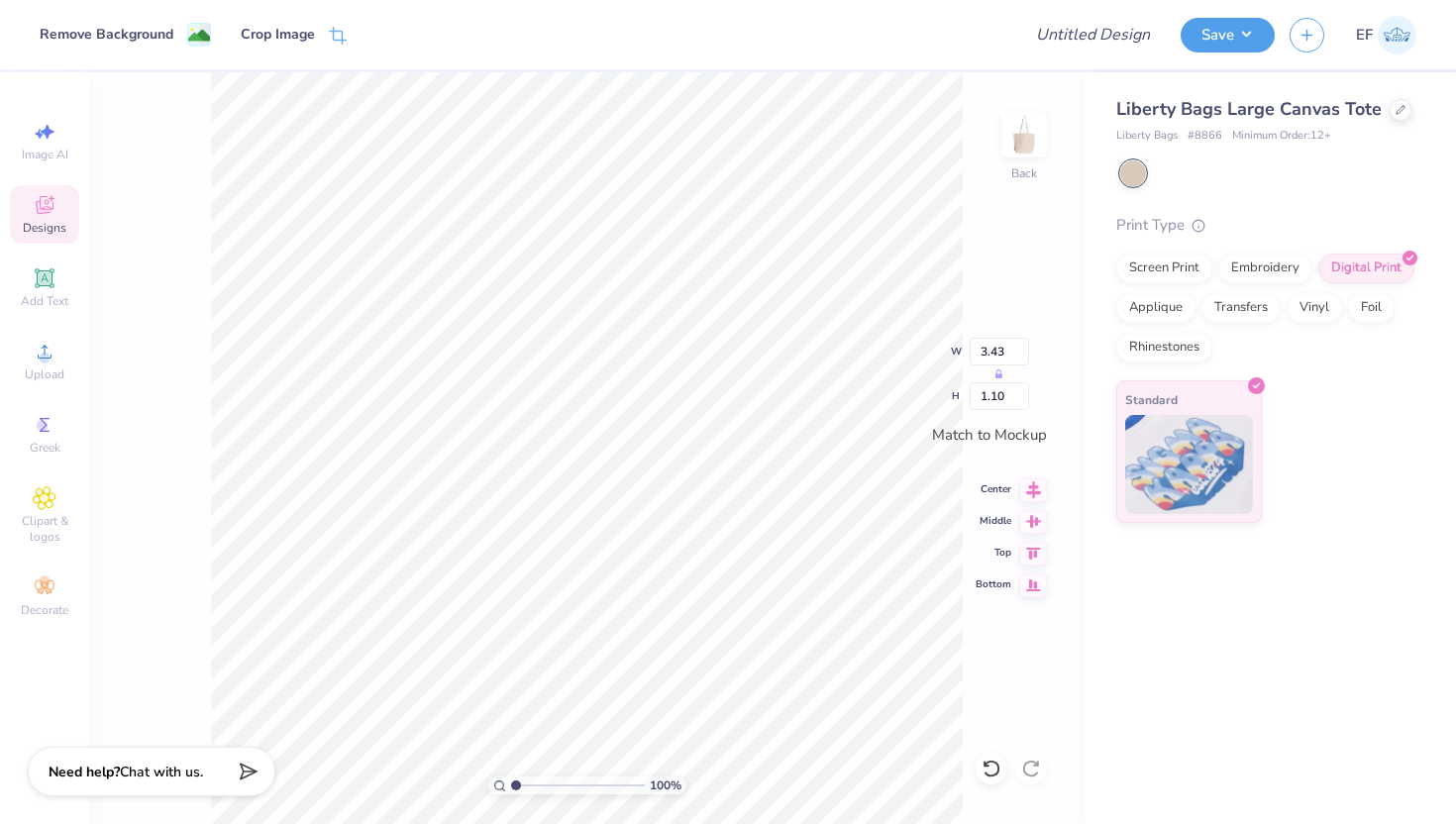 type on "8.14" 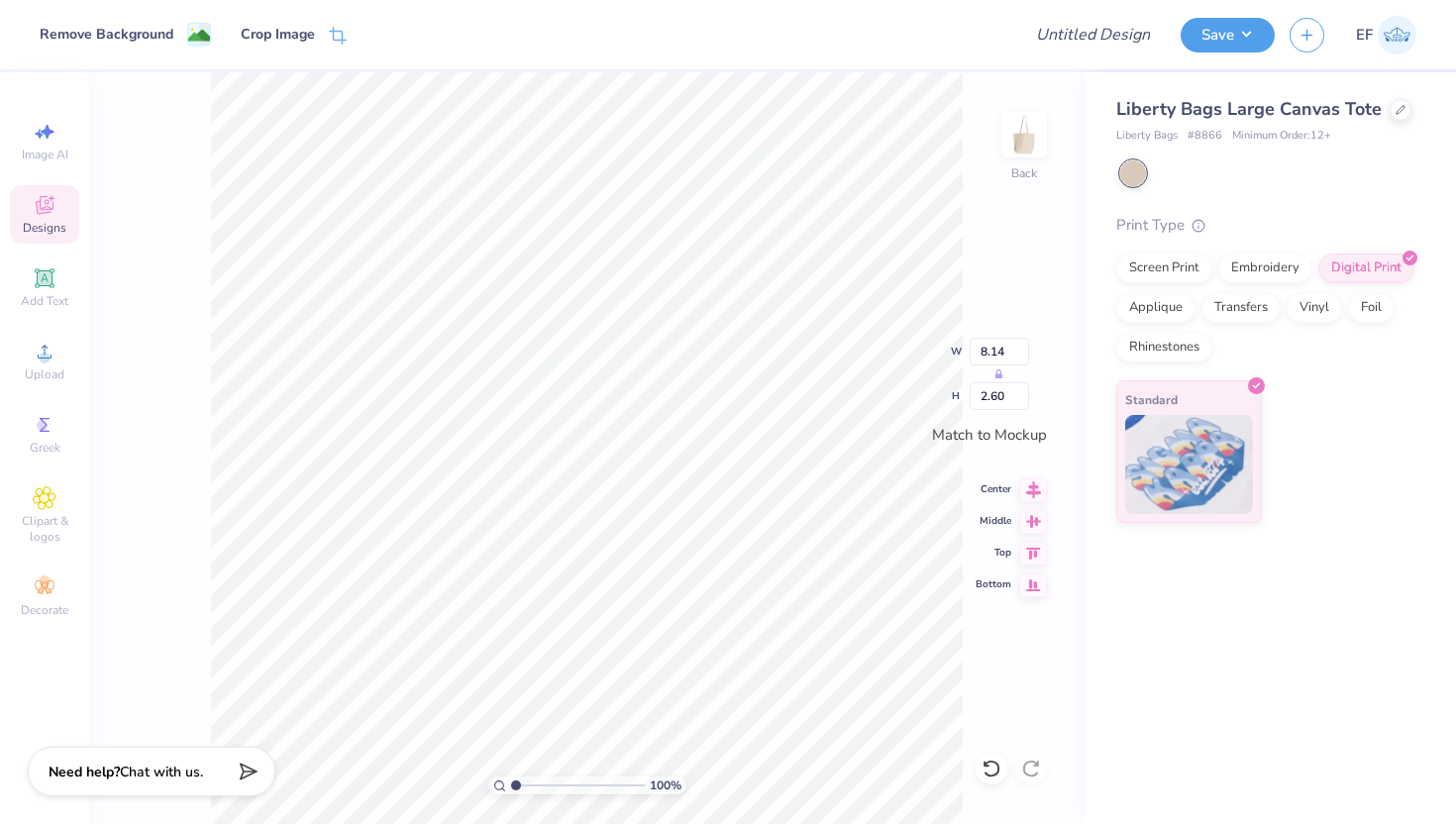 type on "10.74" 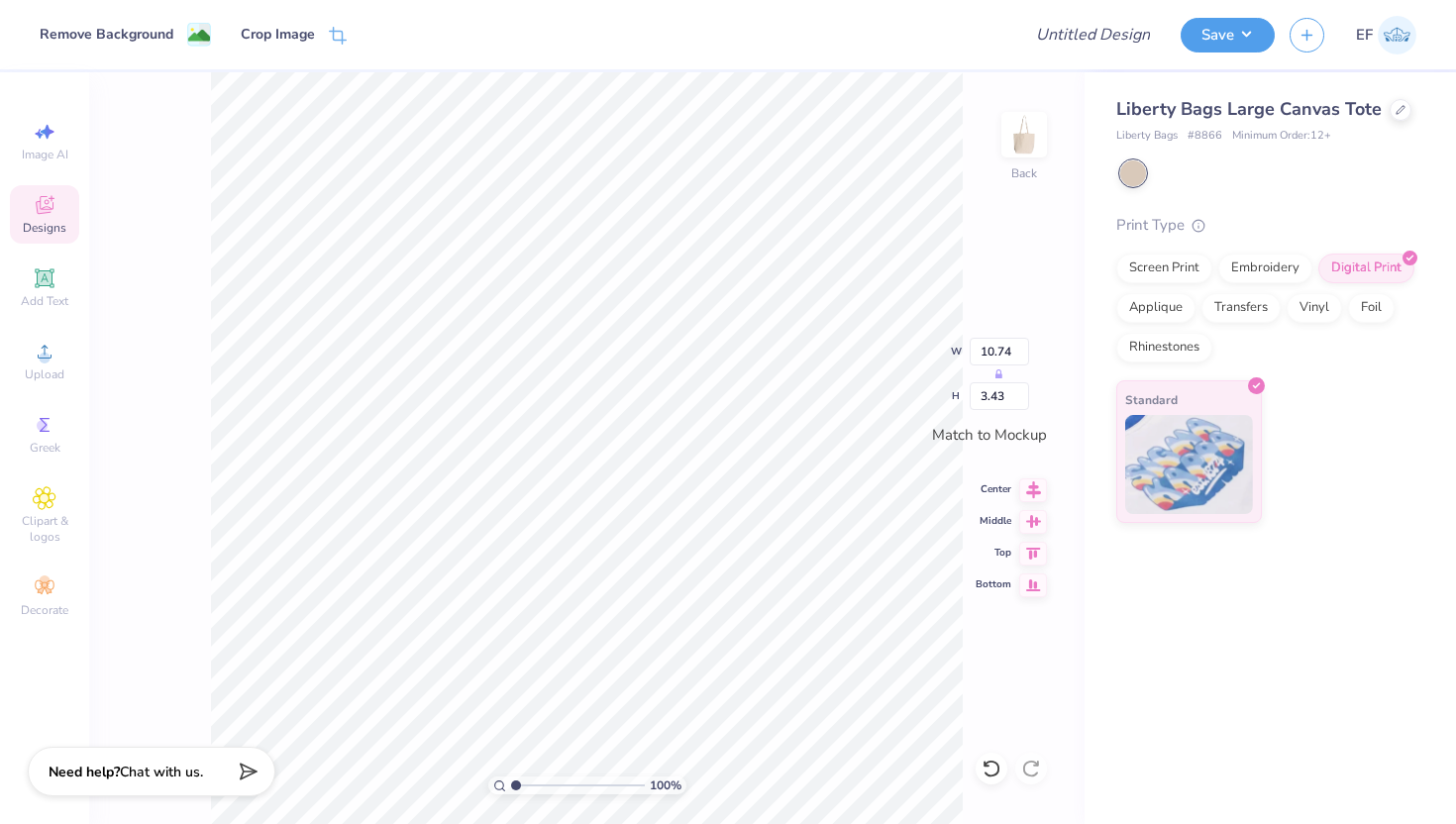 type on "11.41" 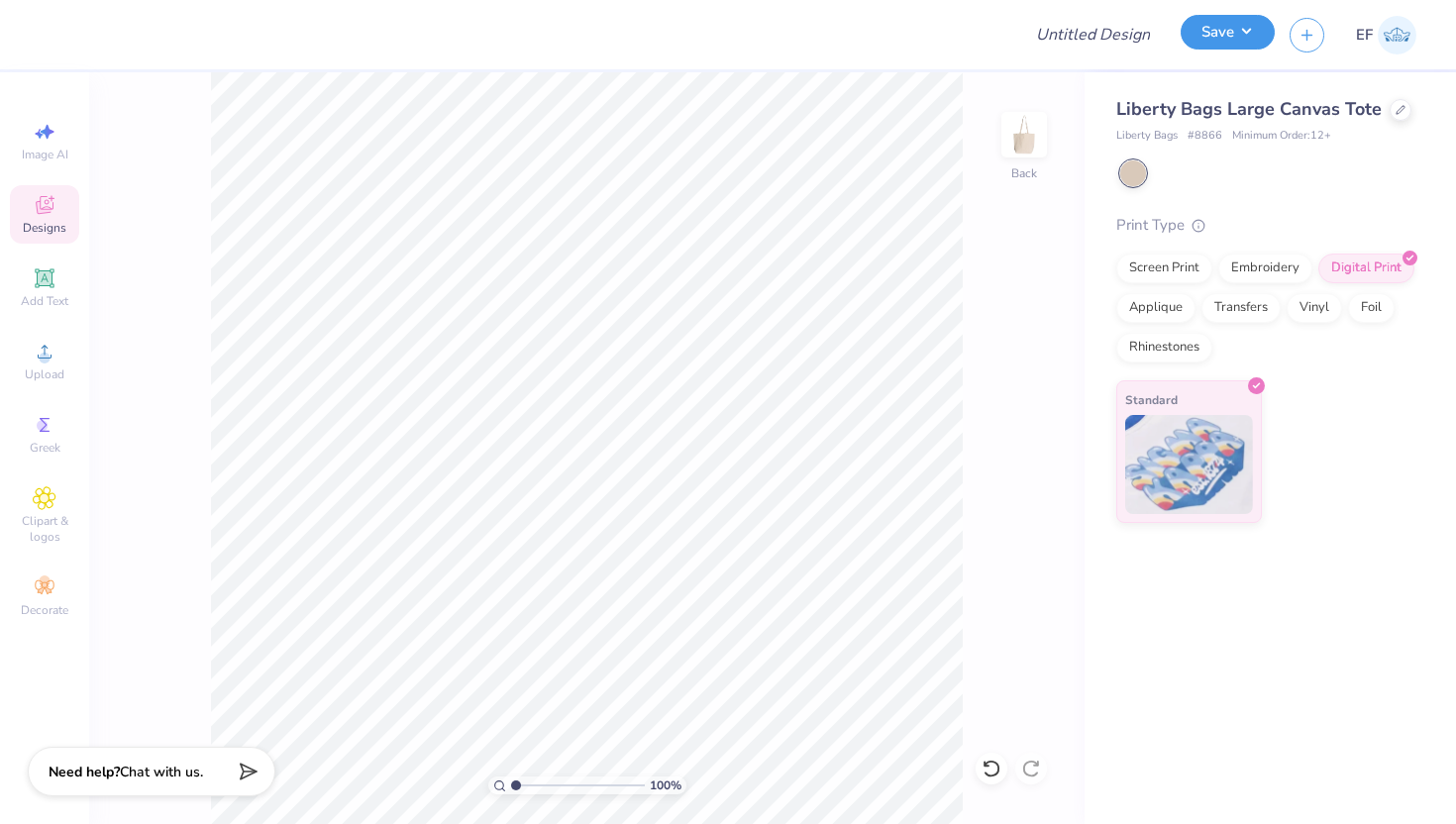 click on "Save" at bounding box center (1227, 32) 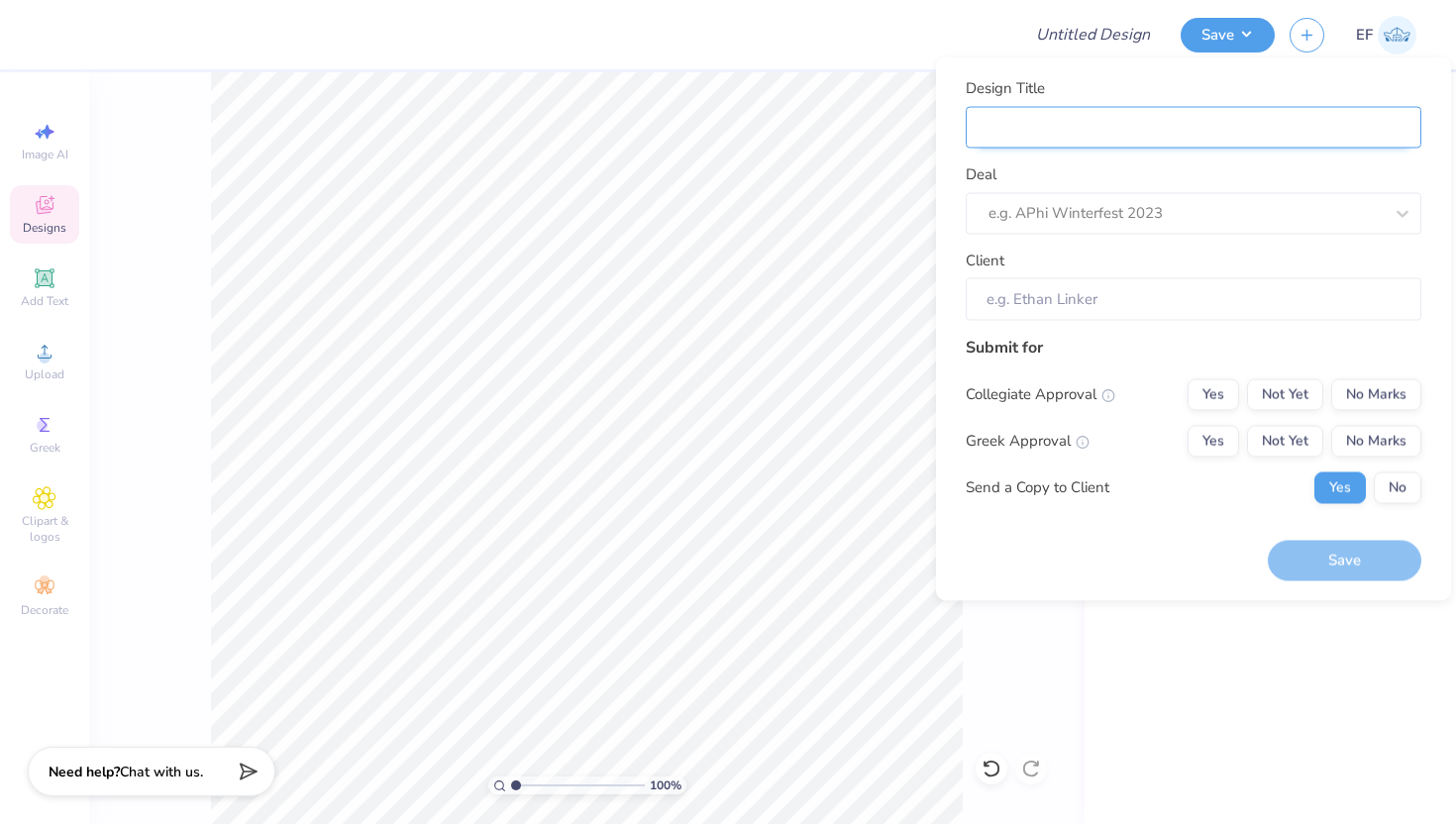 click on "Design Title" at bounding box center (1194, 127) 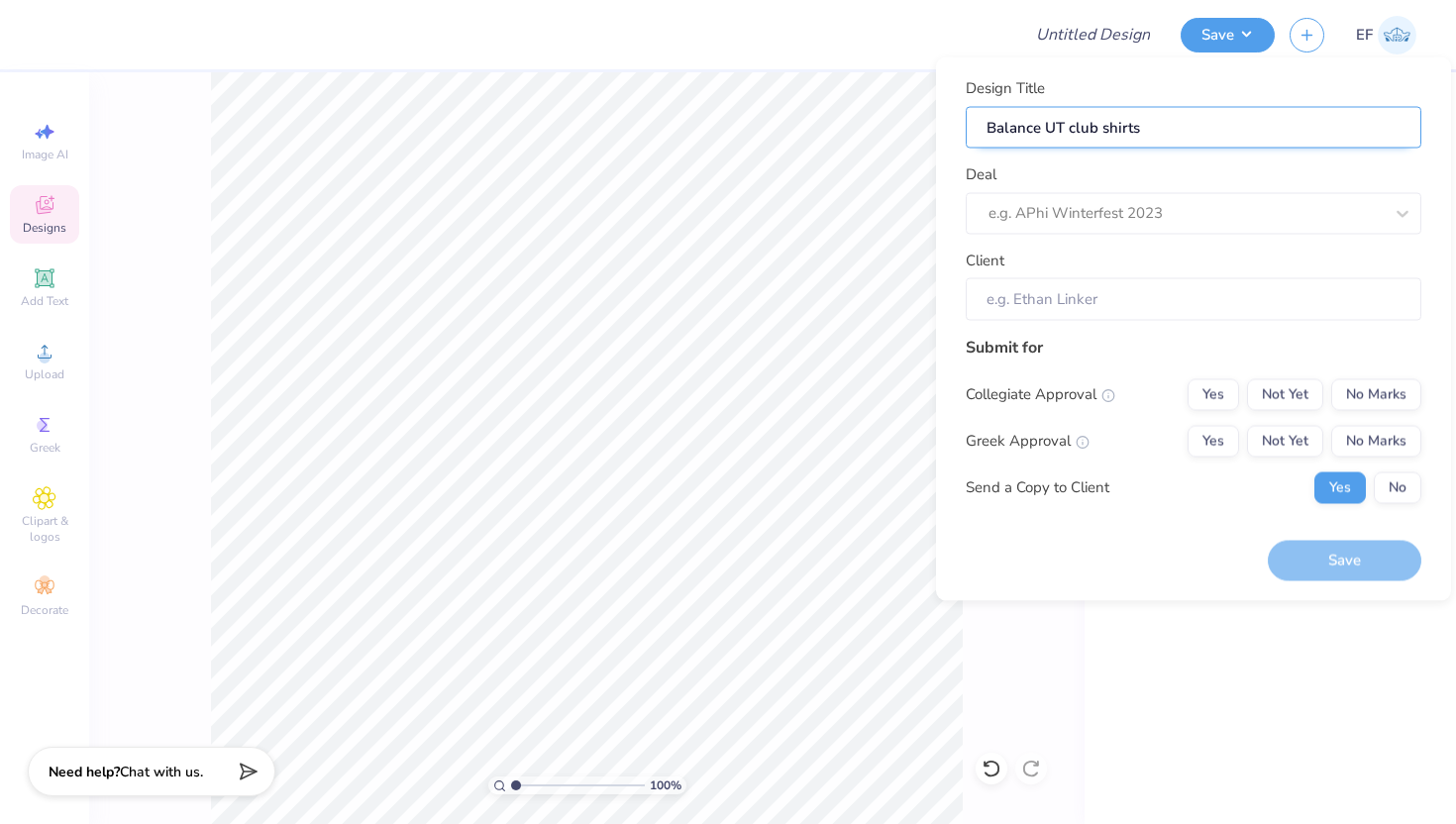 type on "Balance UT club shirts" 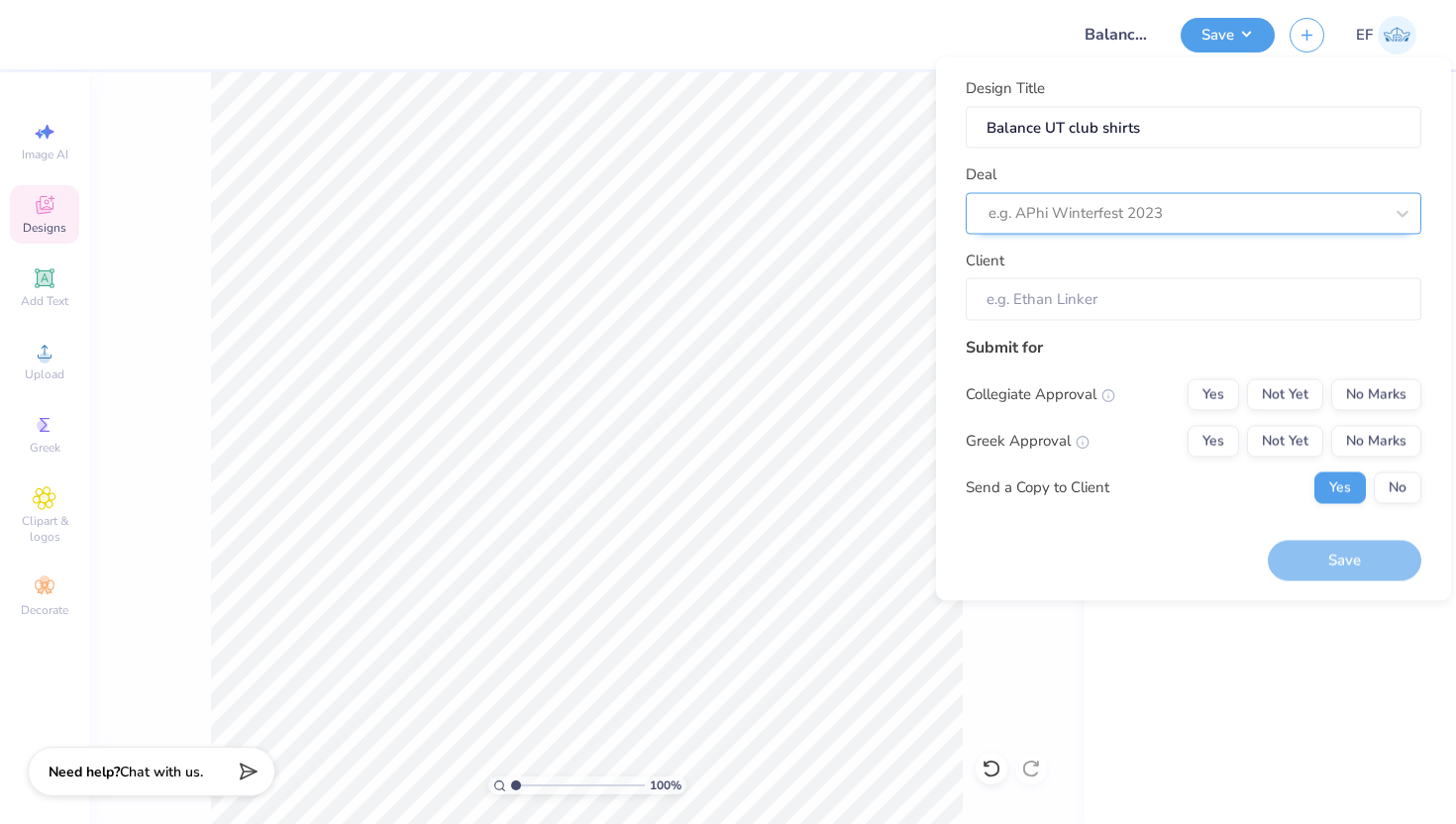 click at bounding box center [1186, 213] 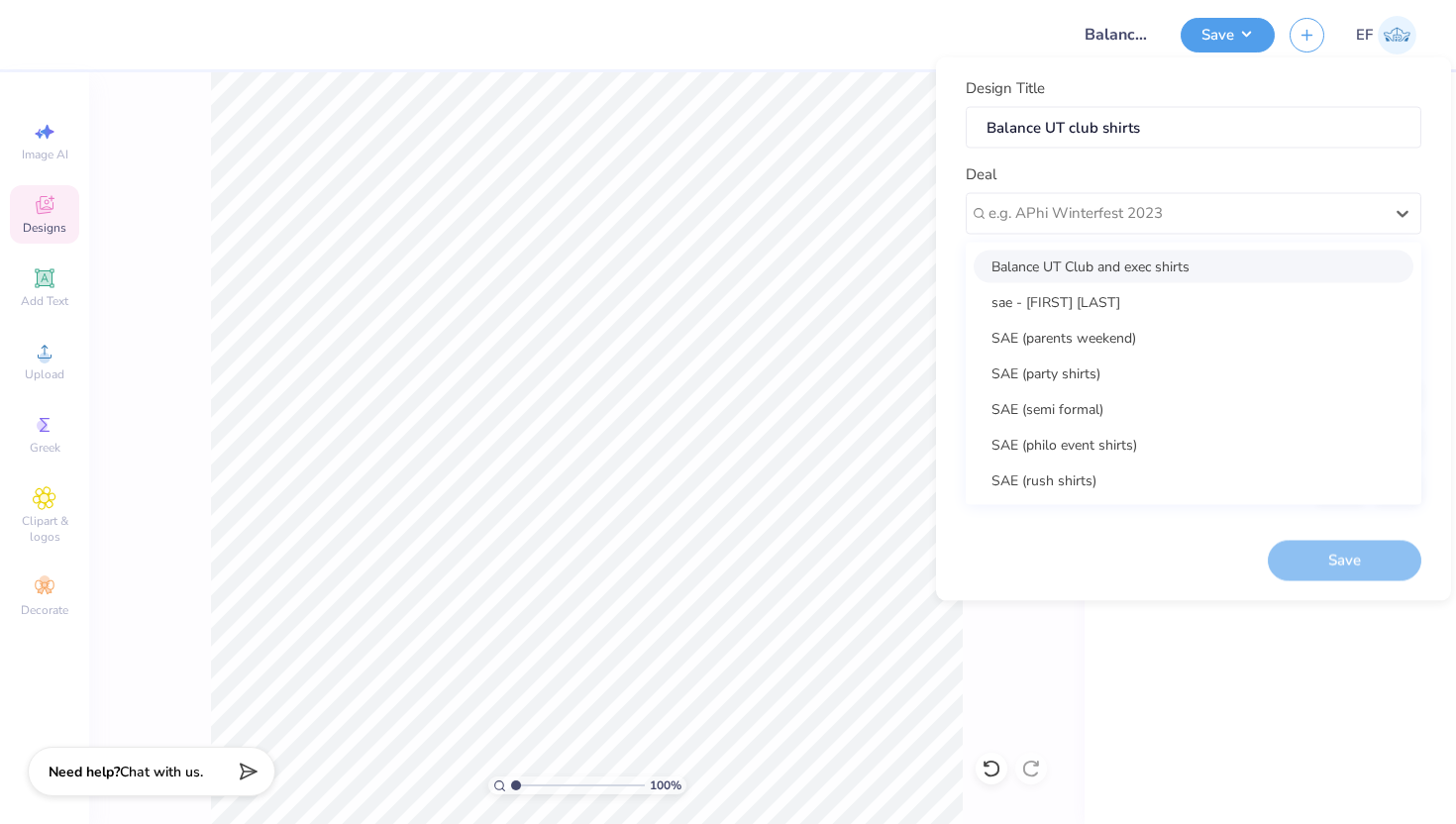 click on "Balance UT Club and exec shirts" at bounding box center [1194, 265] 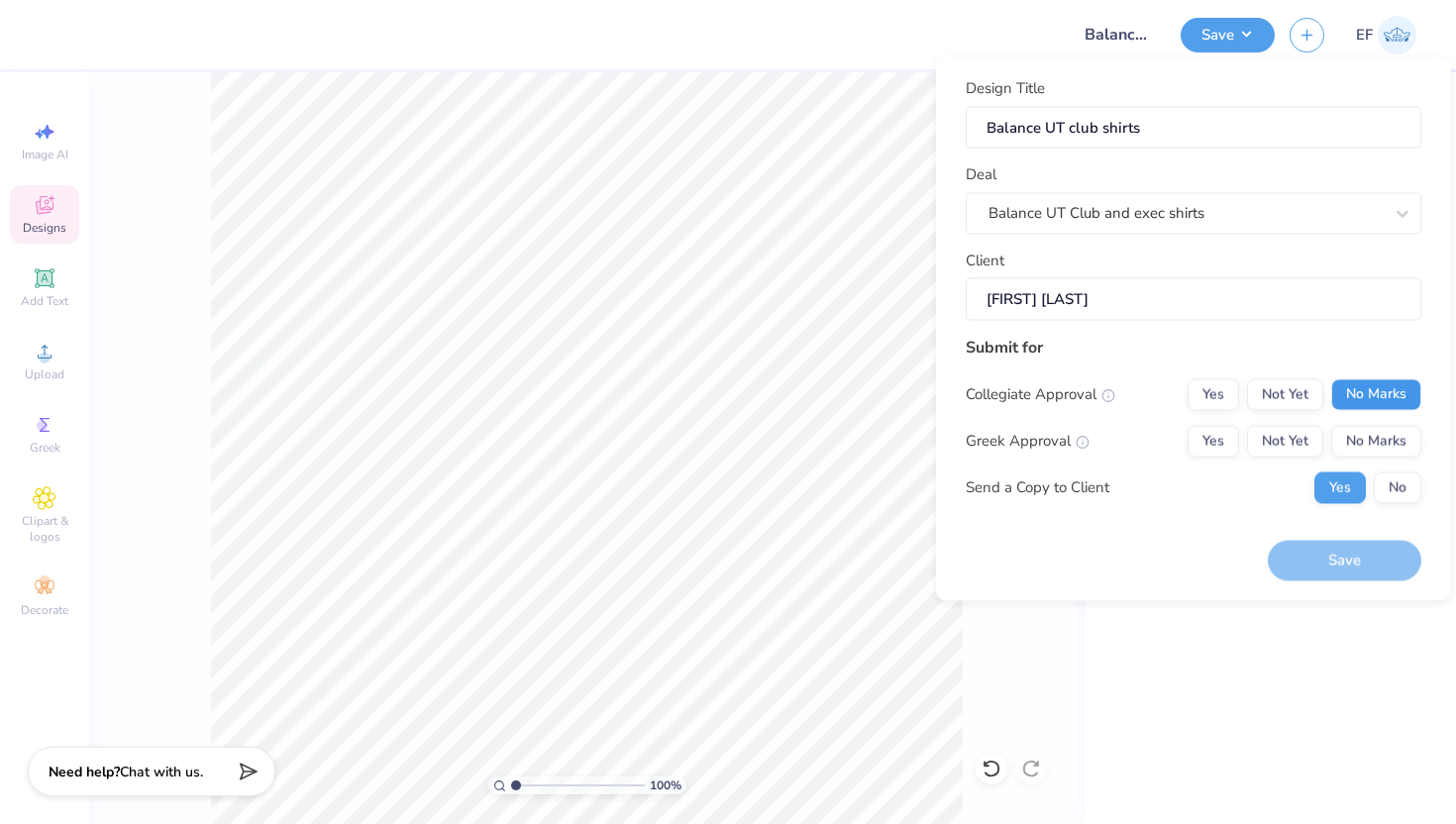 click on "No Marks" at bounding box center (1376, 394) 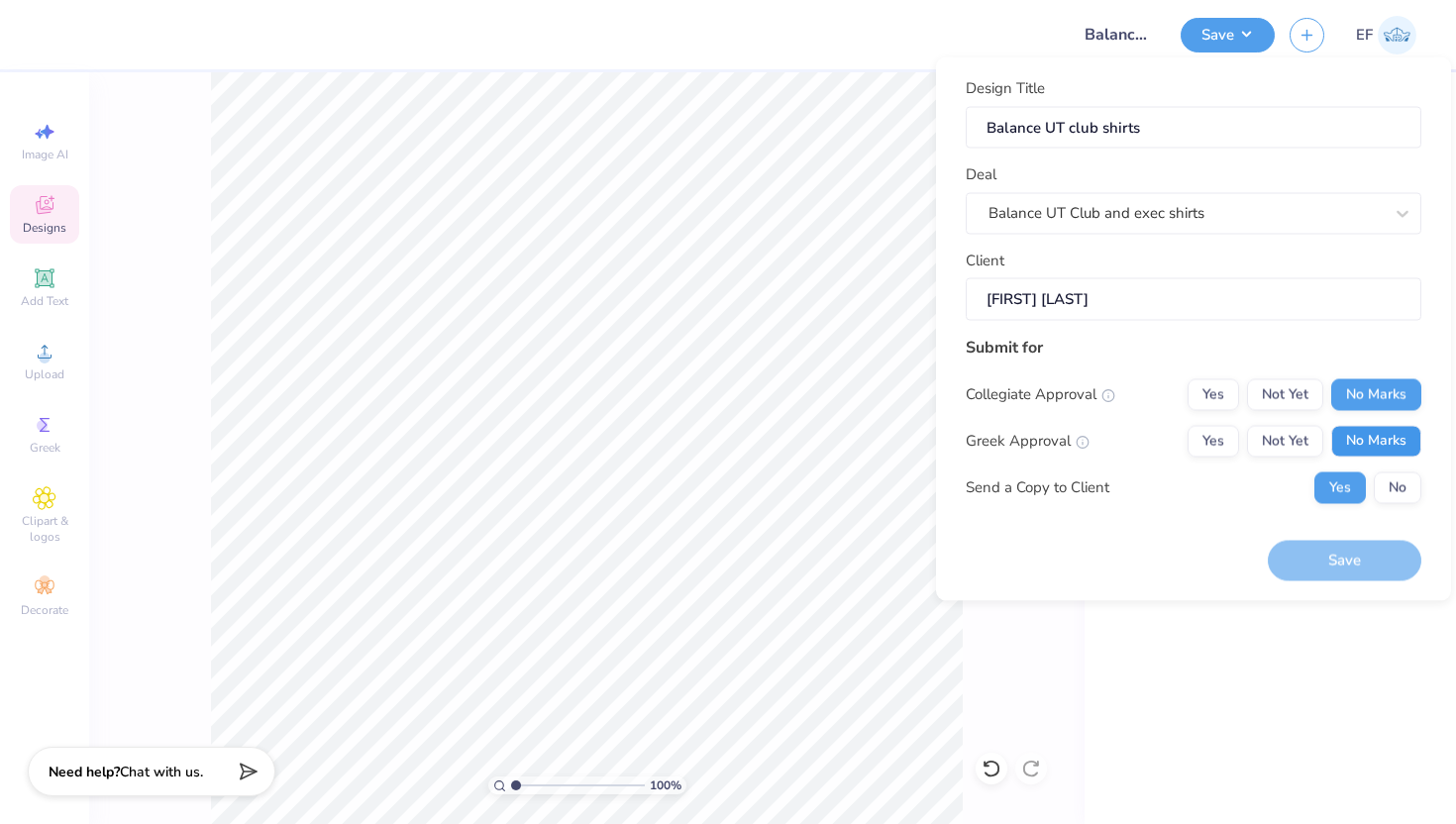 click on "No Marks" at bounding box center (1376, 441) 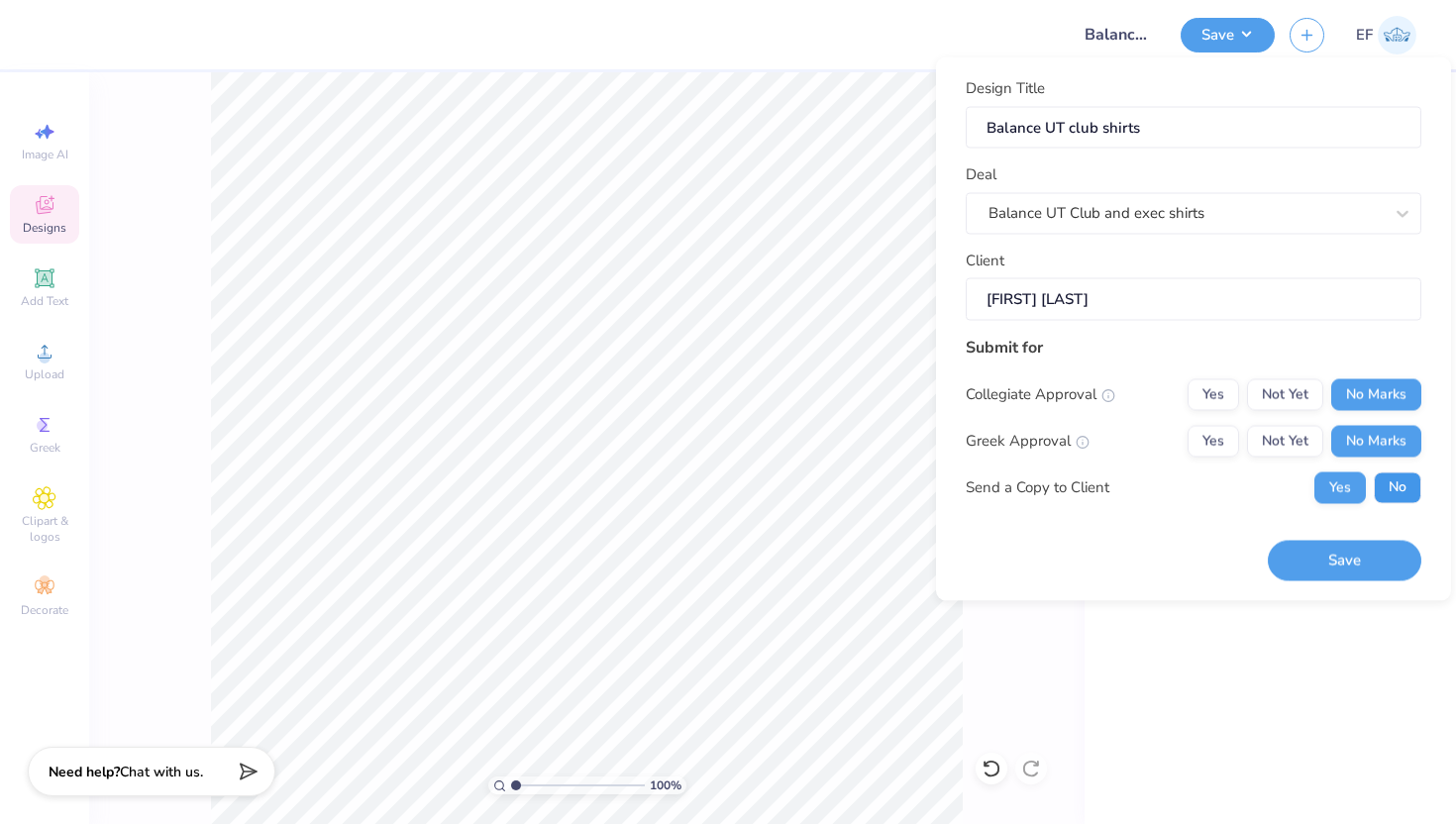 click on "No" at bounding box center [1398, 487] 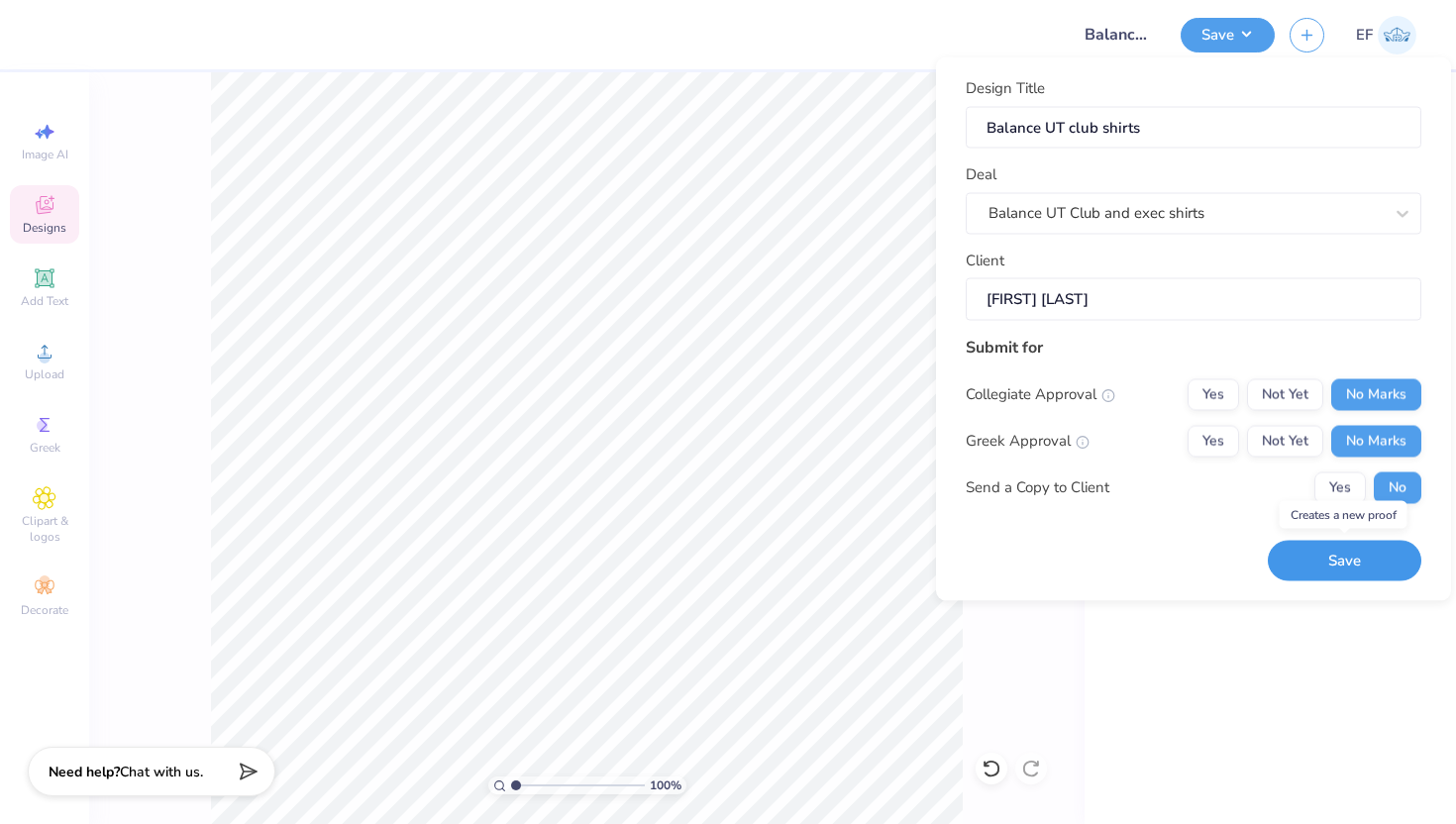 click on "Save" at bounding box center (1344, 561) 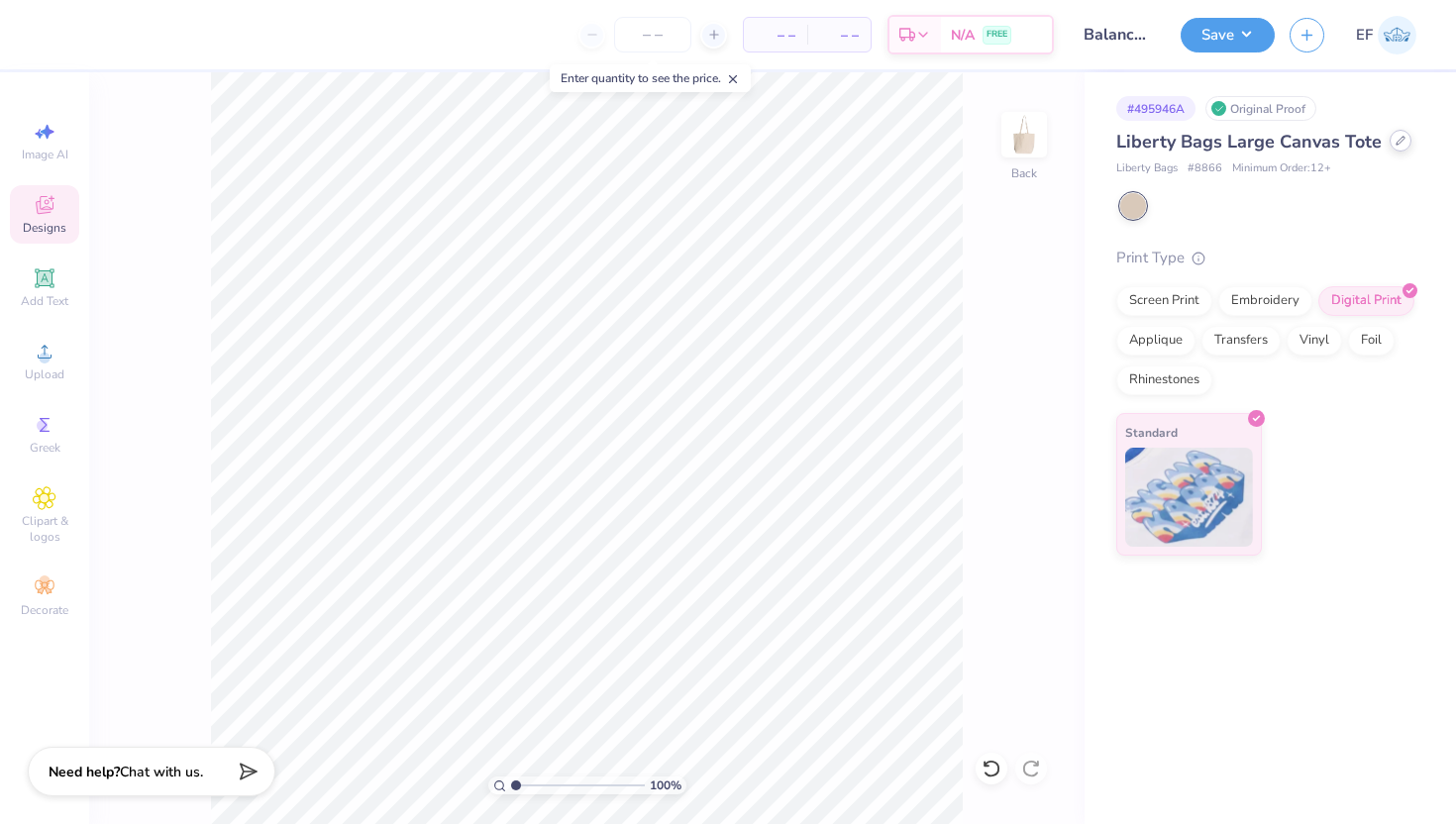 click 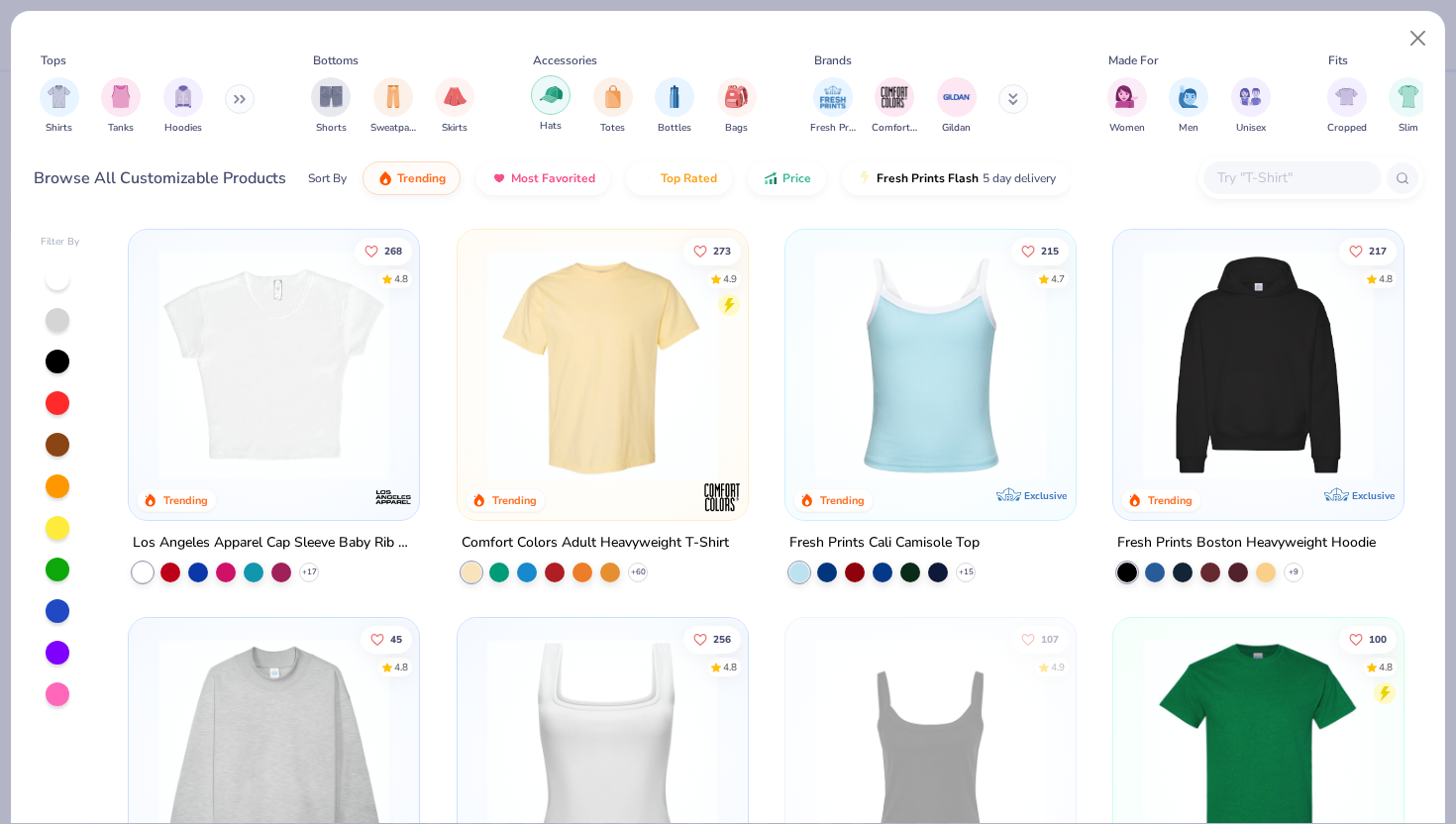 click at bounding box center (551, 94) 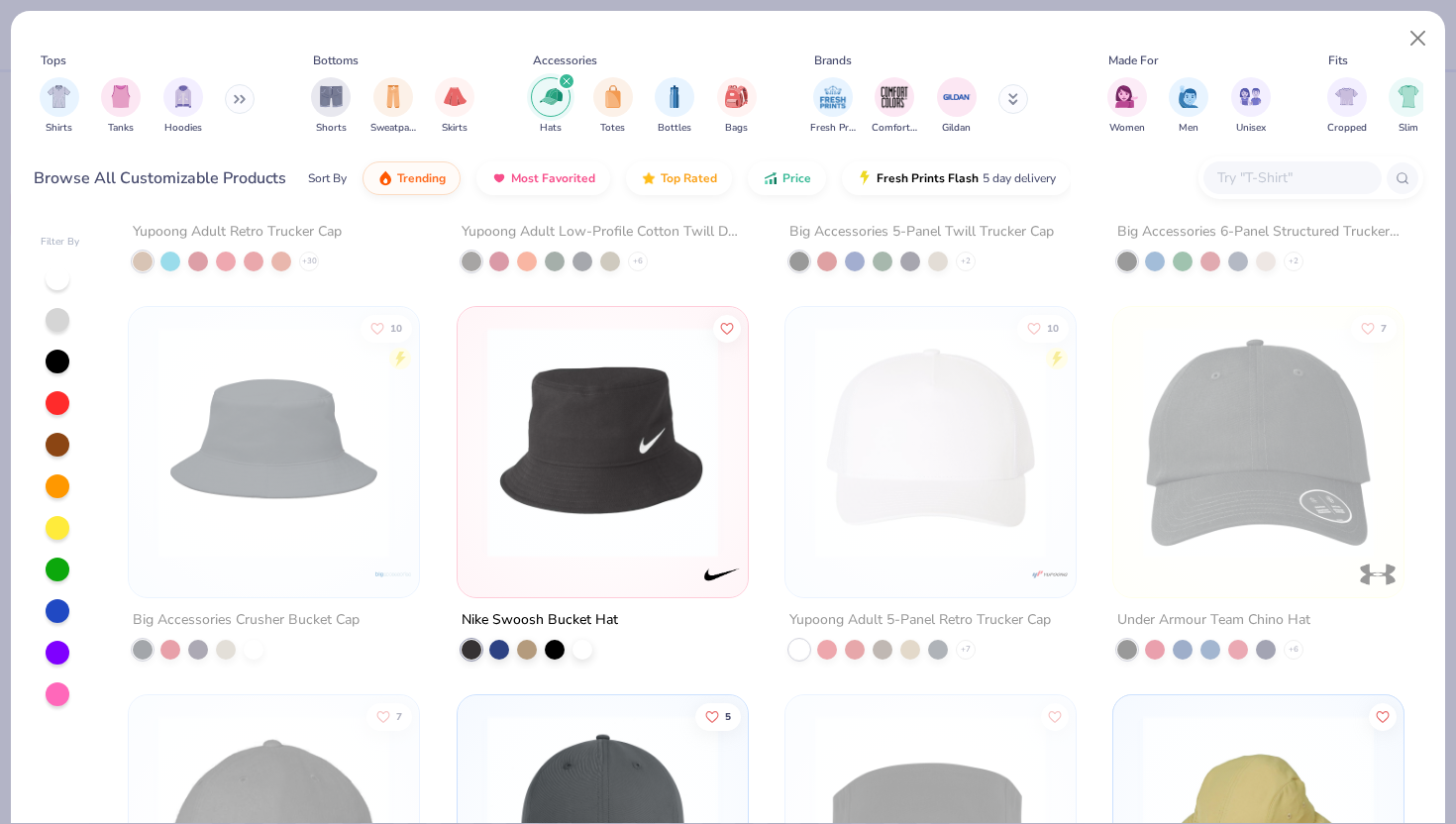 scroll, scrollTop: 0, scrollLeft: 0, axis: both 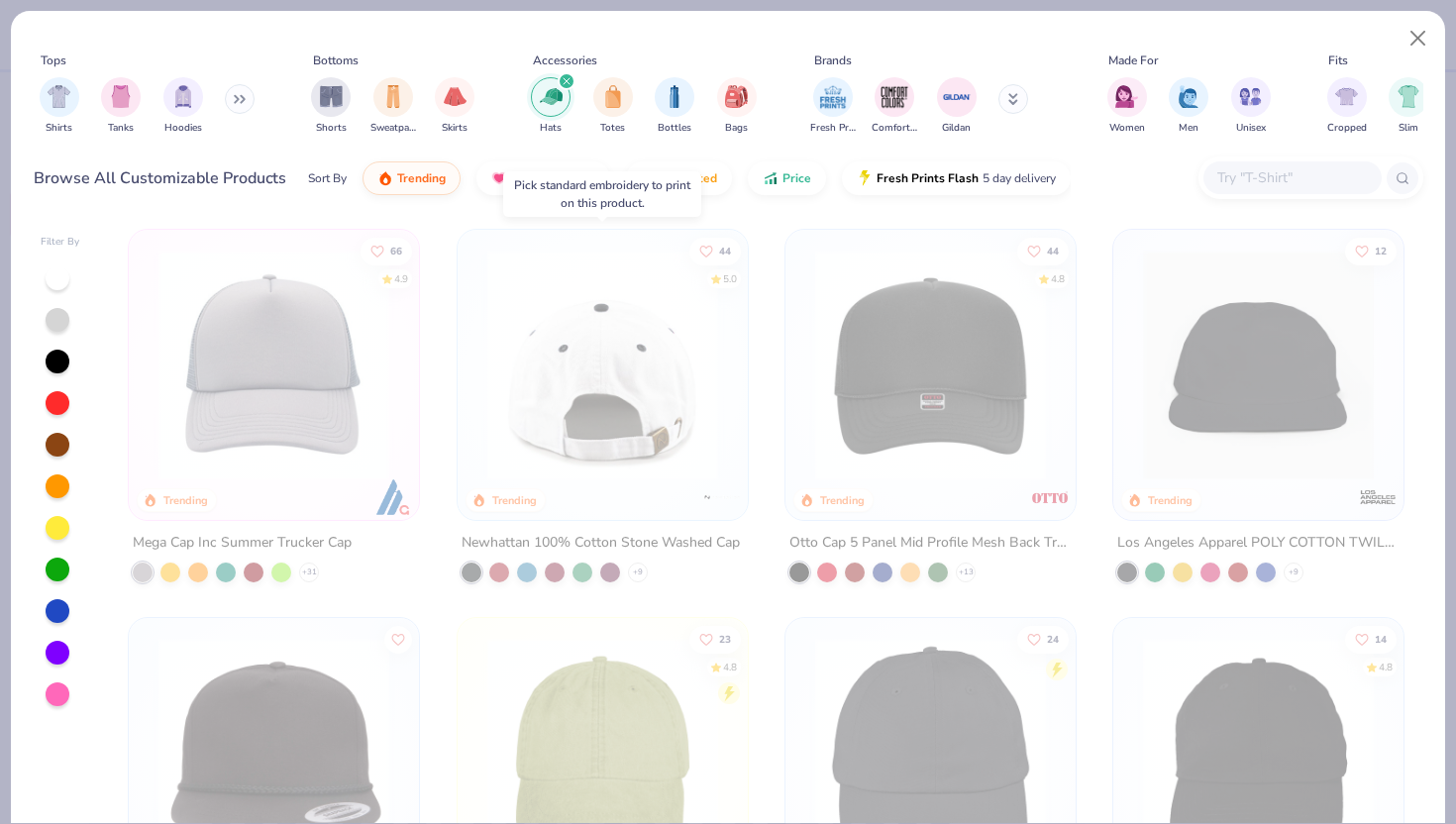 click at bounding box center (601, 364) 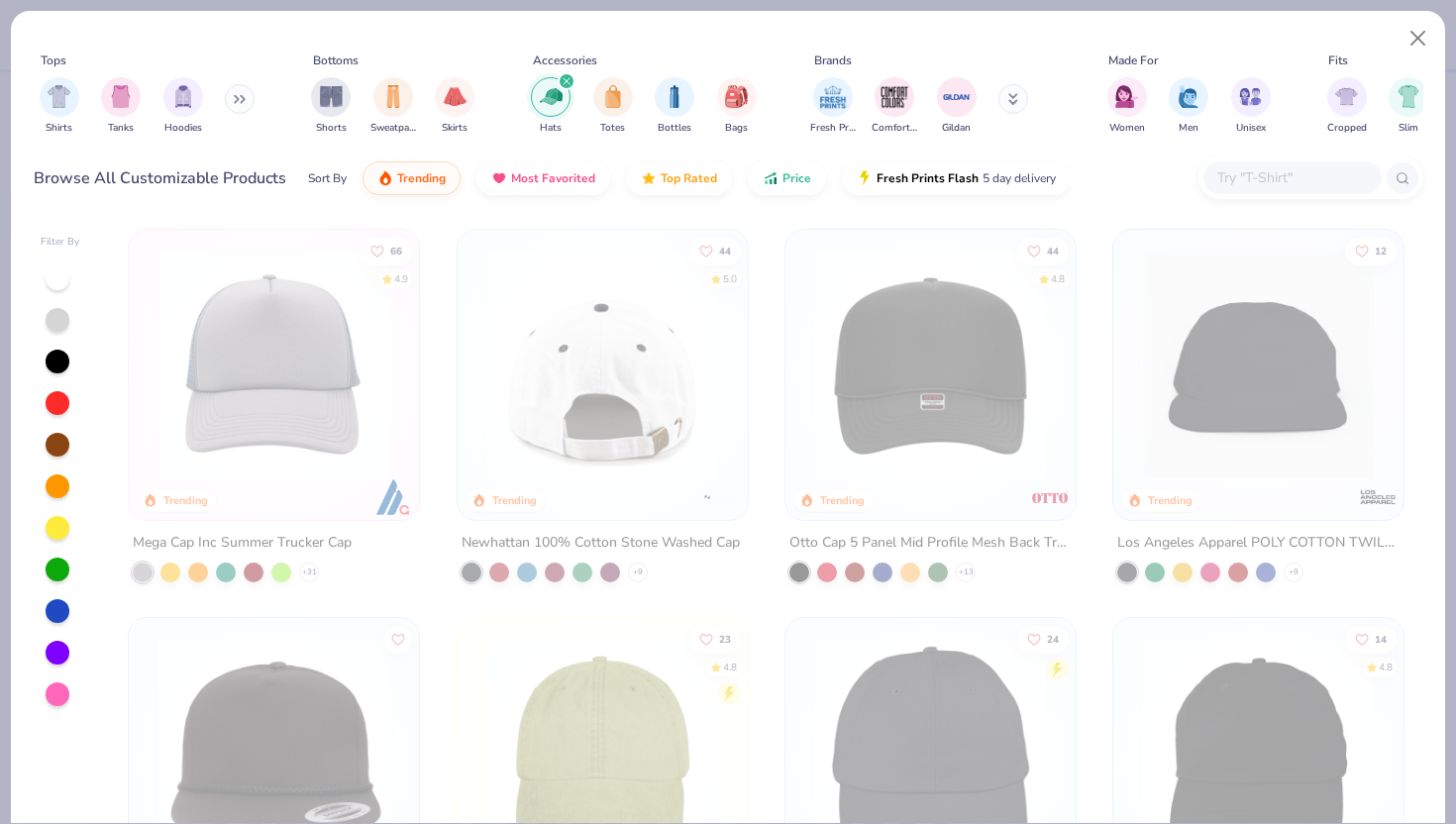 click at bounding box center [273, 364] 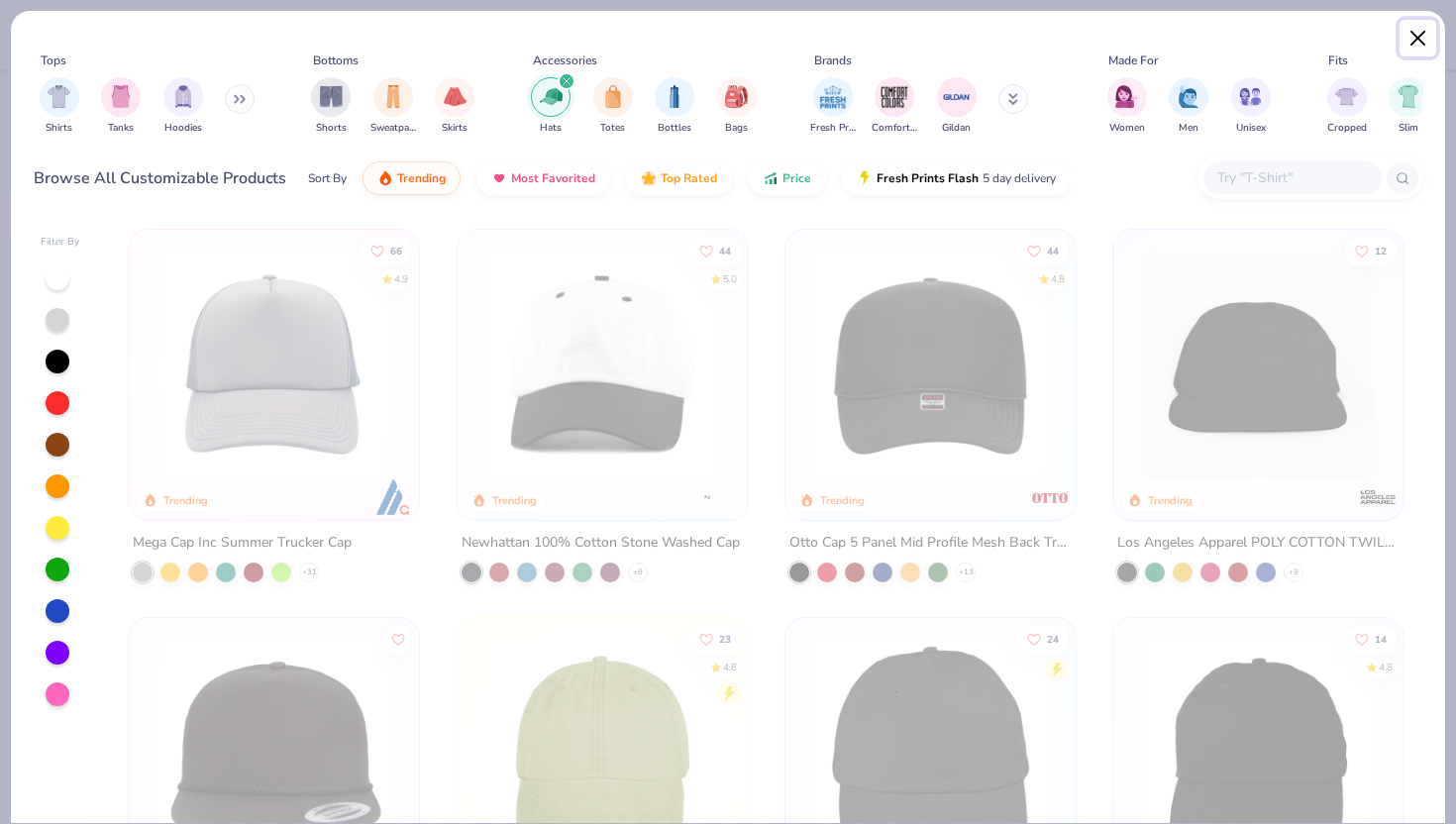click at bounding box center (1418, 39) 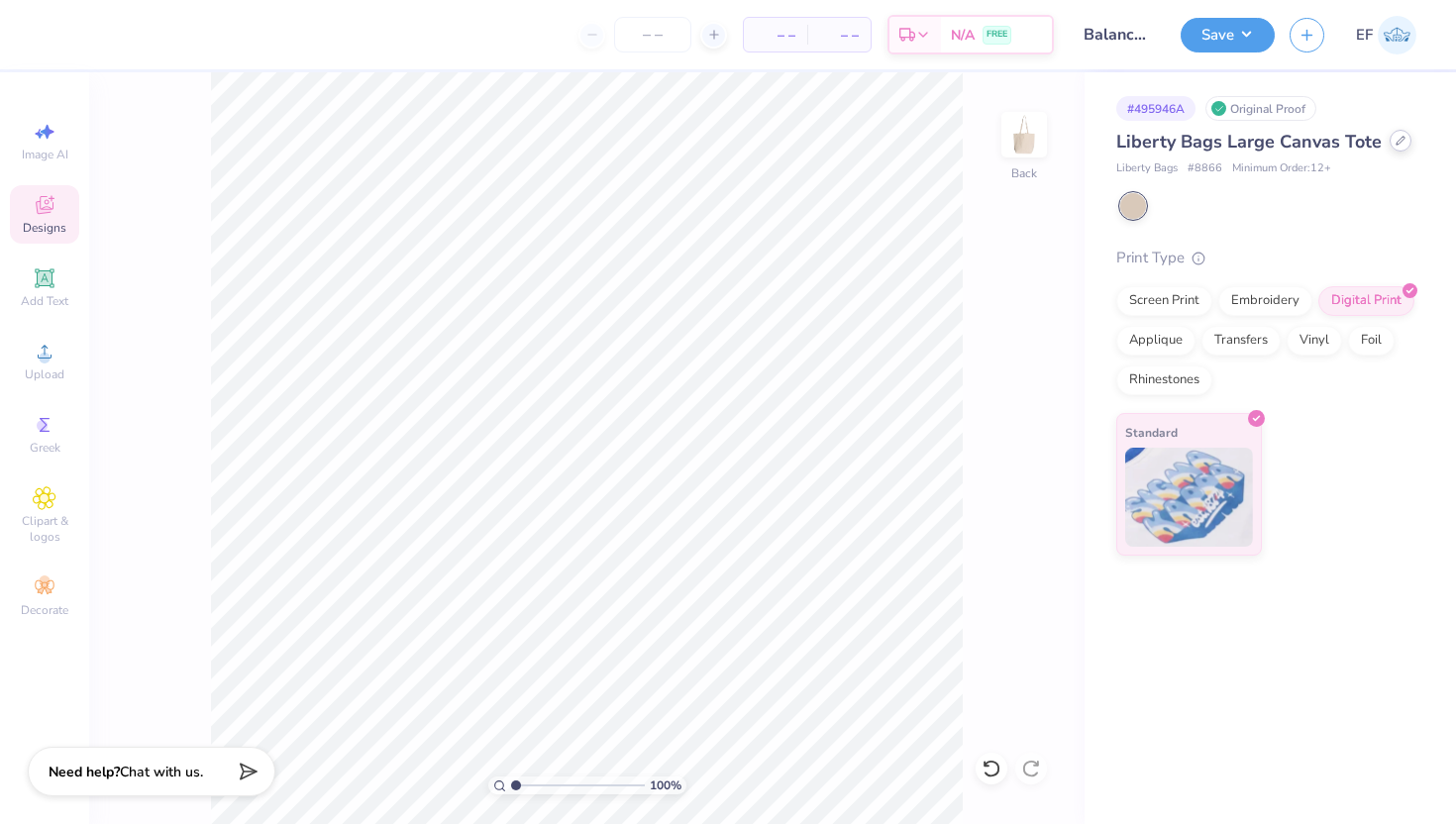 click at bounding box center (1401, 141) 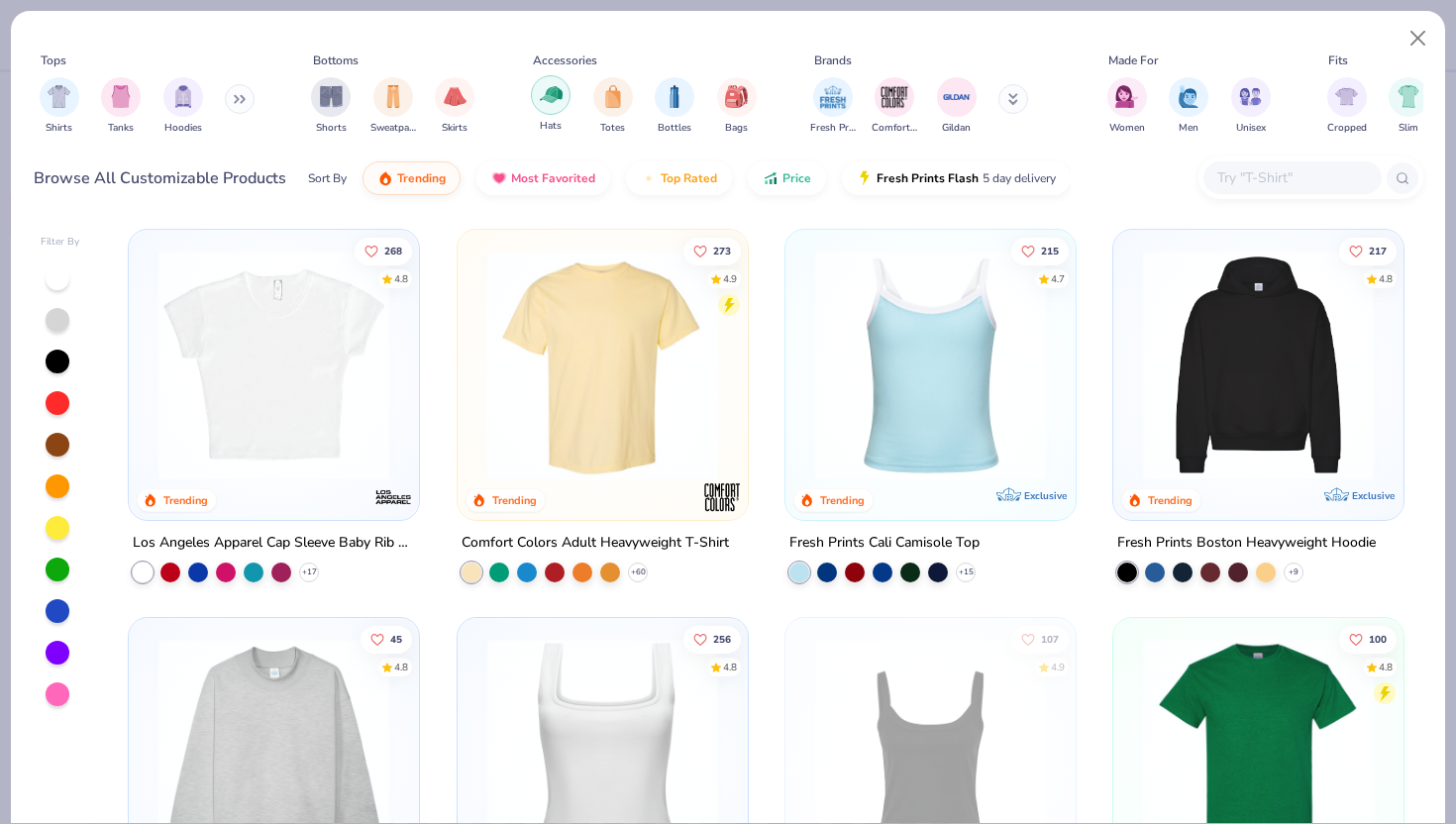 click at bounding box center (551, 94) 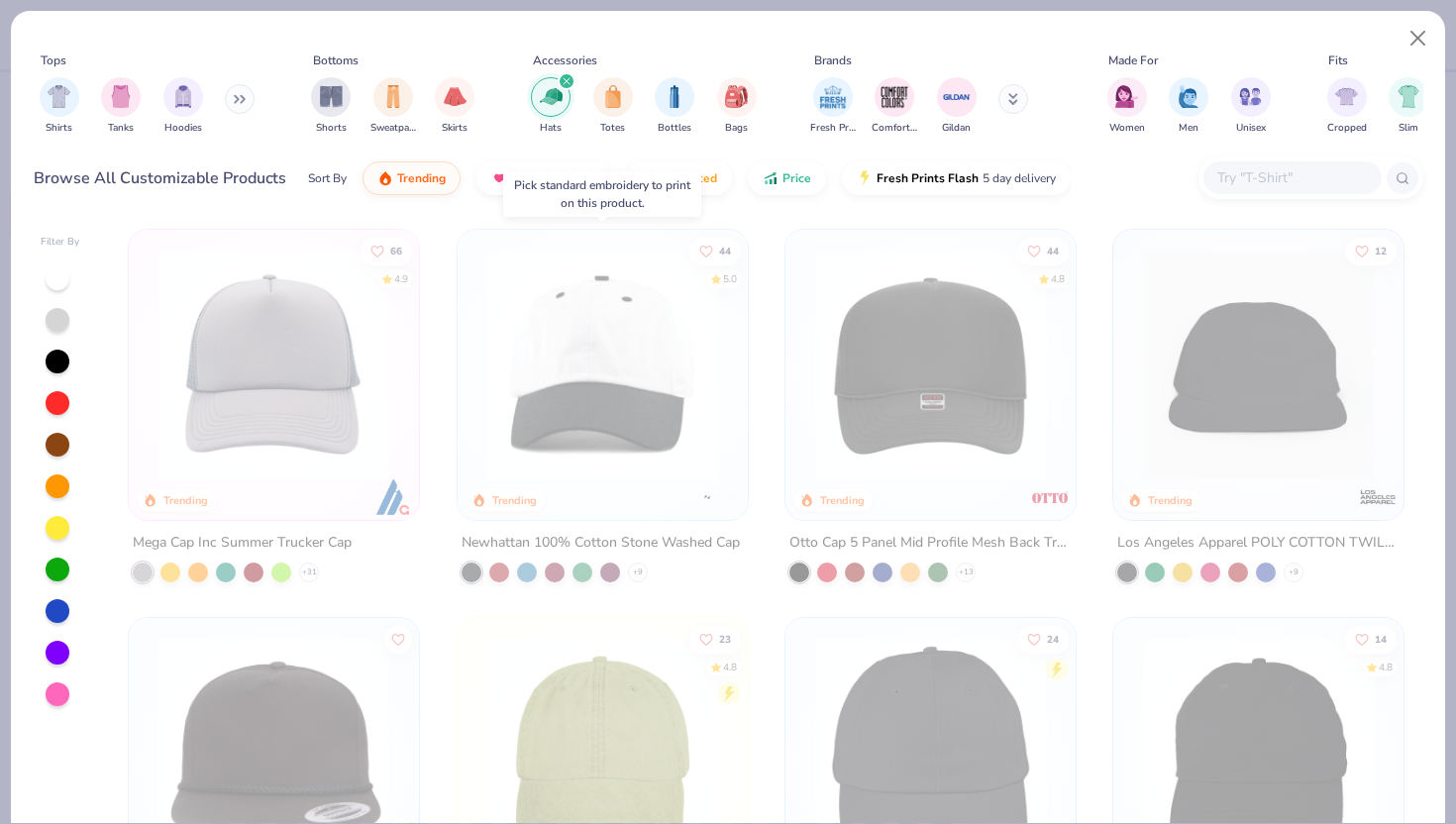 click at bounding box center (602, 364) 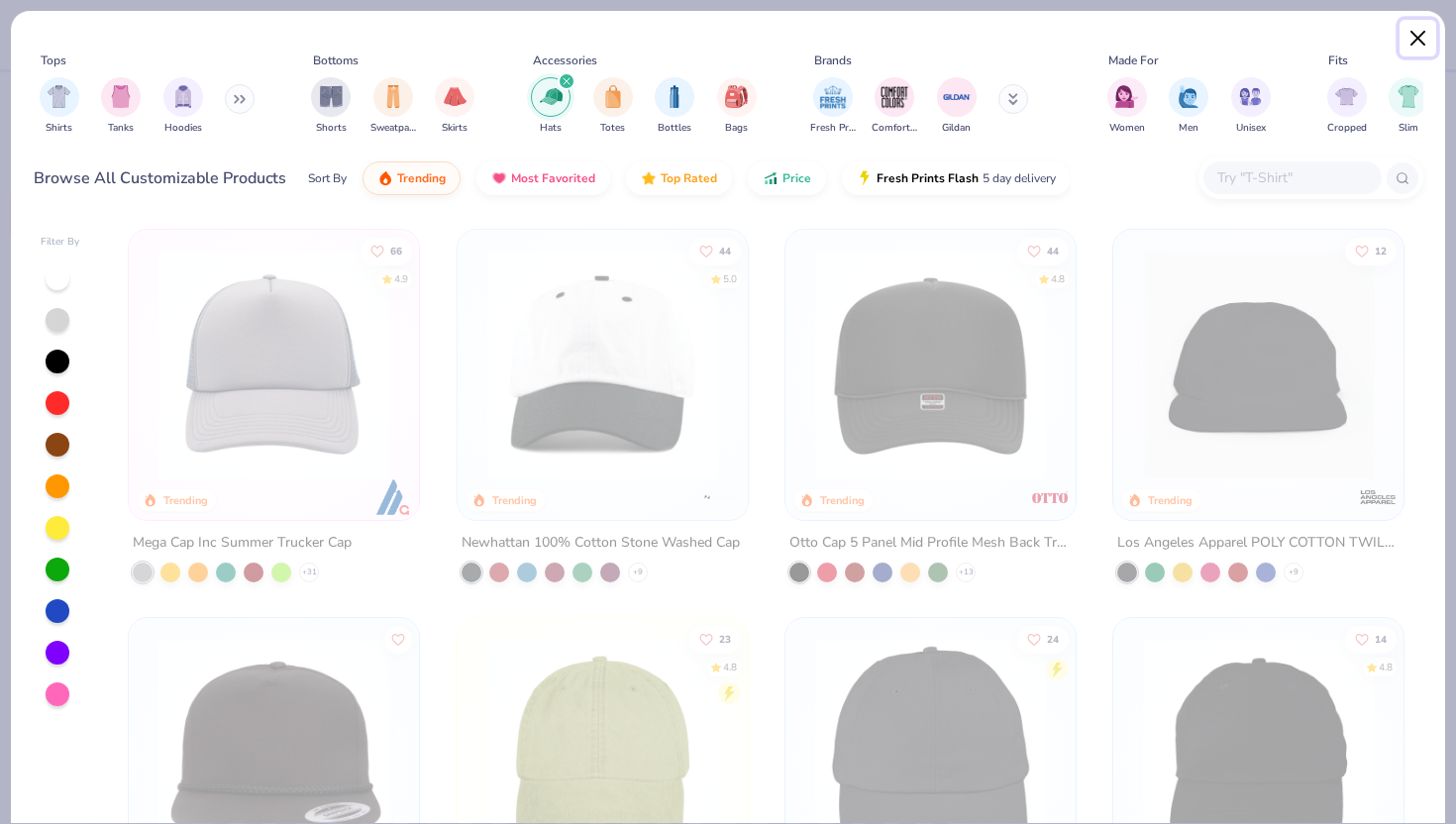 click at bounding box center [1418, 39] 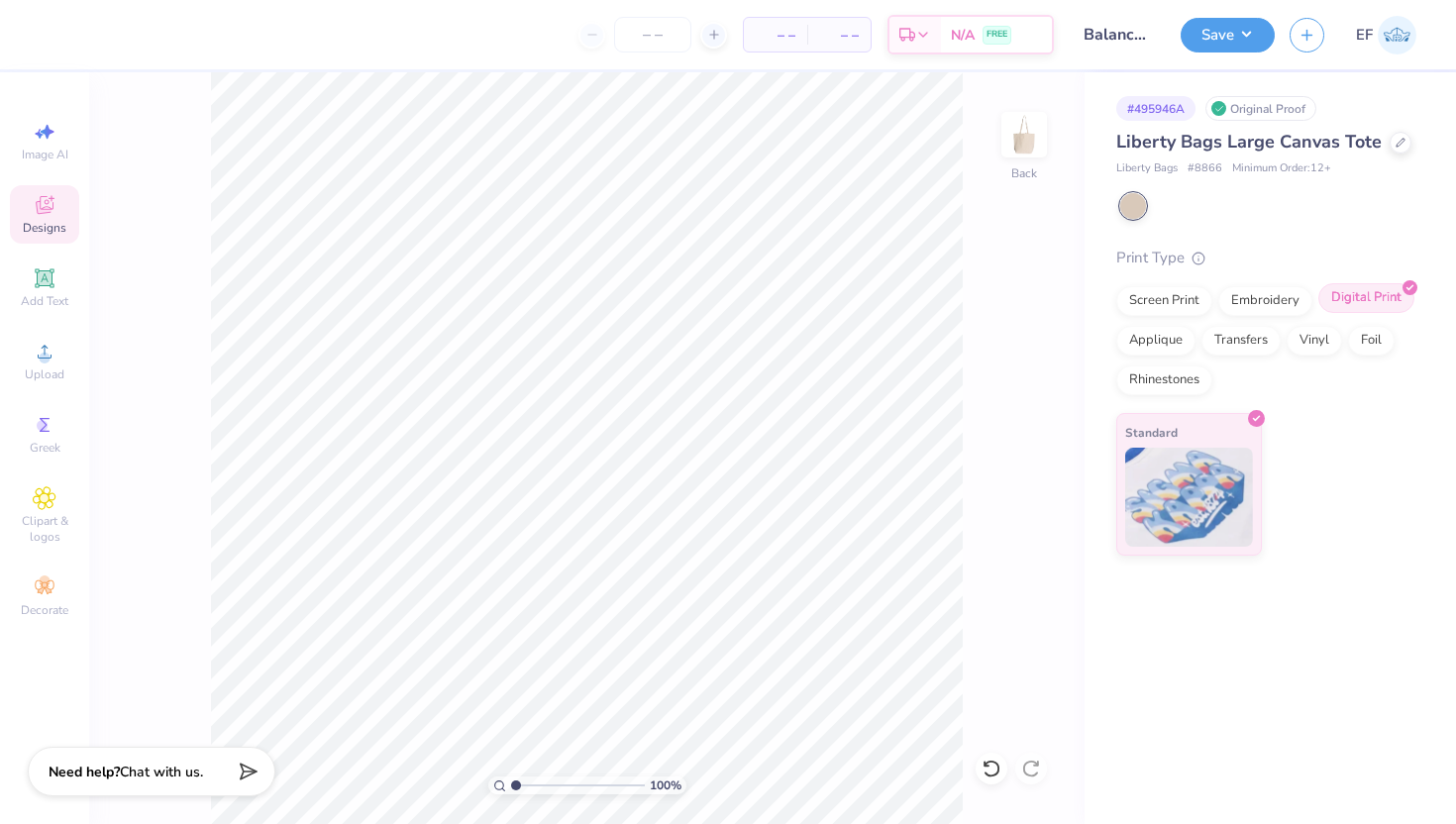 click on "Digital Print" at bounding box center (1366, 298) 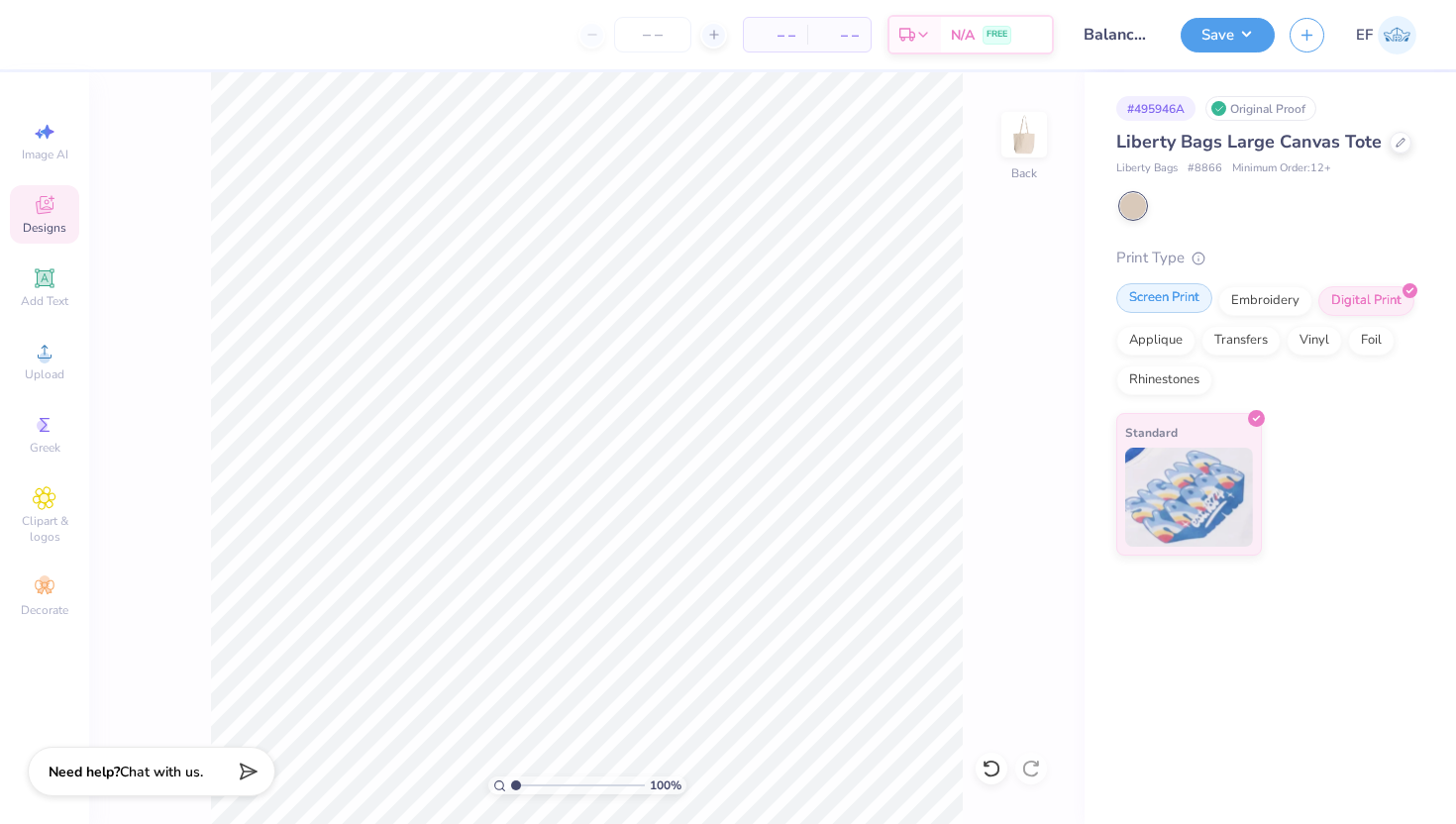 click on "Screen Print" at bounding box center [1164, 298] 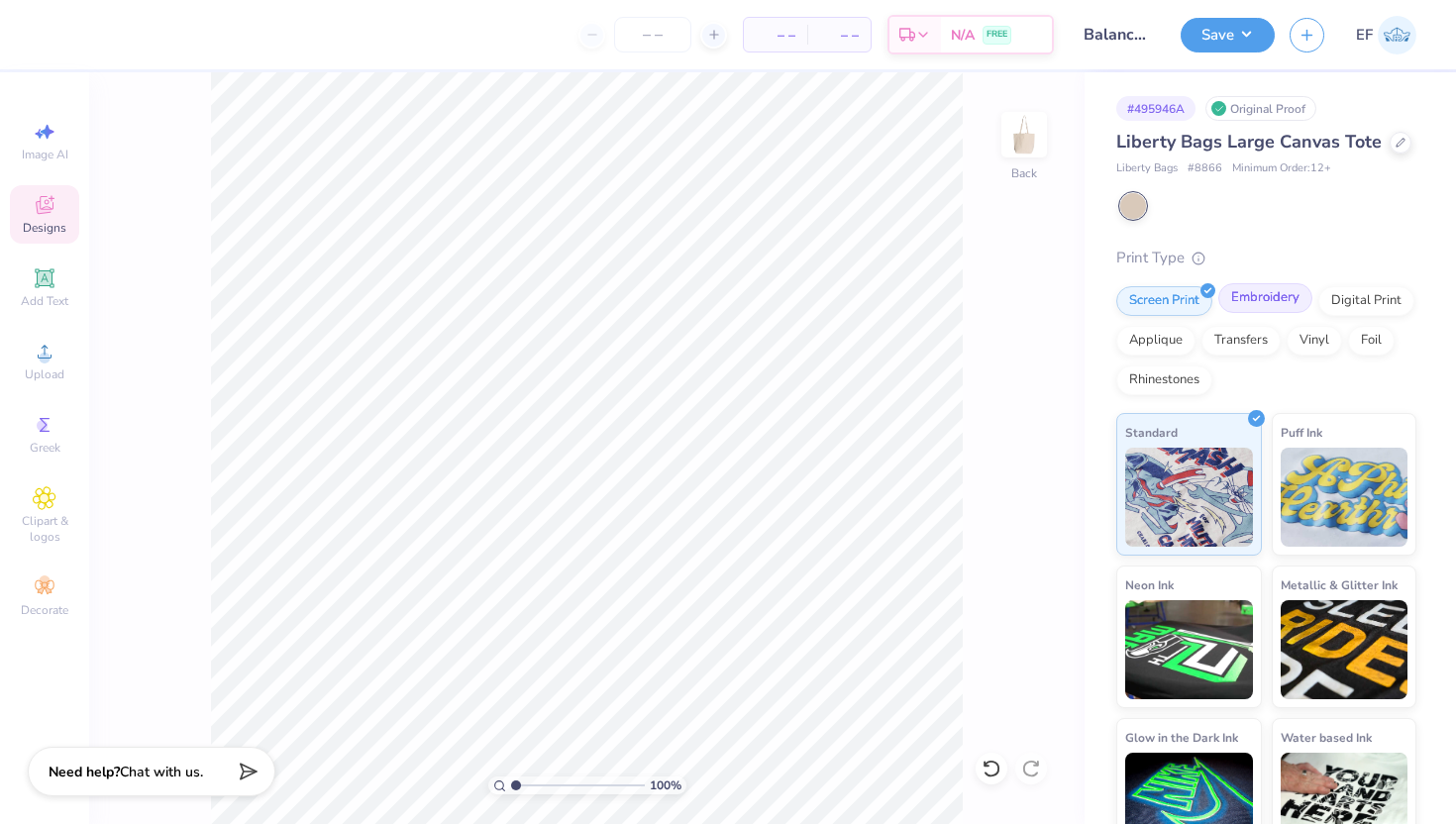 click on "Embroidery" at bounding box center (1265, 298) 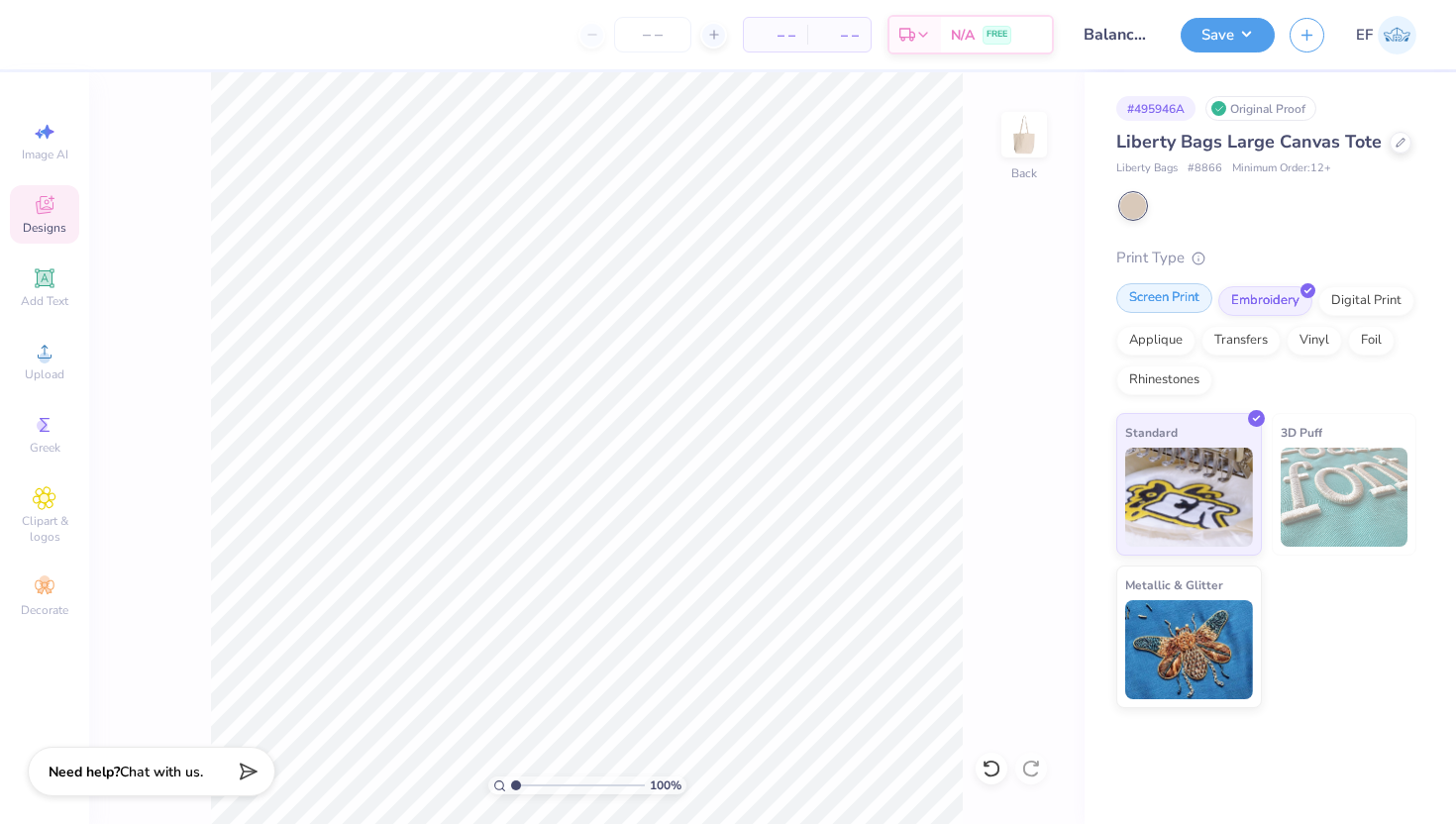 click on "Screen Print" at bounding box center (1164, 298) 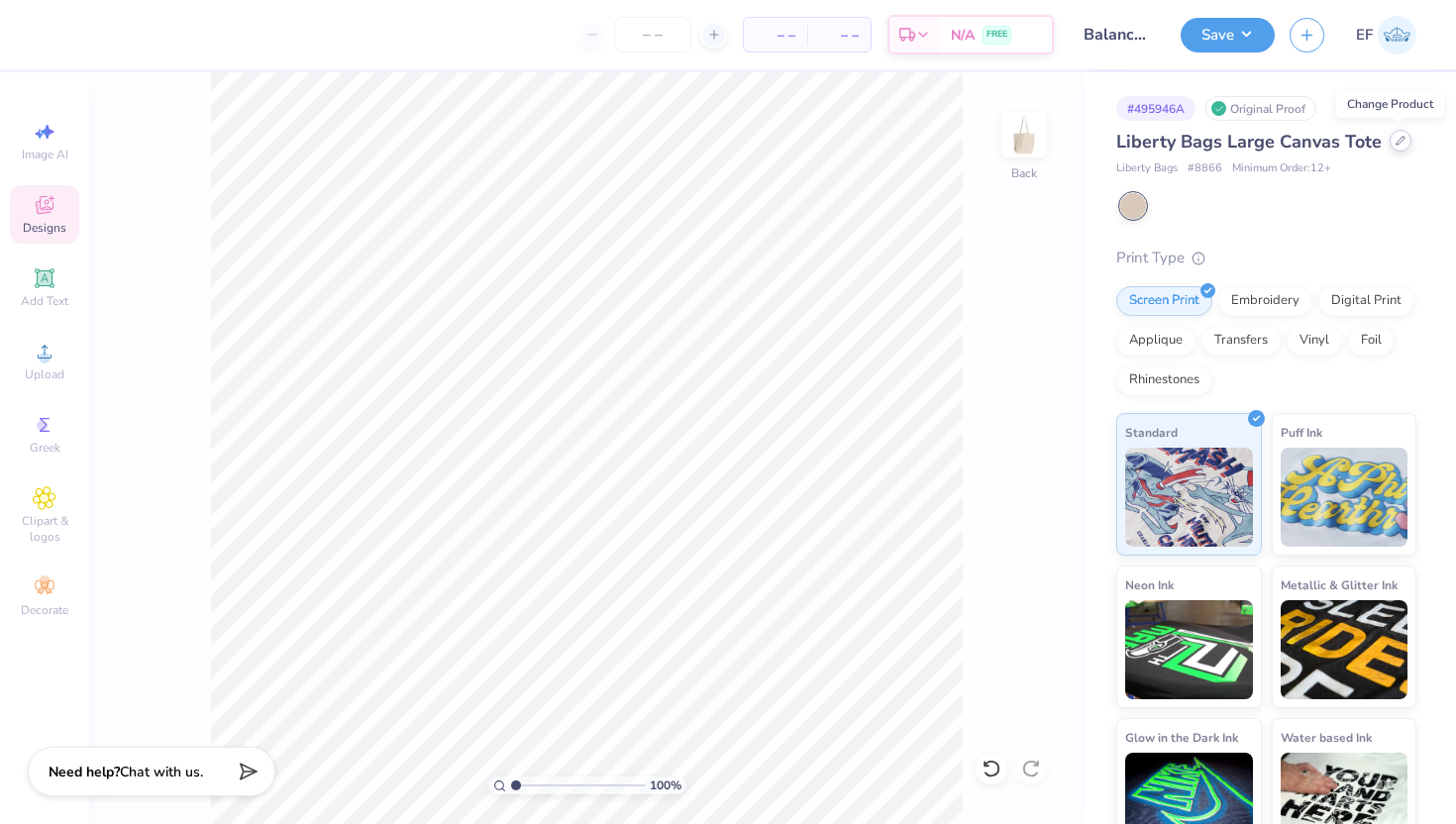 click 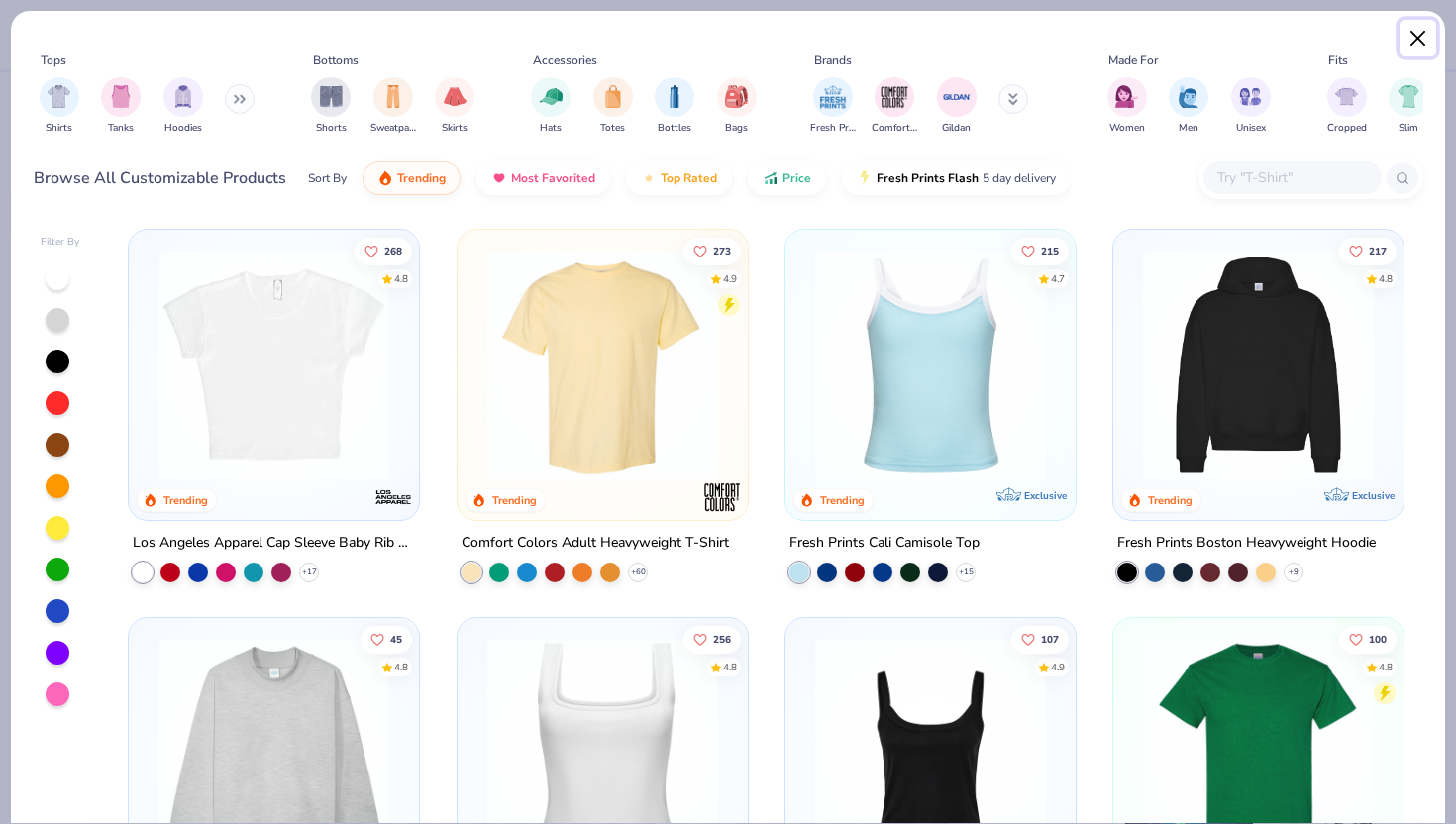 click at bounding box center [1418, 39] 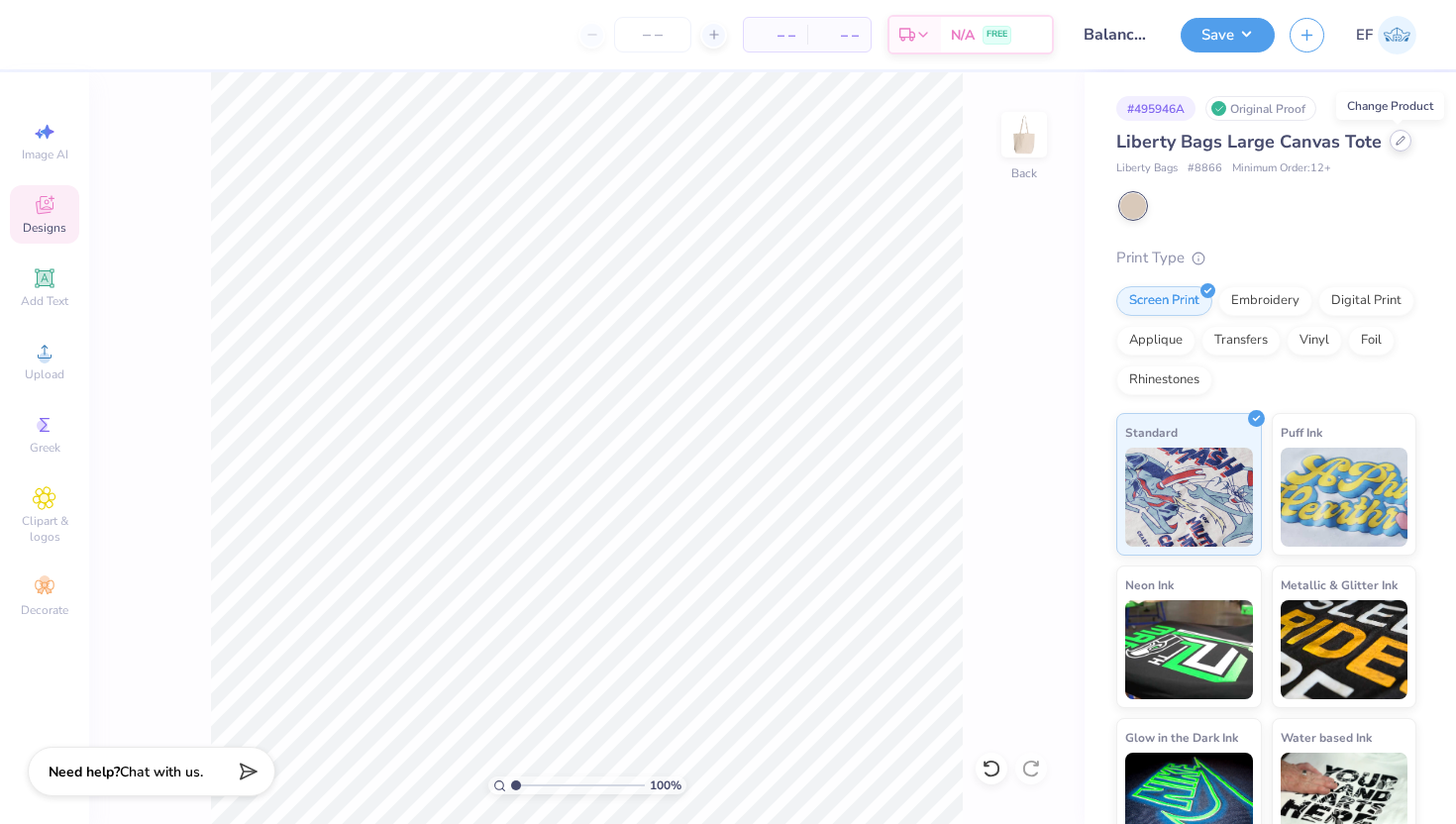 click 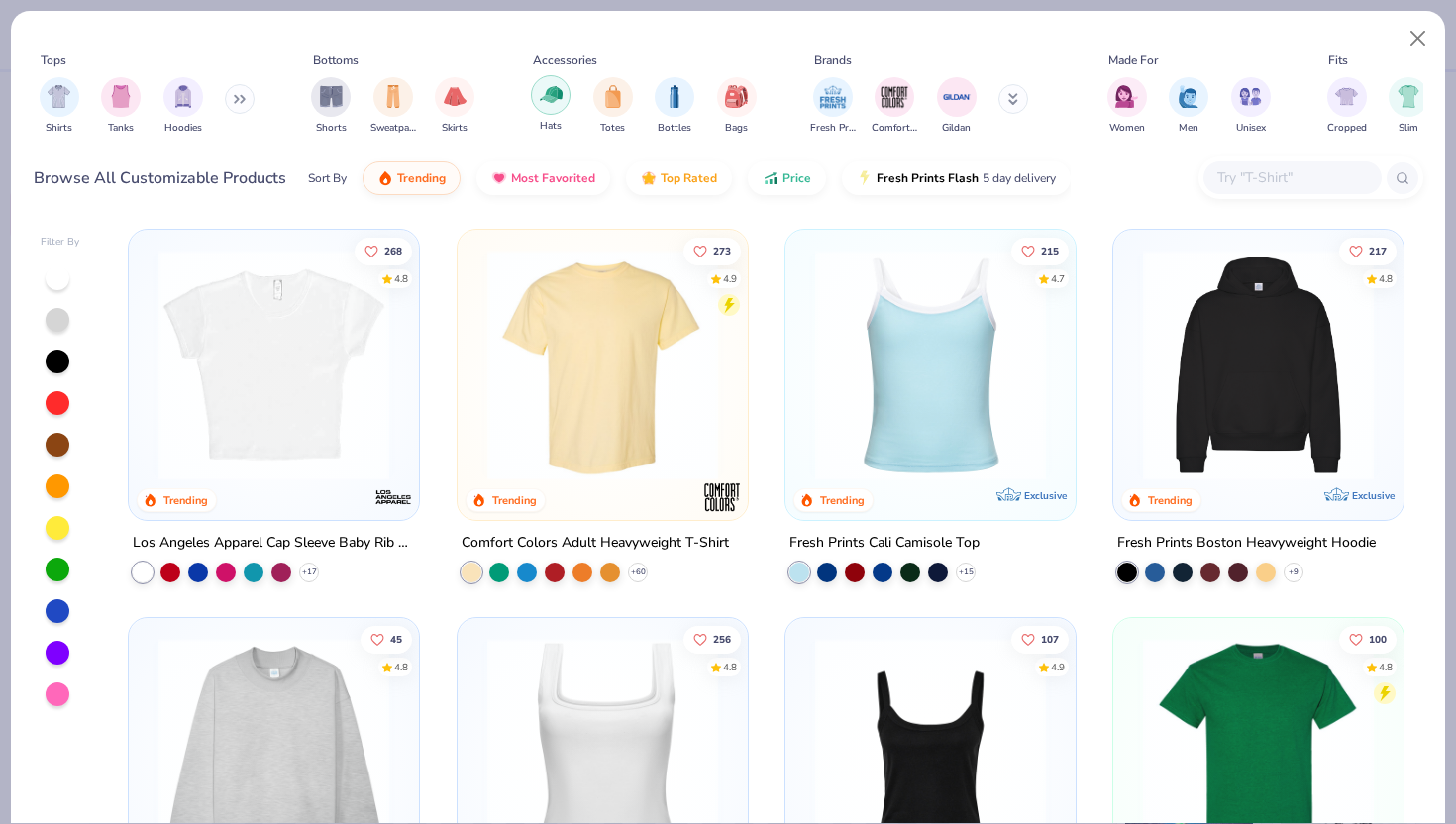 click at bounding box center [551, 95] 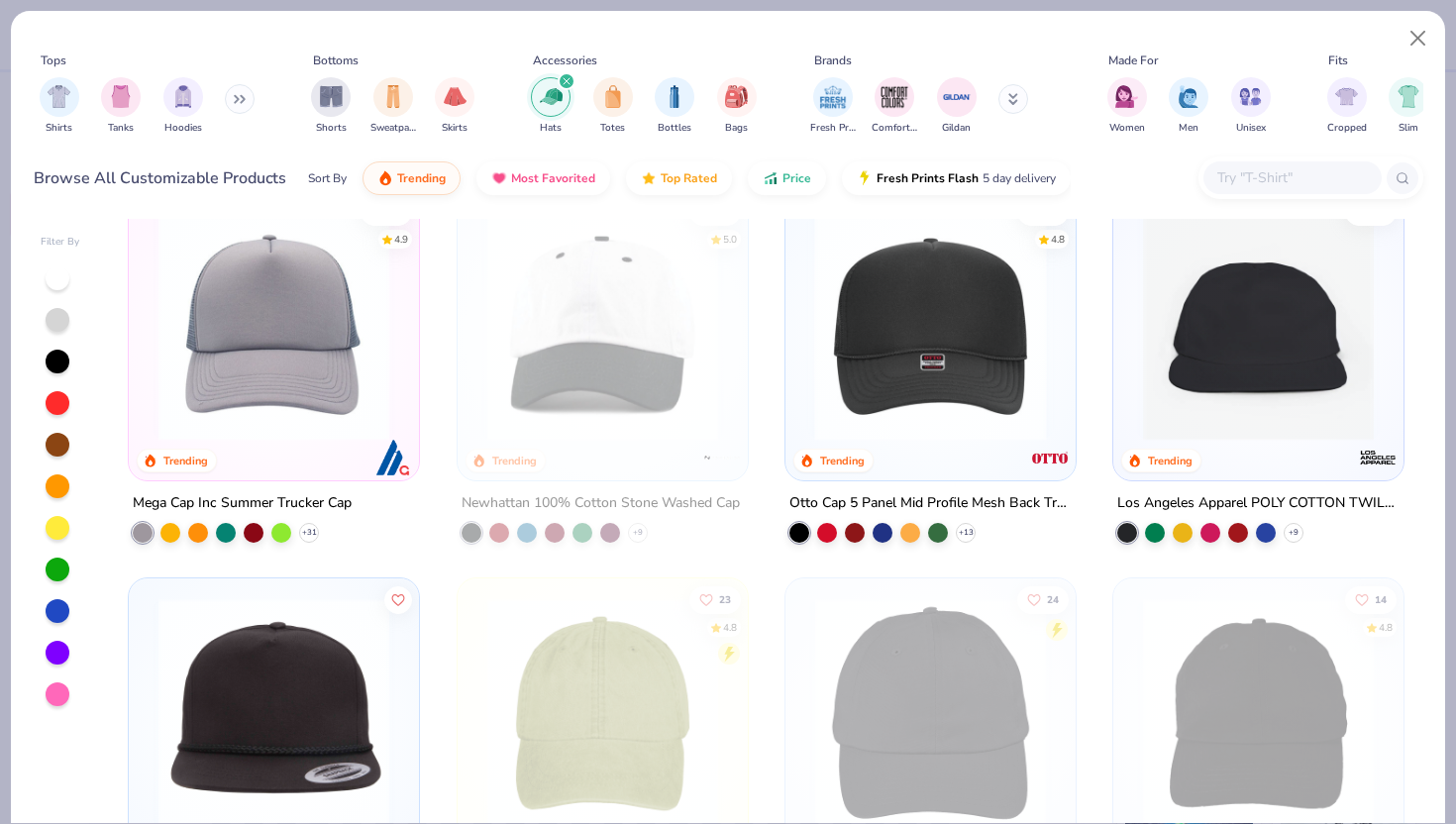 scroll, scrollTop: 43, scrollLeft: 0, axis: vertical 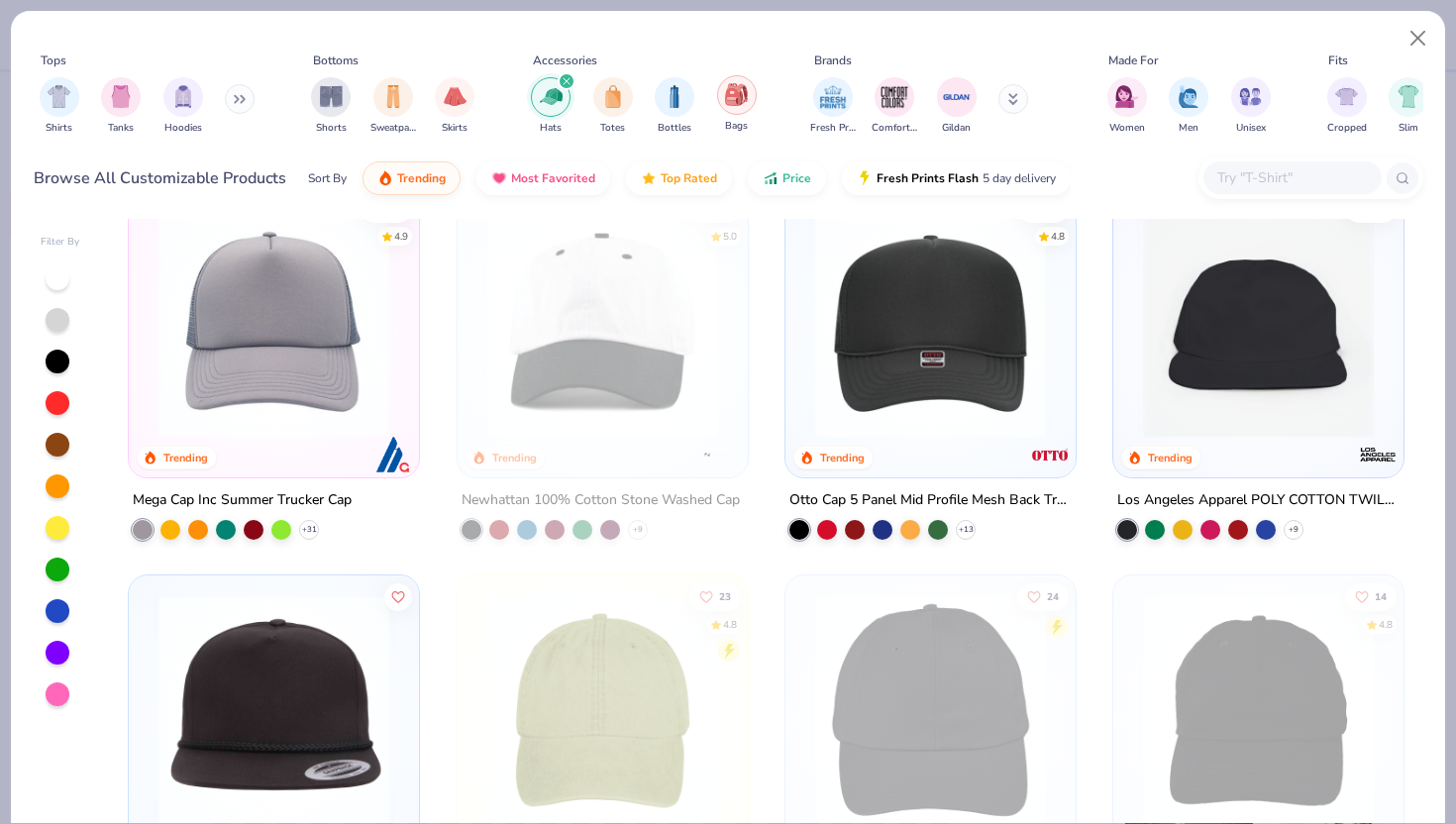 click at bounding box center [736, 94] 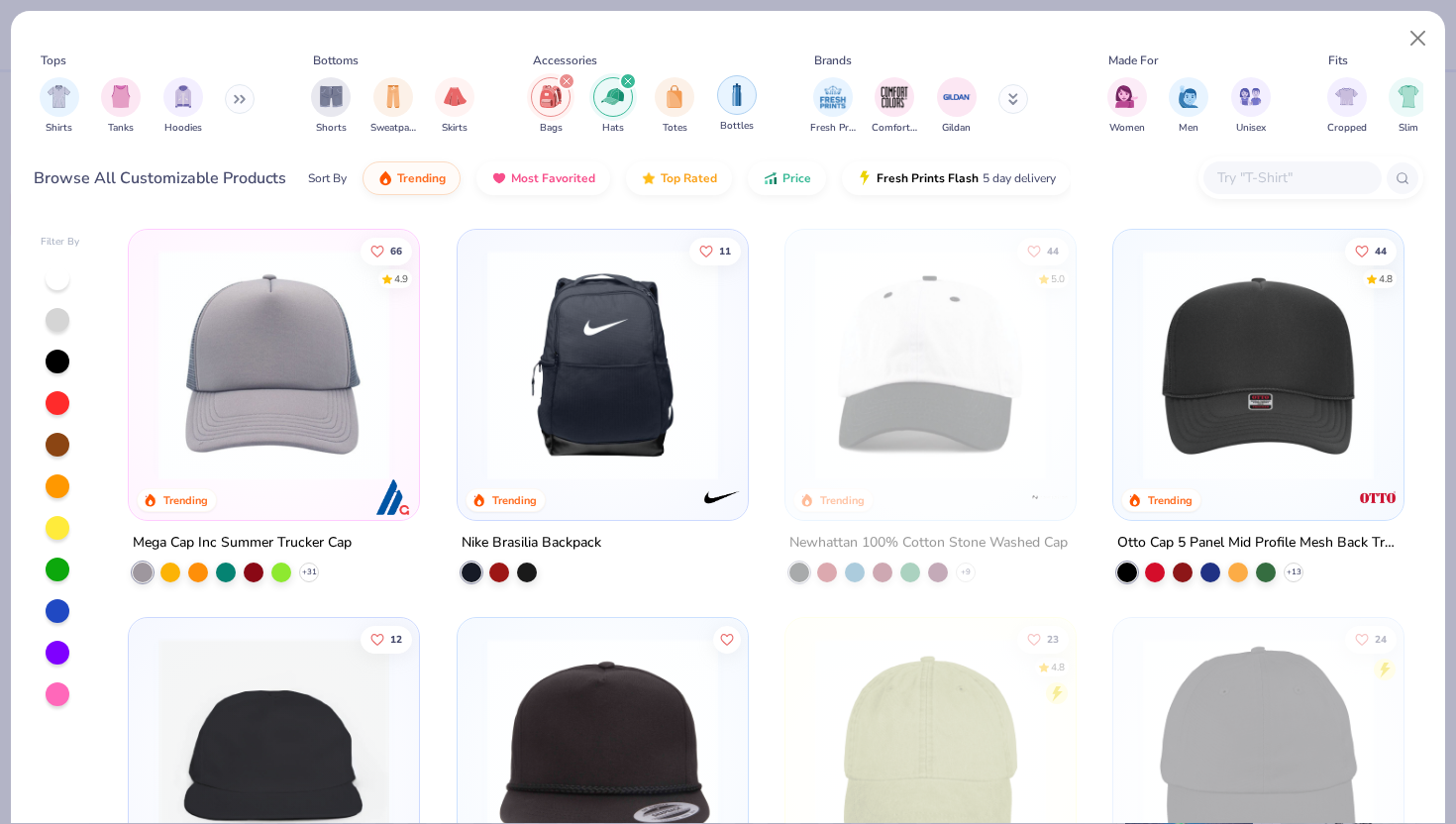 click at bounding box center [737, 94] 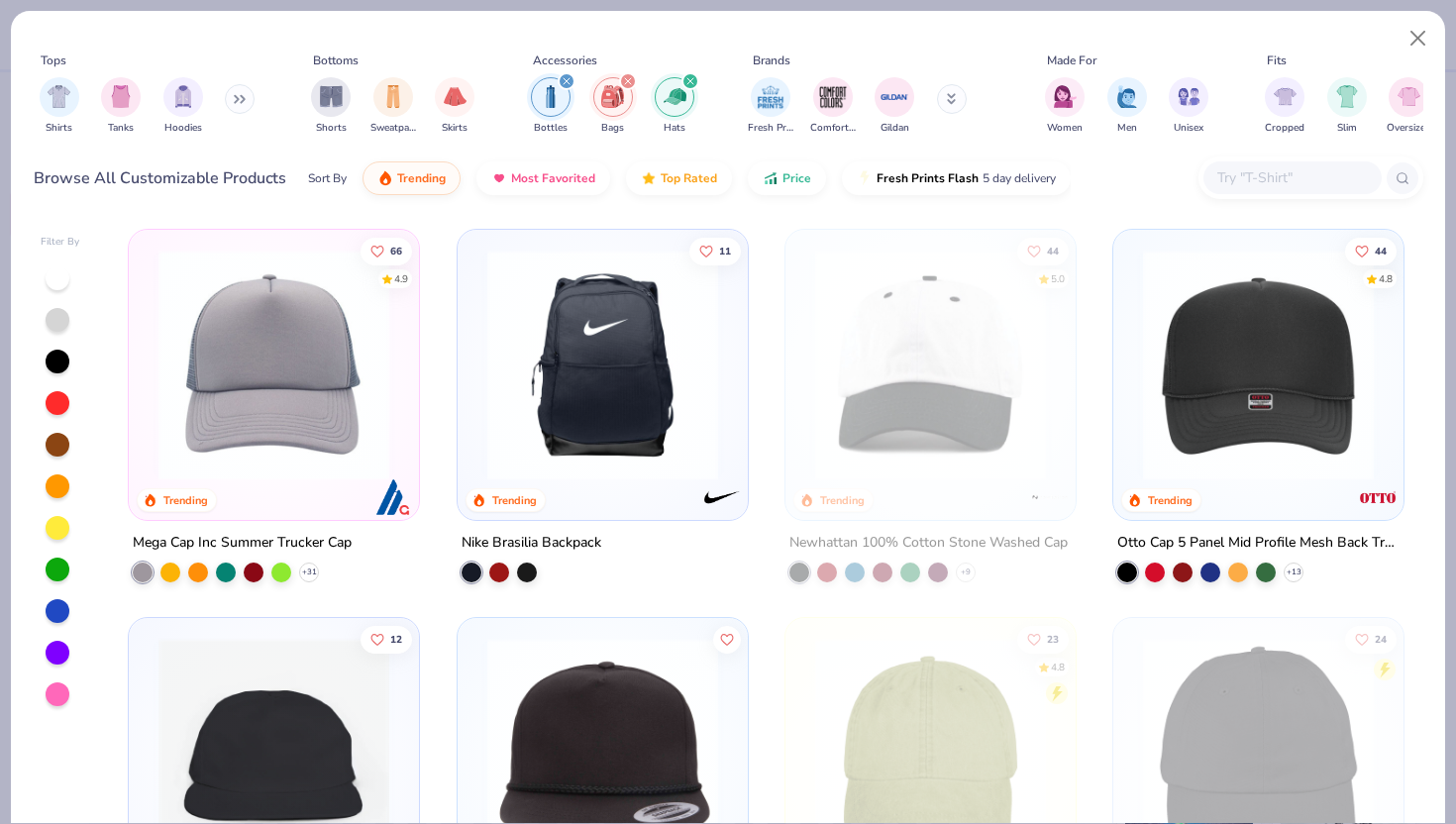 click at bounding box center [675, 97] 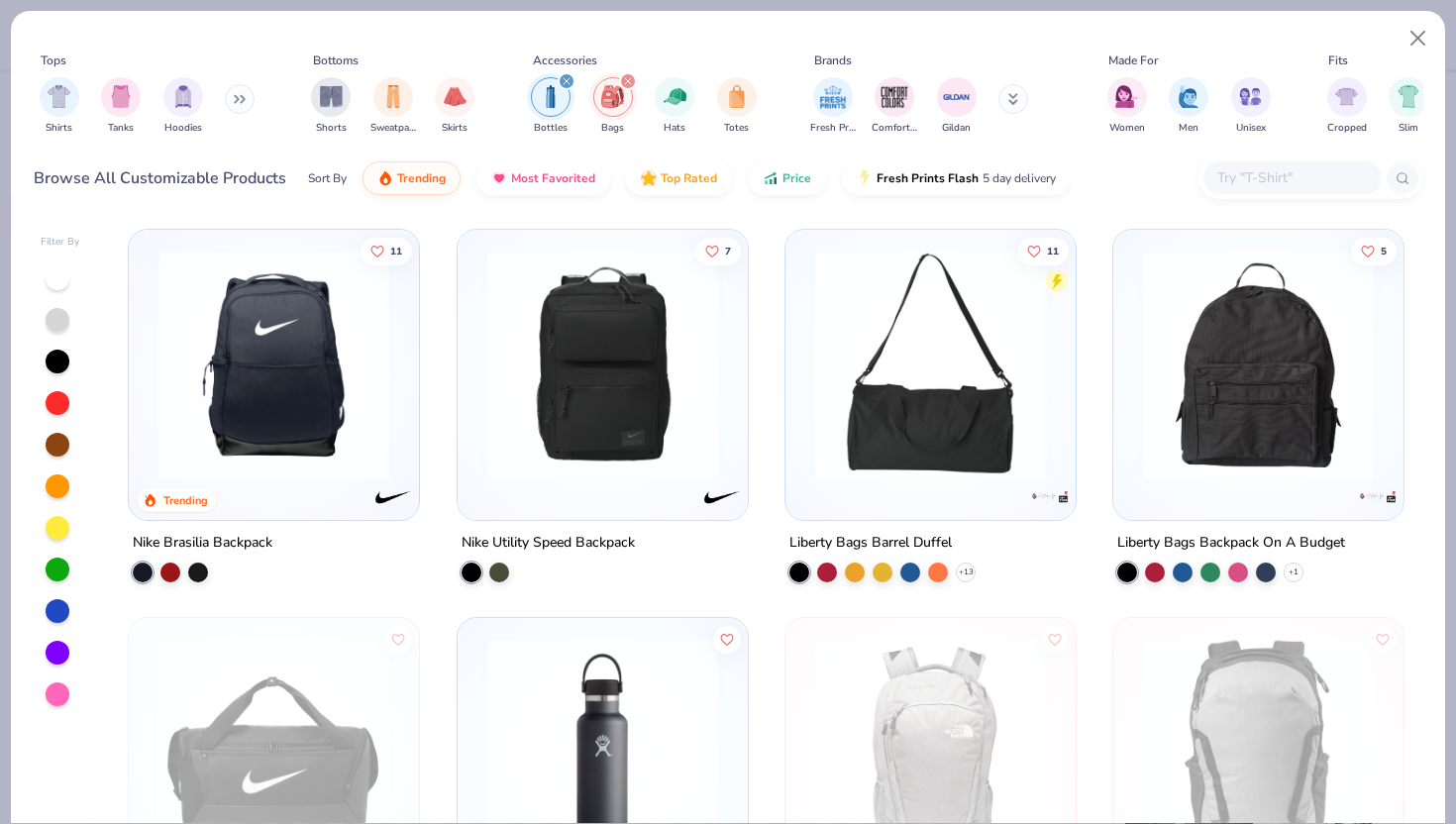 click 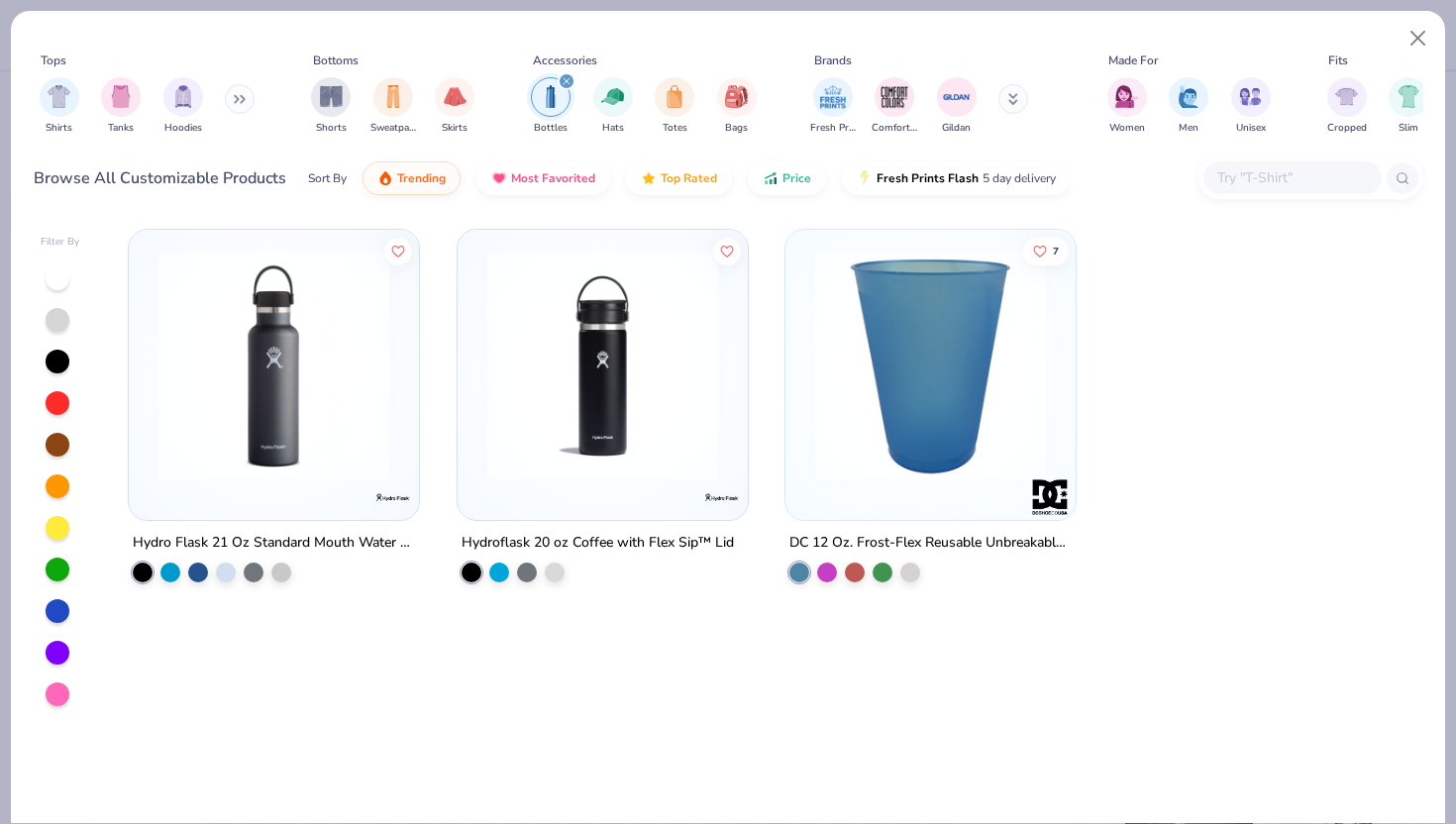 click 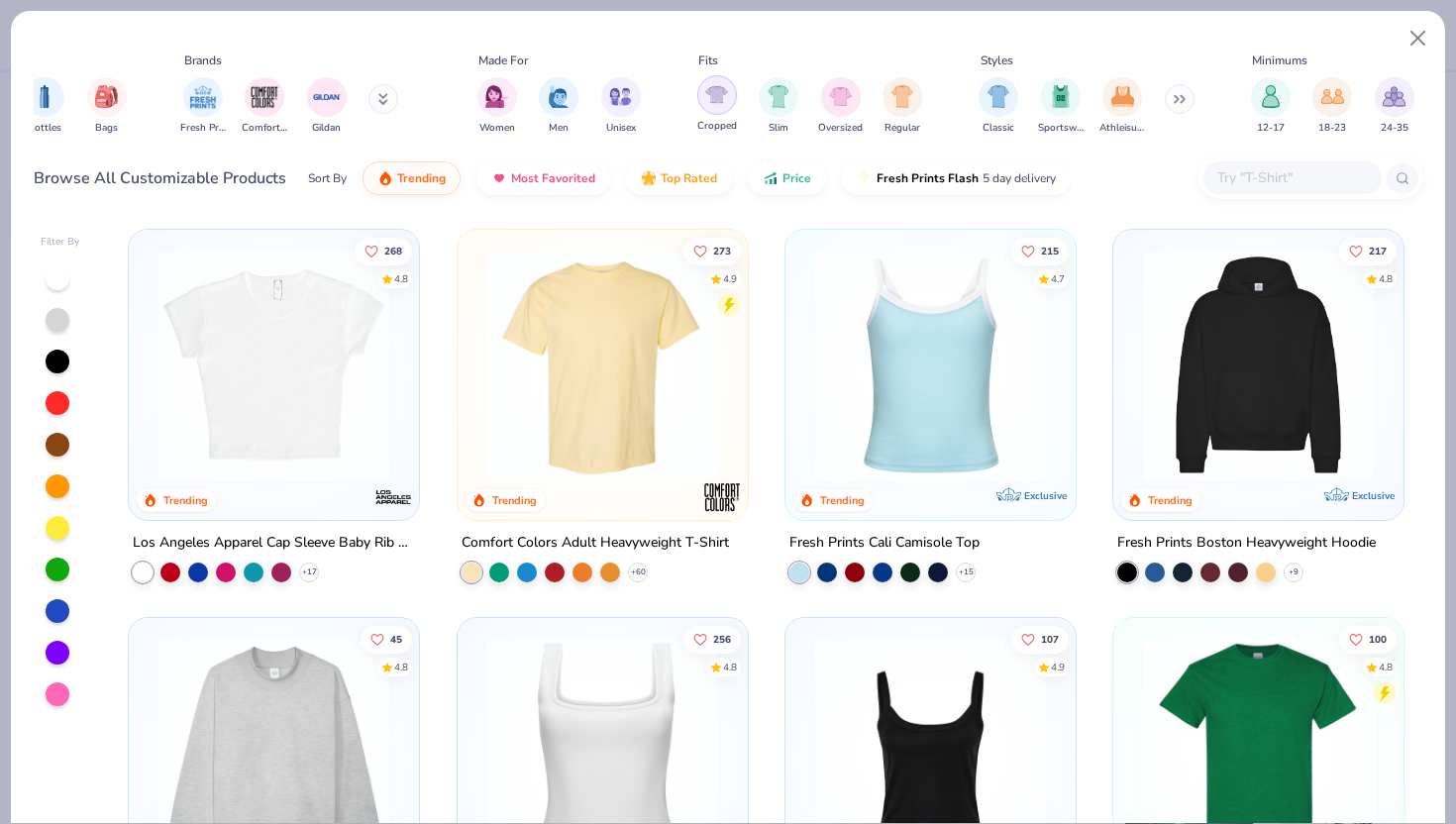 scroll, scrollTop: 0, scrollLeft: 0, axis: both 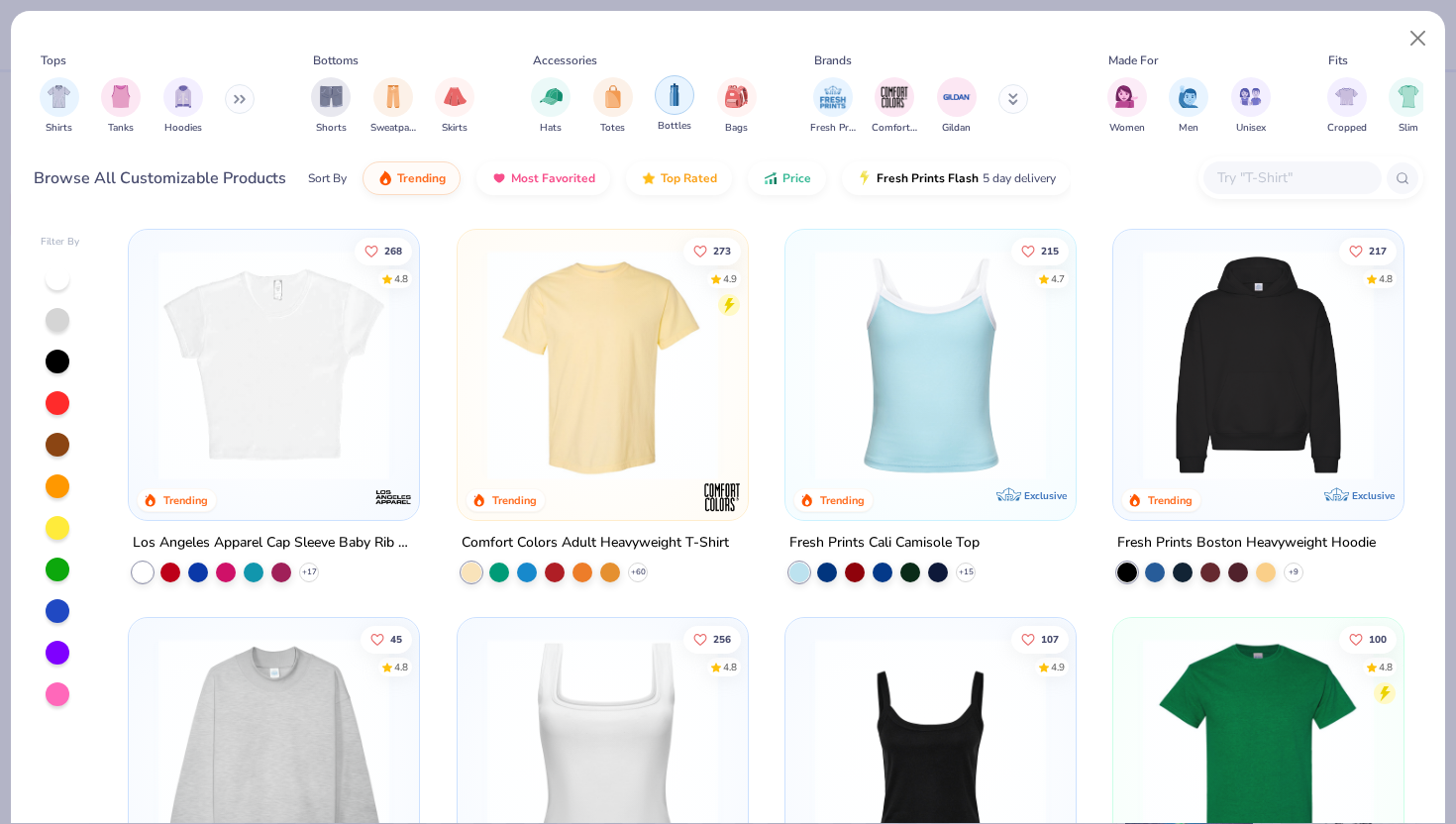 click at bounding box center (675, 94) 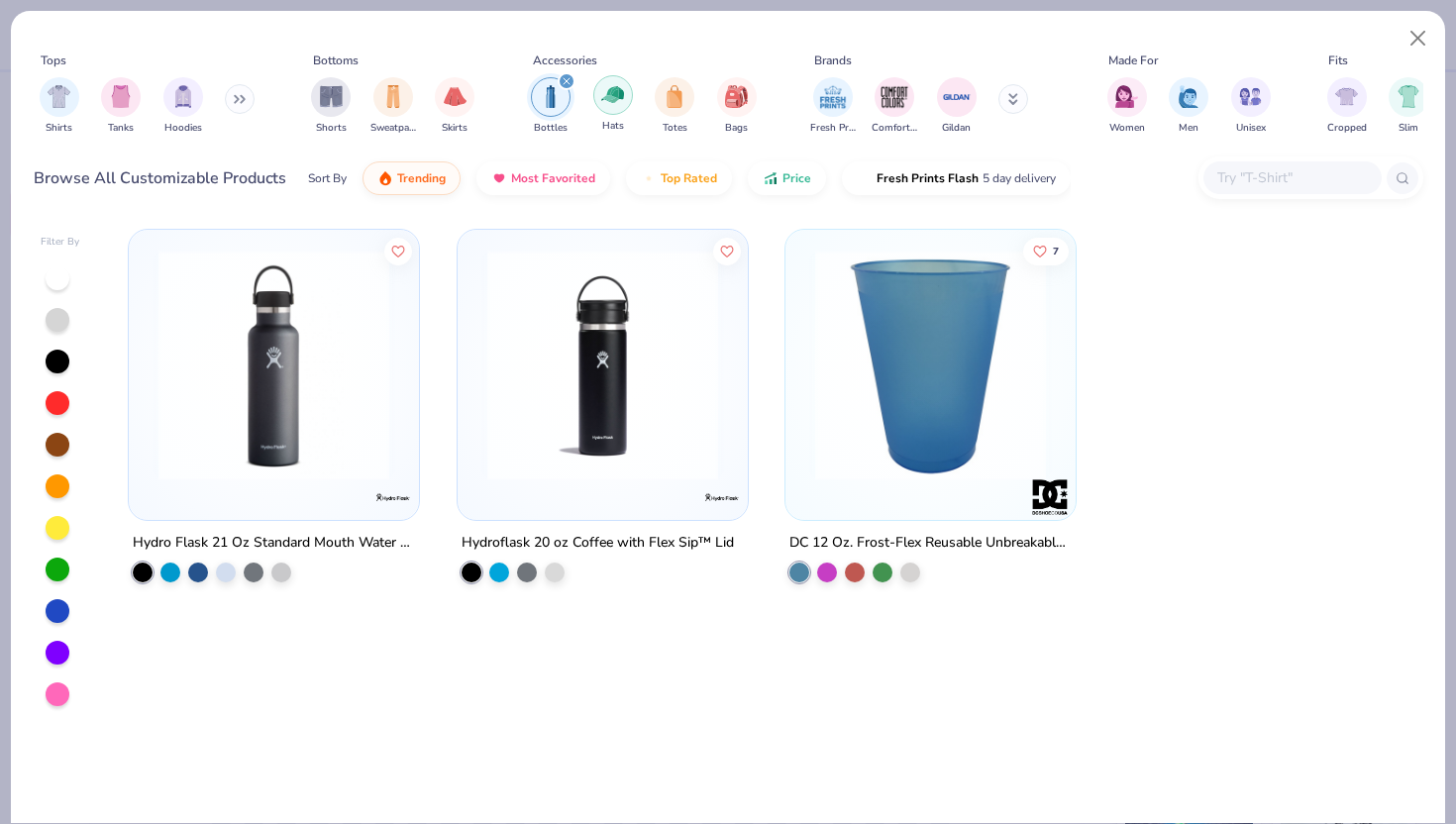 click at bounding box center [612, 94] 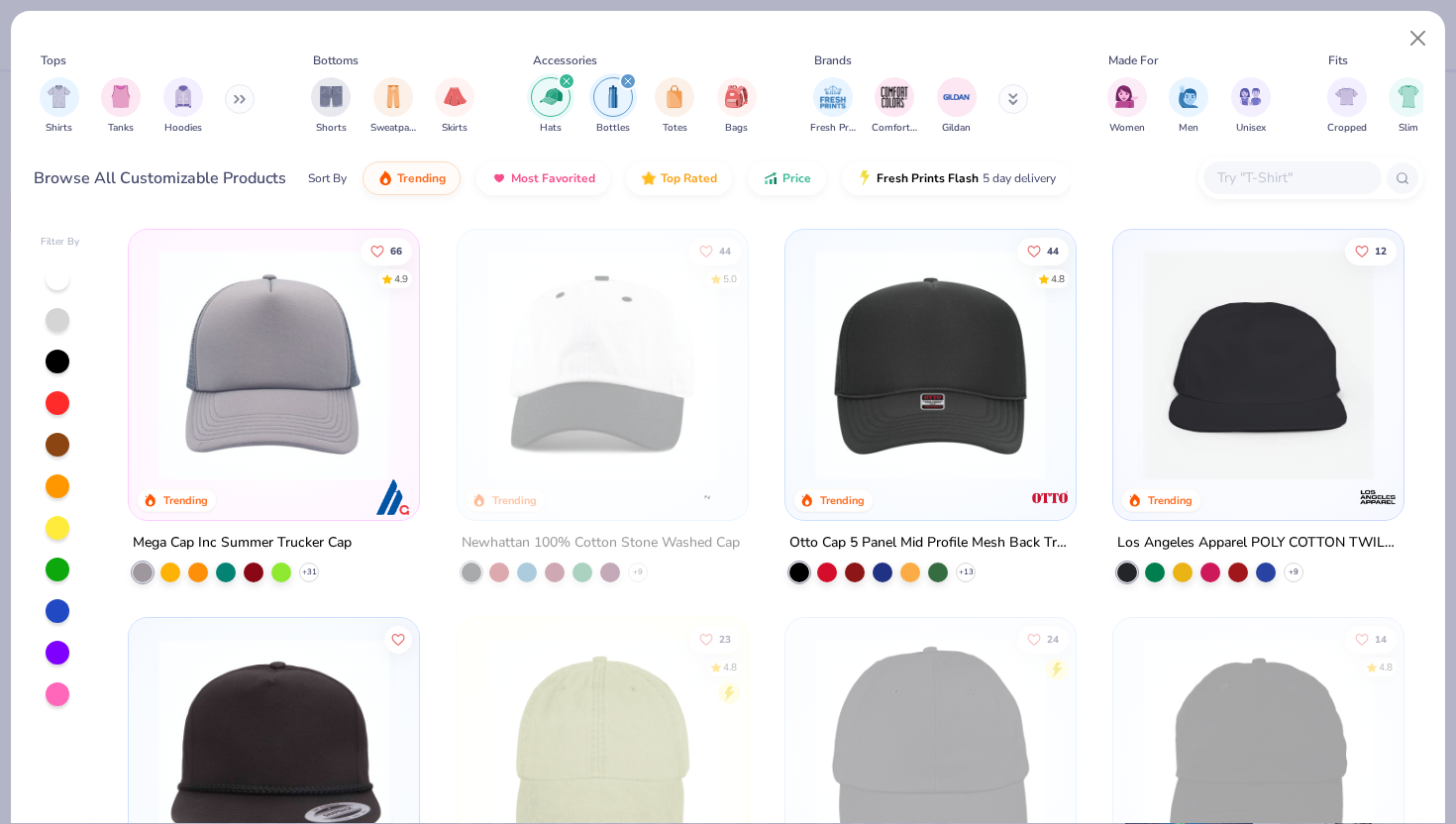 click at bounding box center (628, 81) 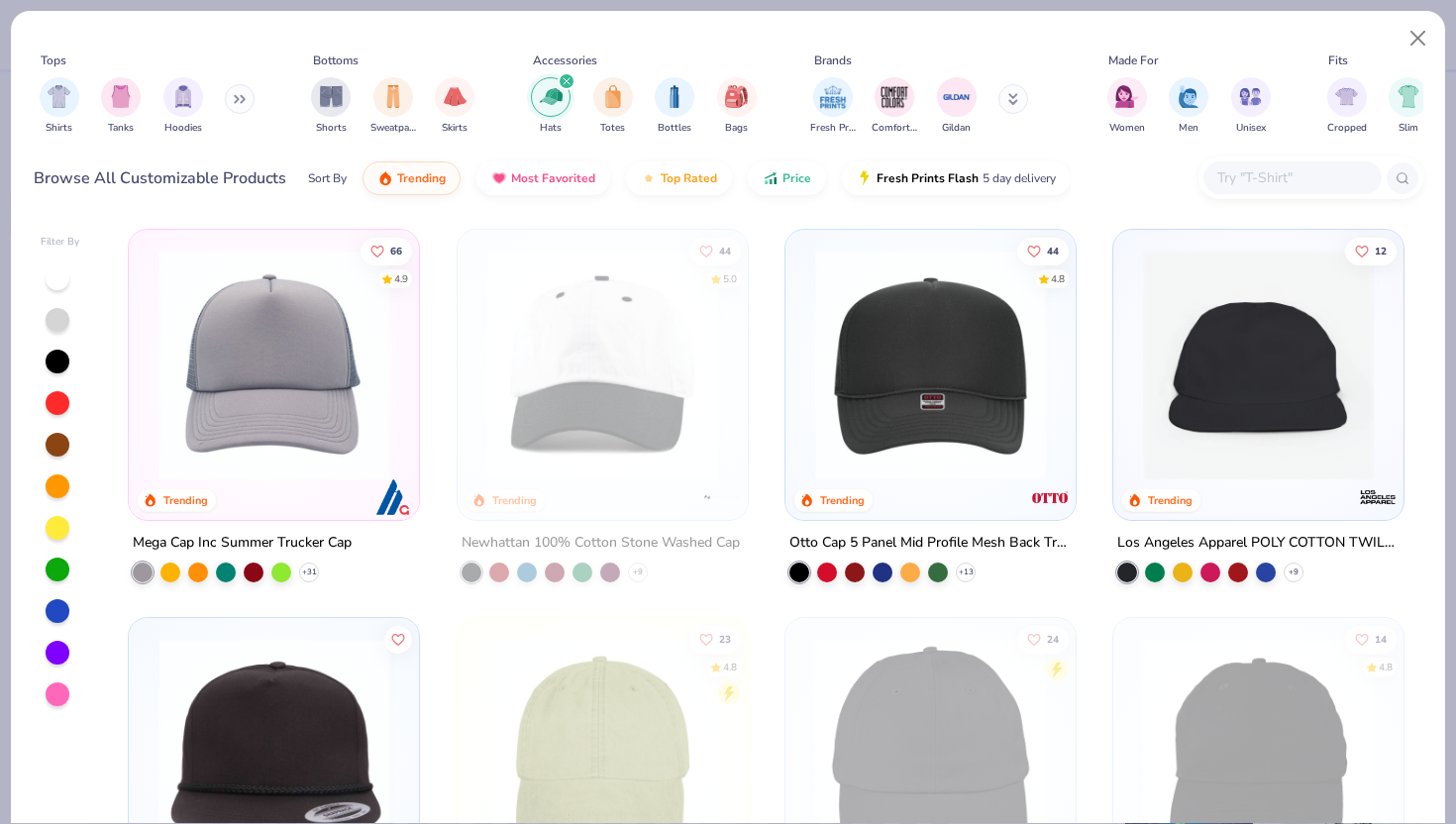 click 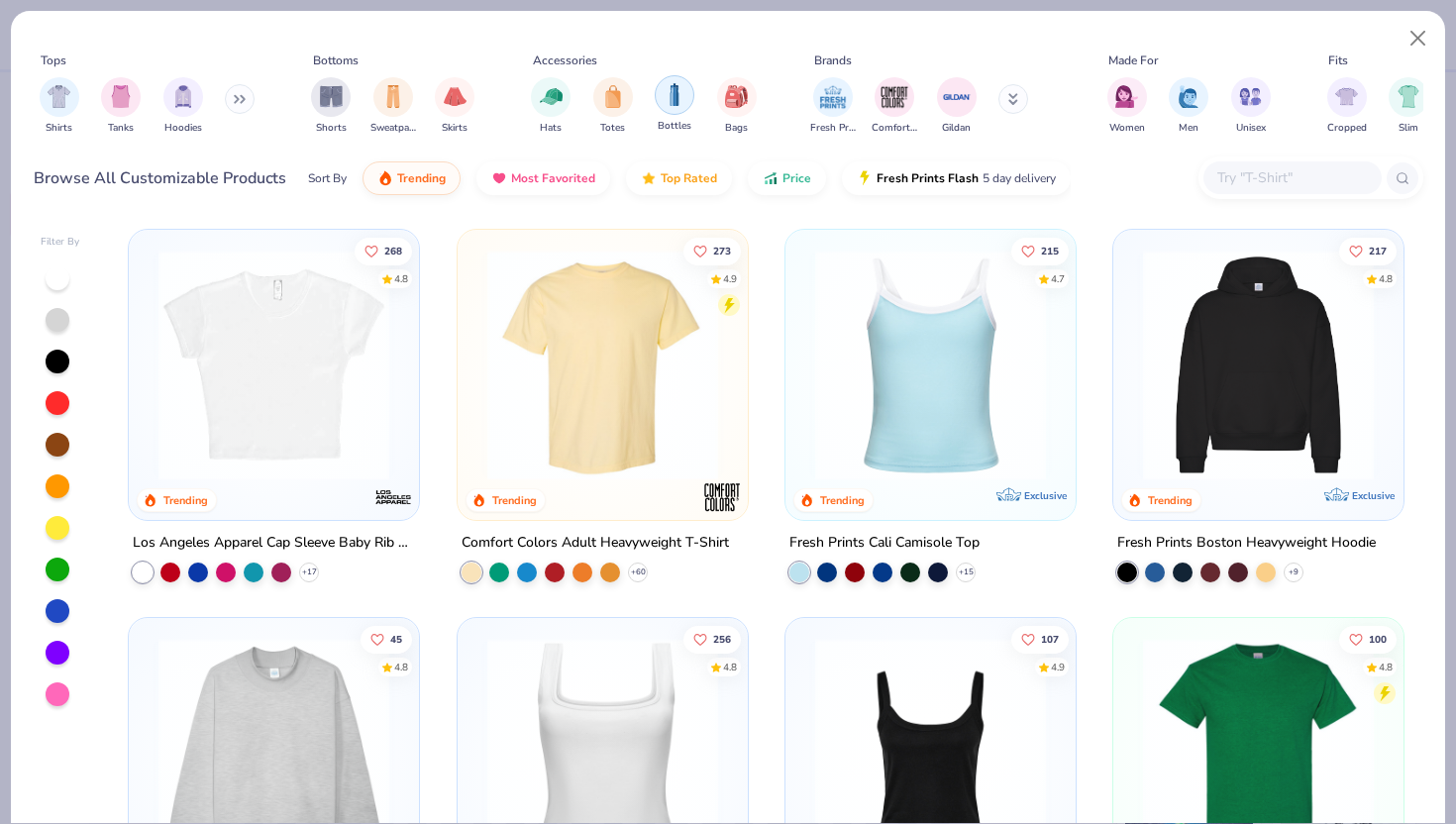 click at bounding box center [675, 94] 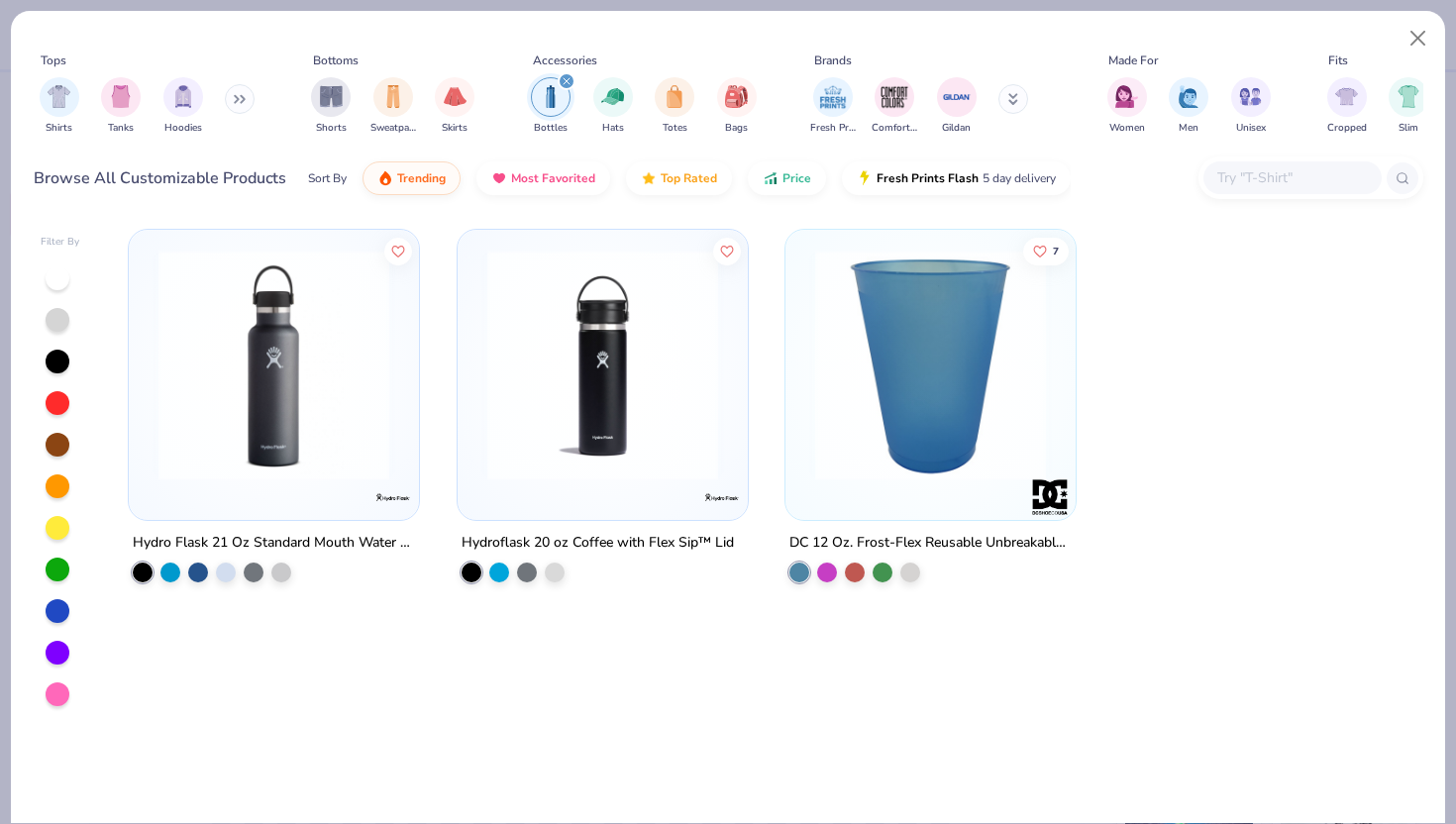 click on "Bottles Hats Totes Bags" at bounding box center [644, 106] 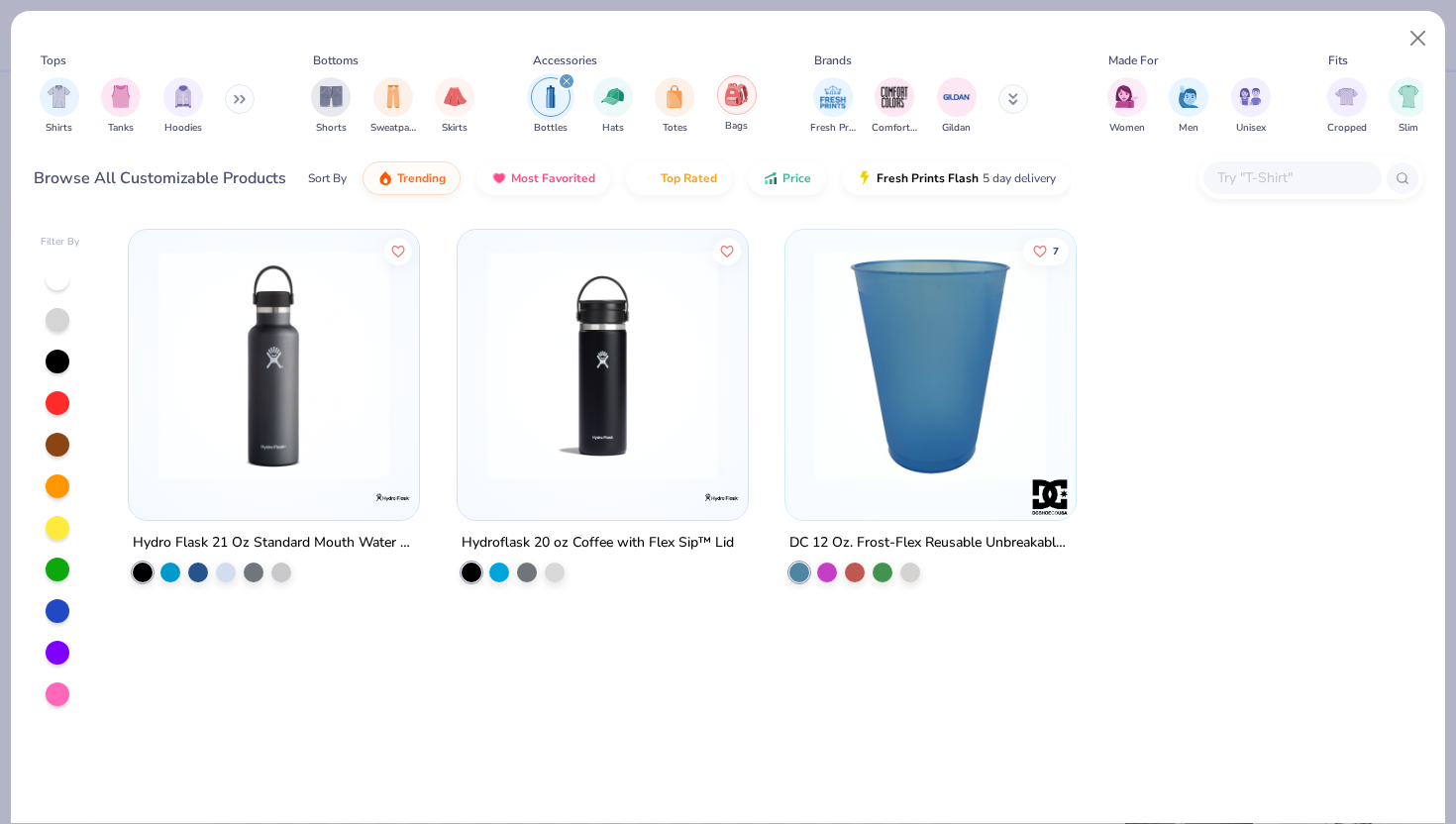 click at bounding box center [736, 94] 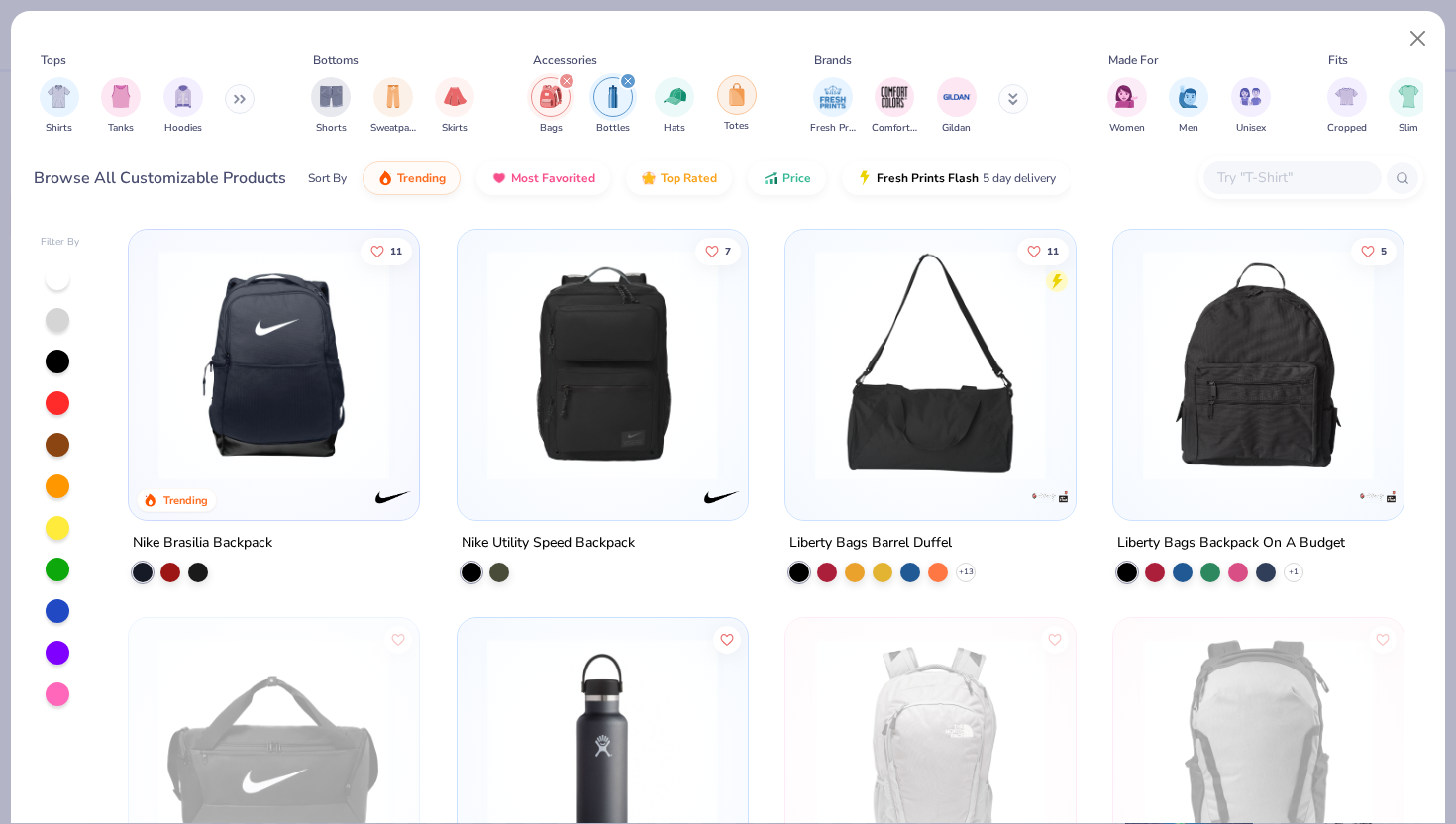 click at bounding box center [737, 94] 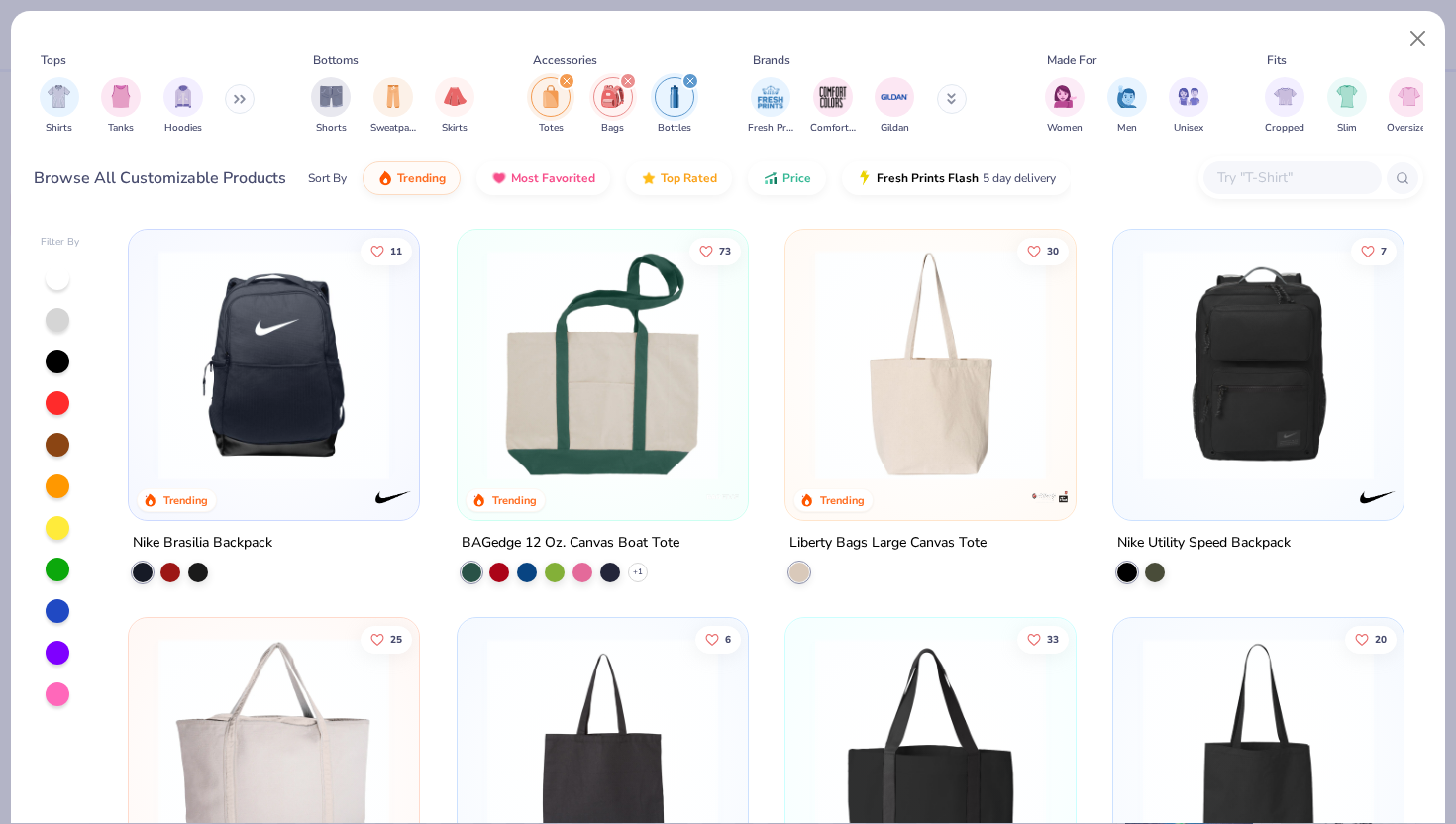 click at bounding box center (690, 81) 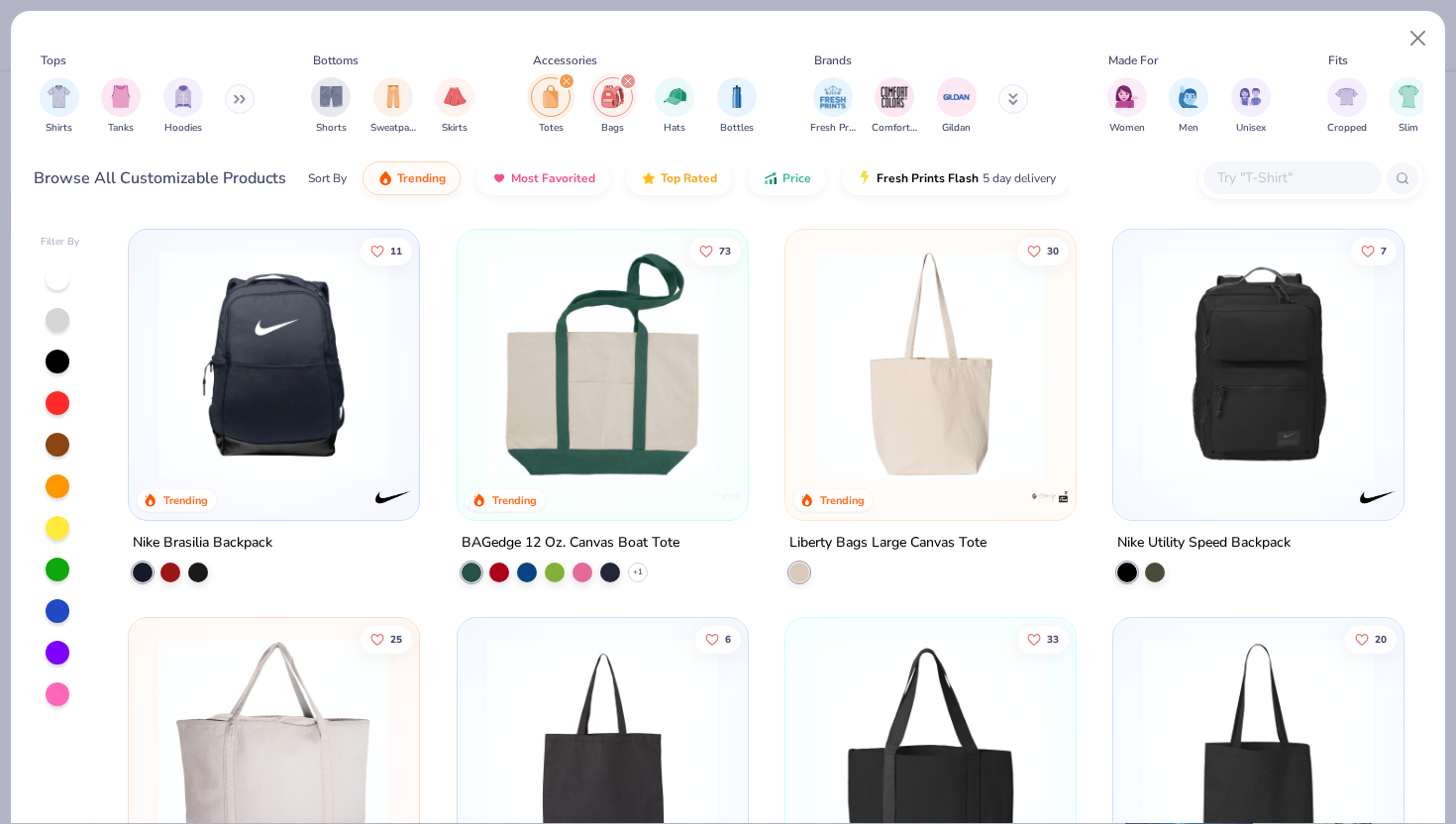 click at bounding box center (628, 81) 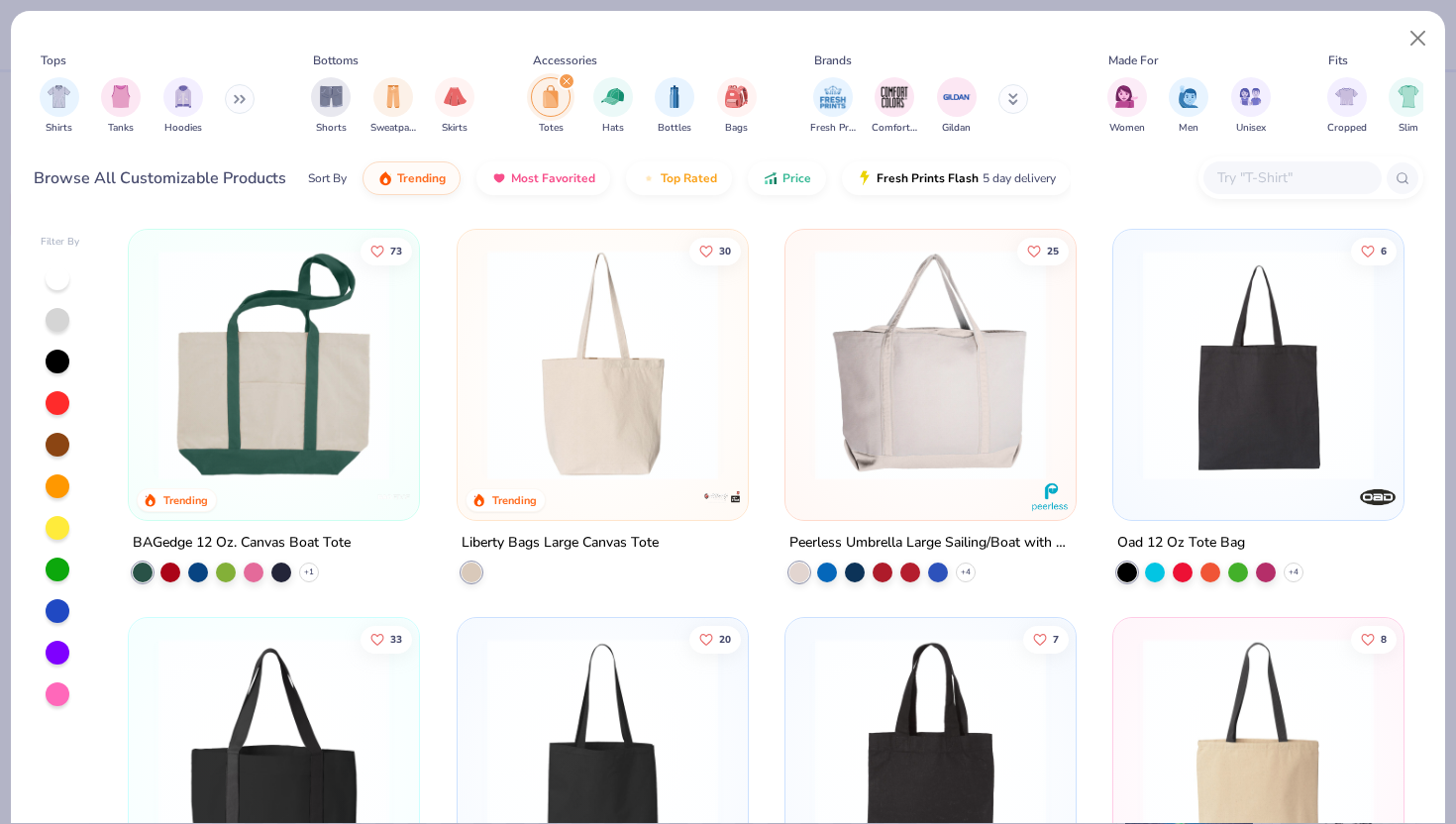 click at bounding box center [567, 81] 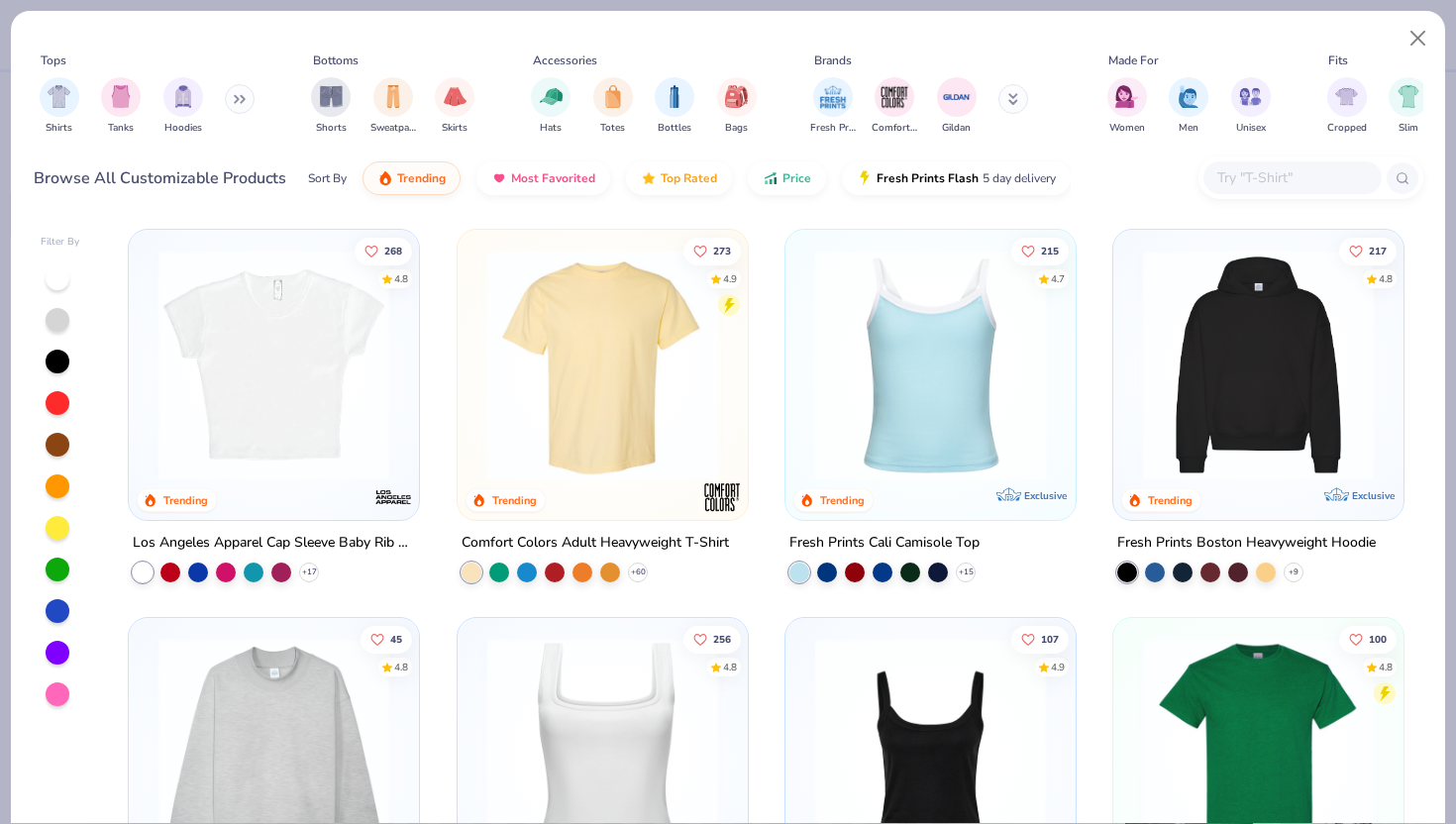 click at bounding box center [1292, 177] 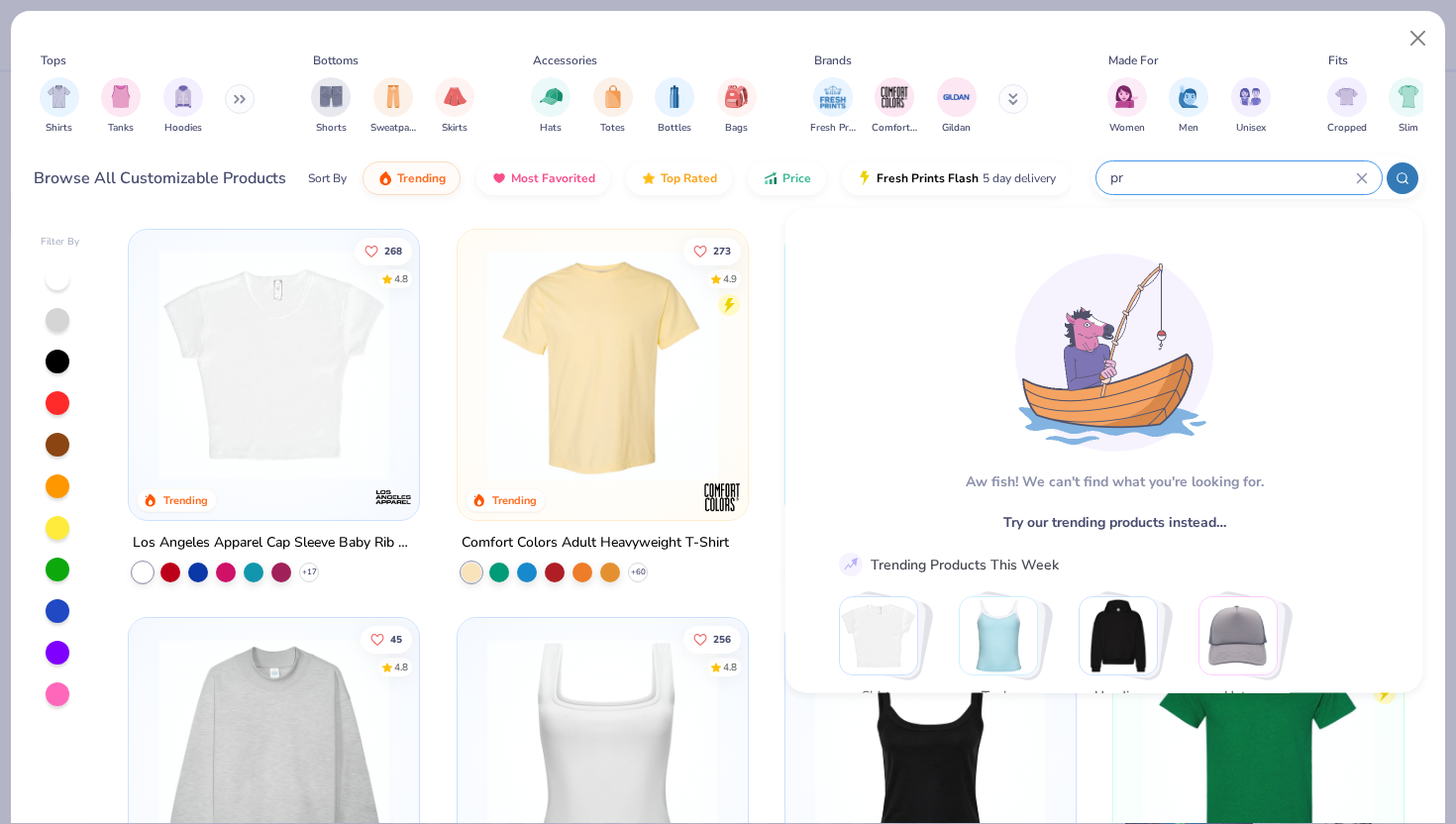 type on "p" 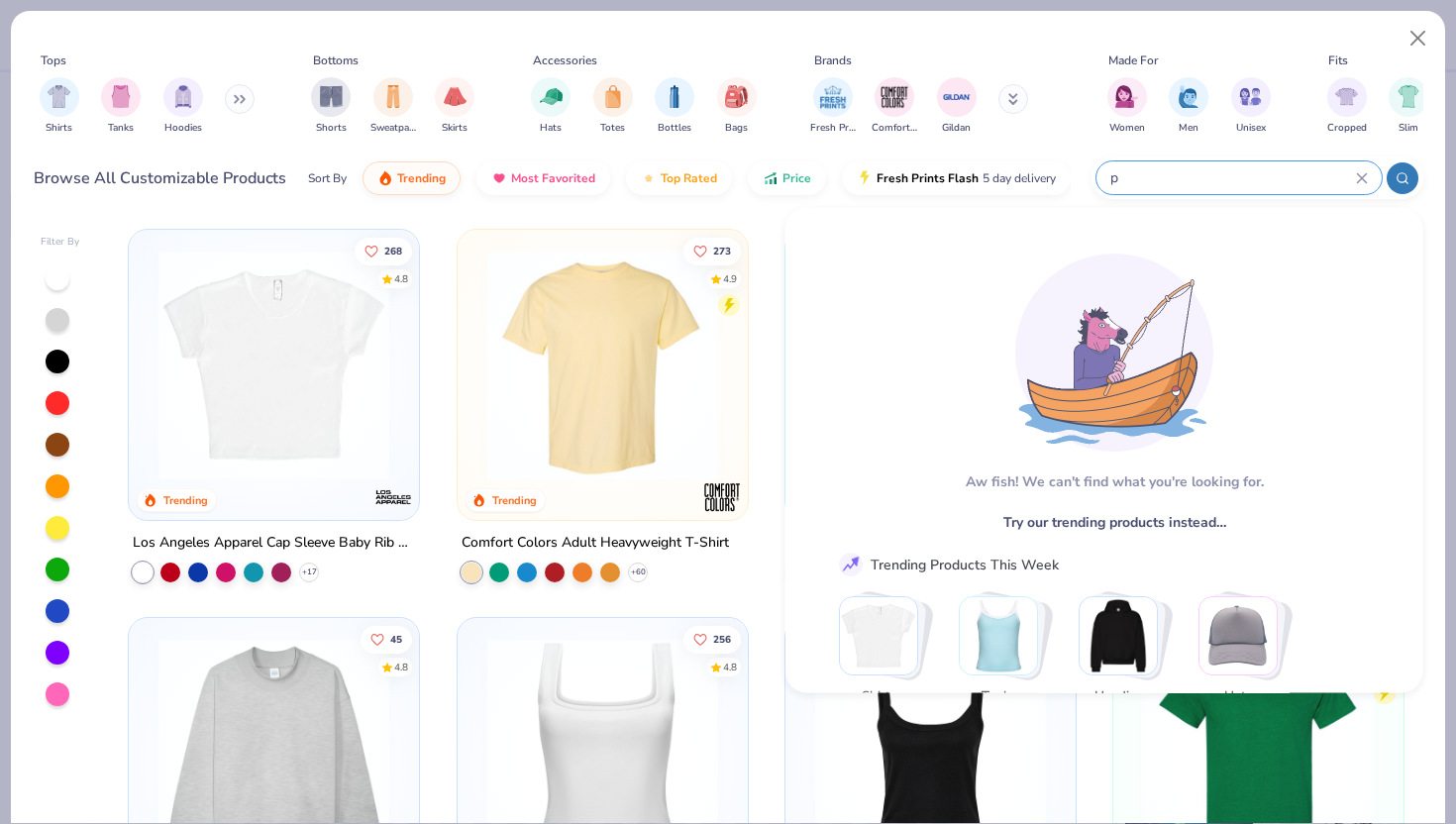 type 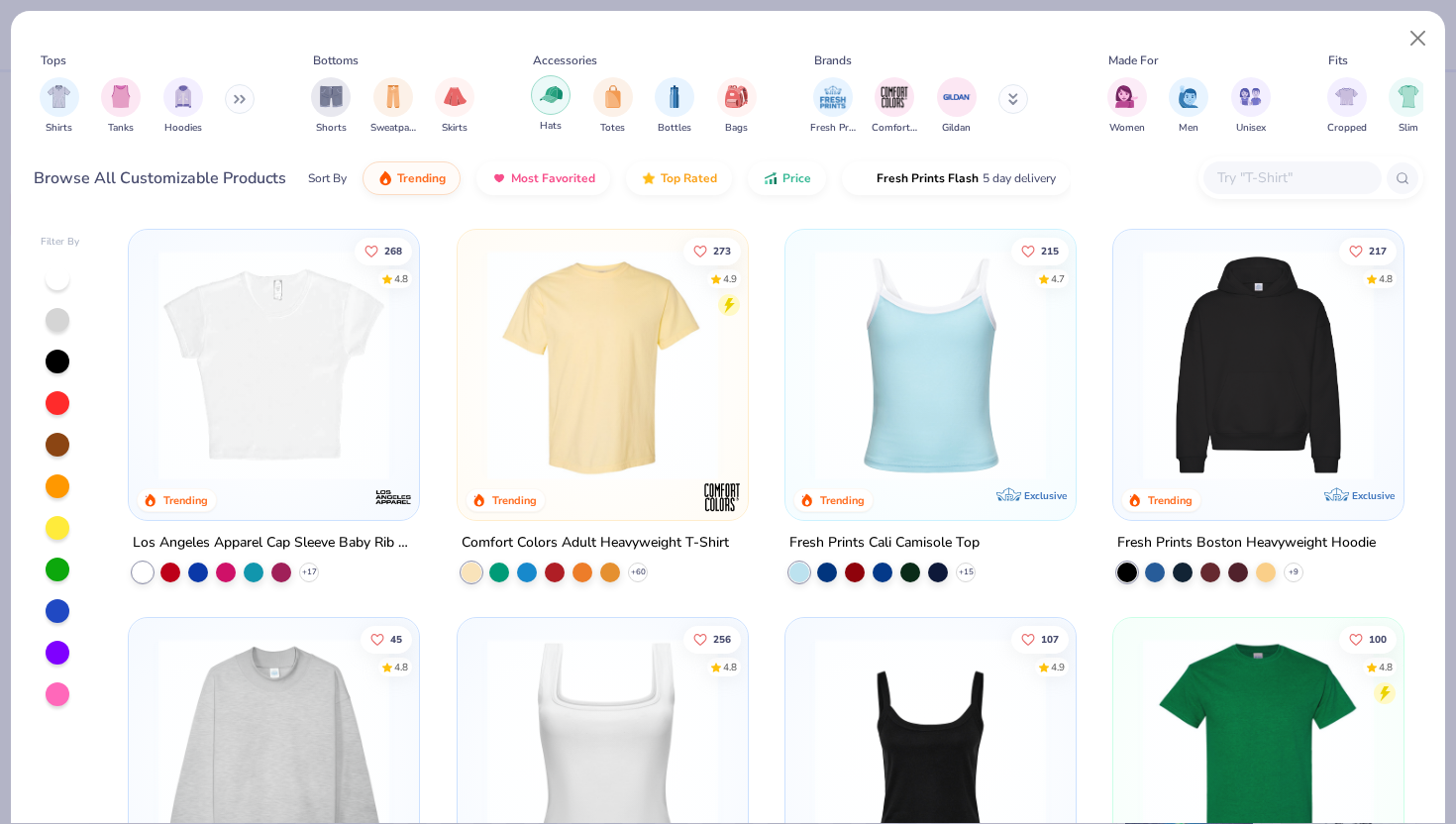 click at bounding box center (551, 95) 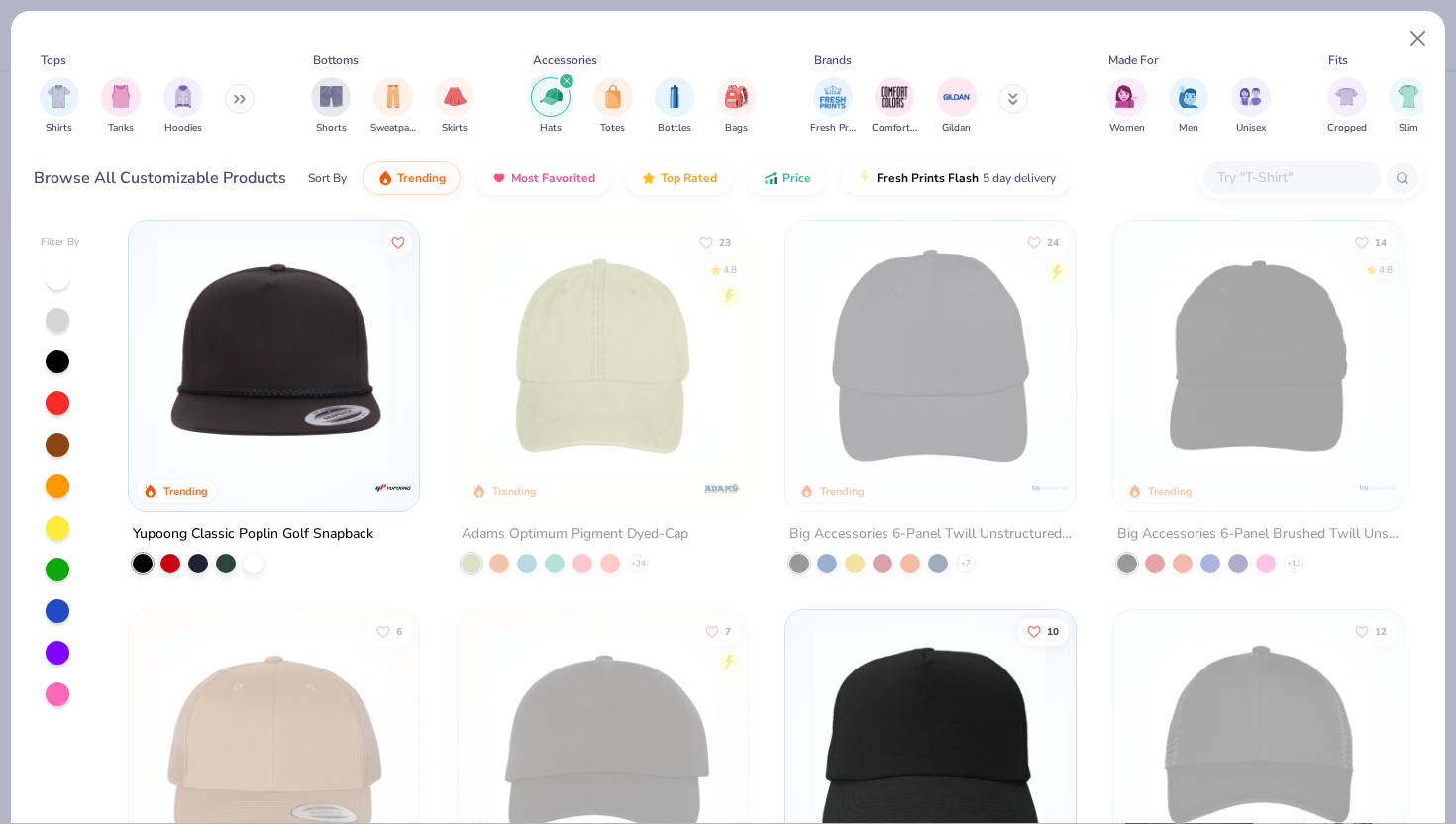 scroll, scrollTop: 0, scrollLeft: 0, axis: both 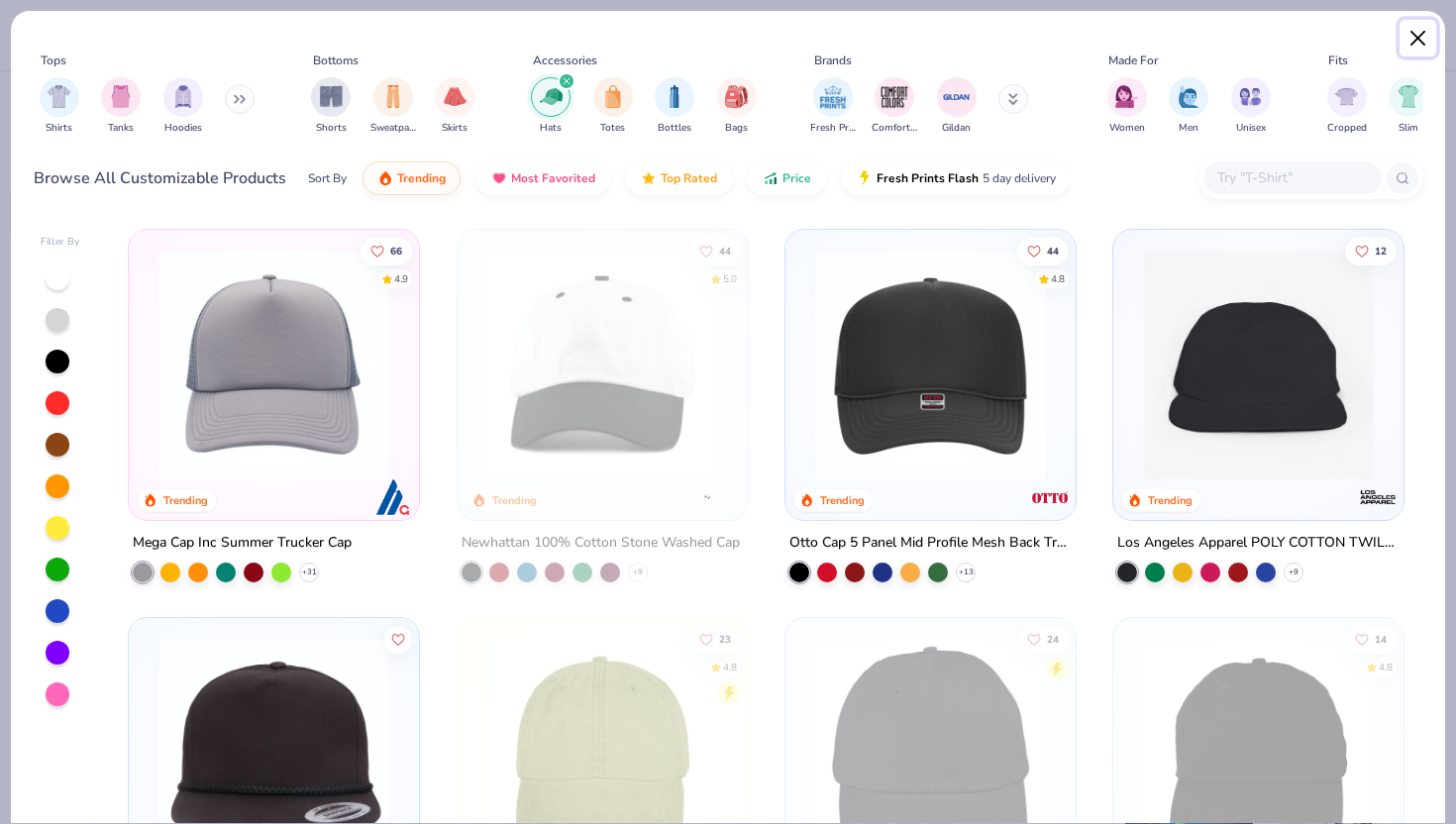 click at bounding box center [1418, 39] 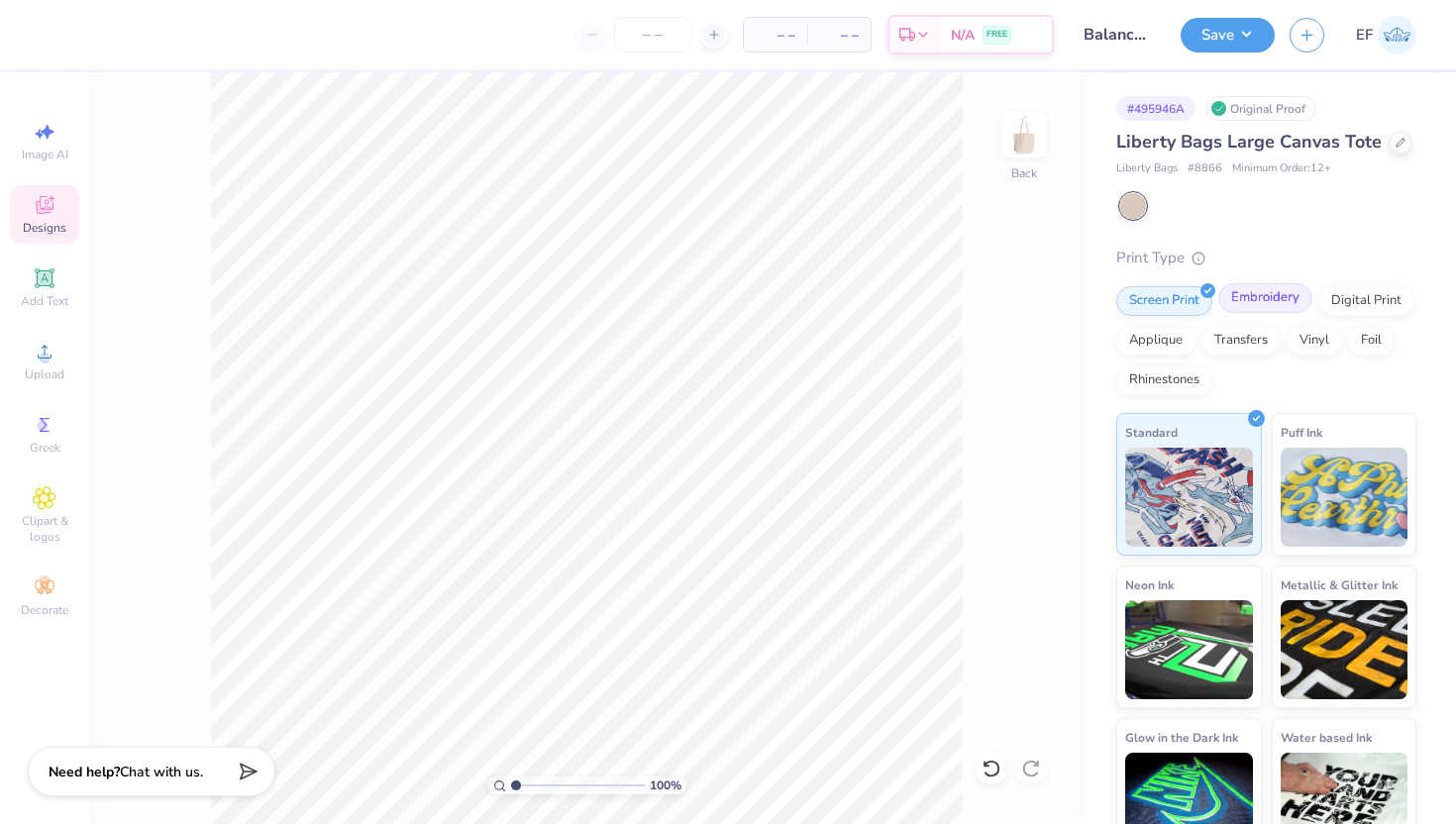 click on "Embroidery" at bounding box center [1265, 298] 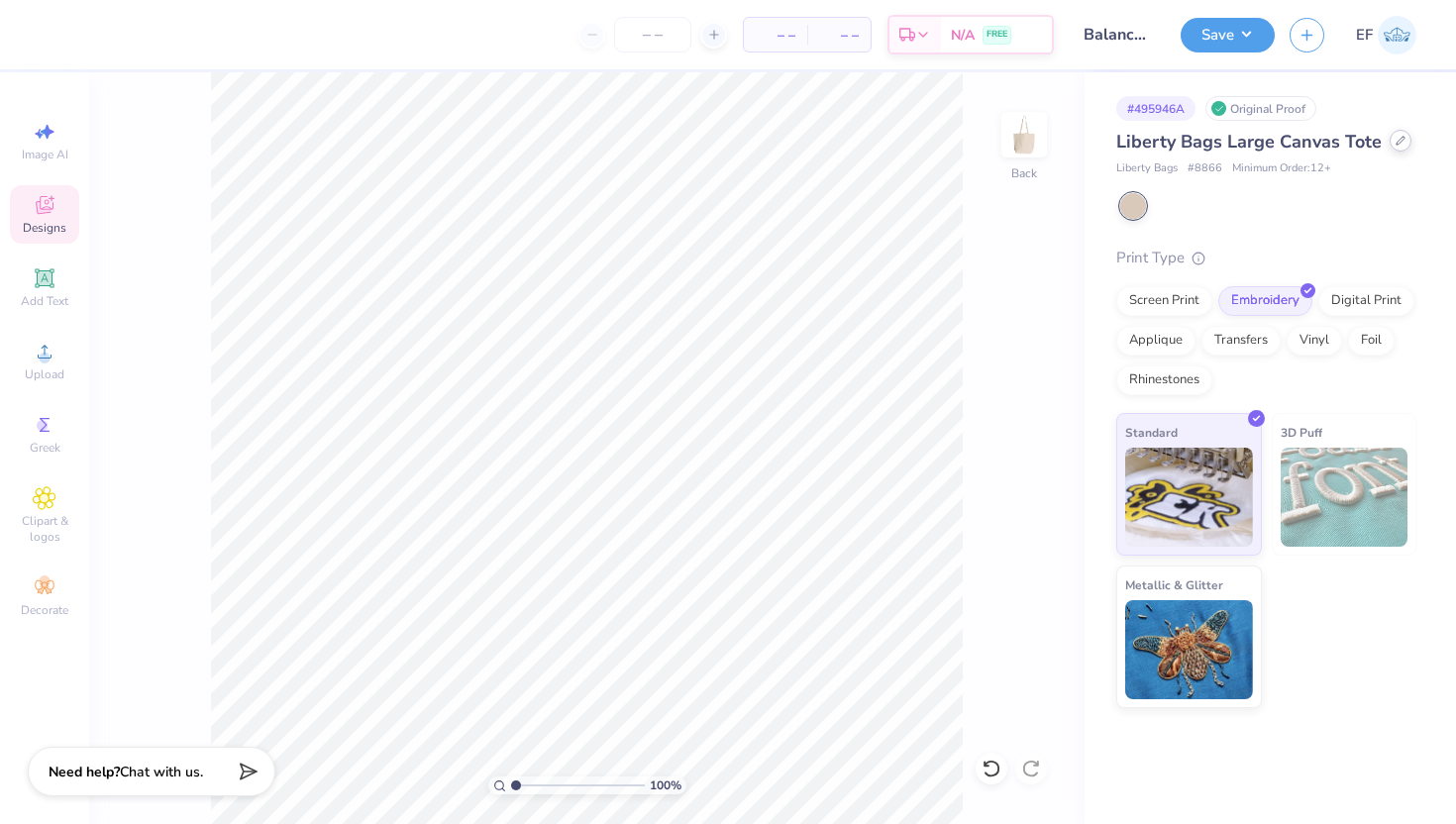 click at bounding box center (1401, 141) 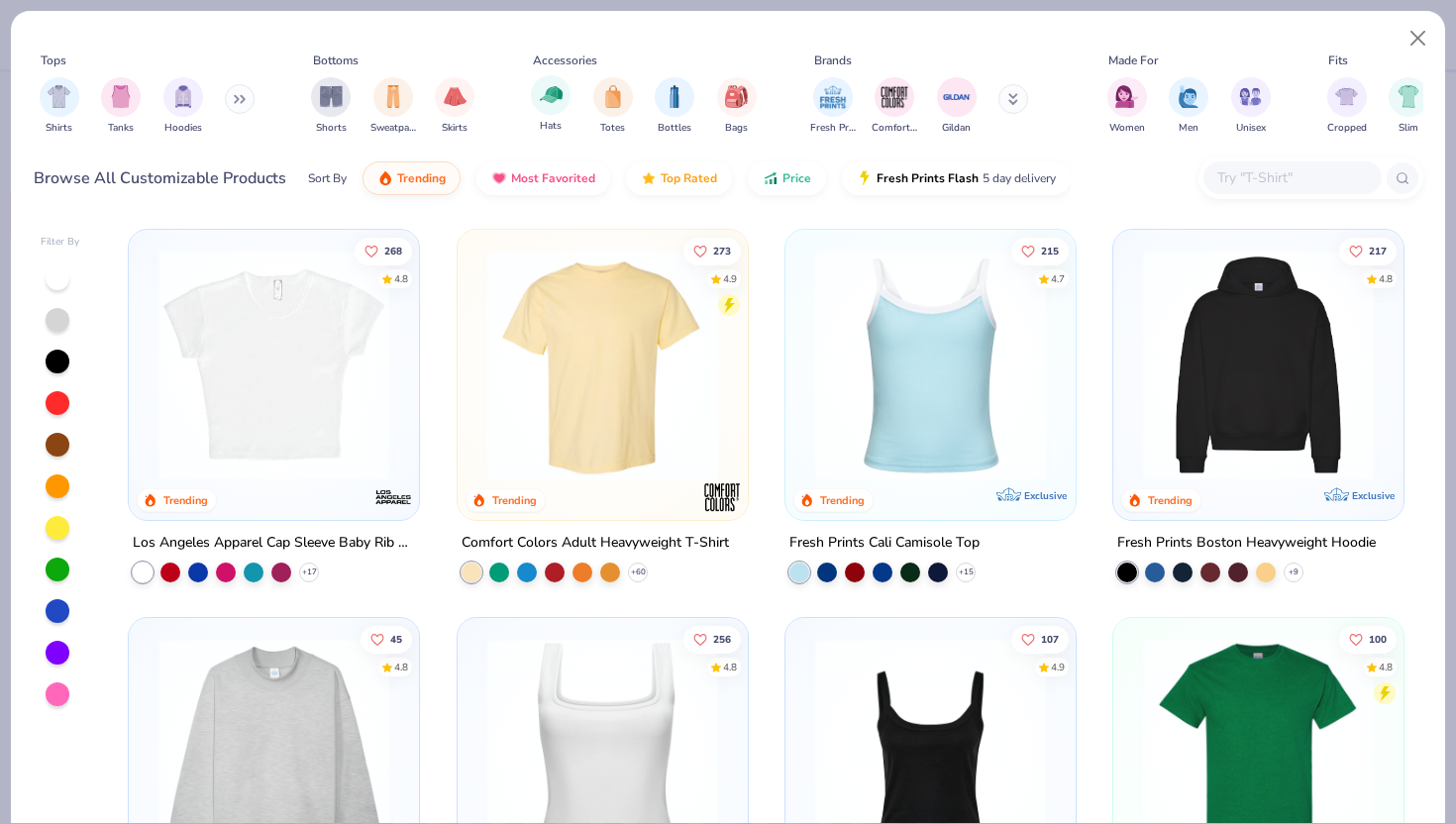 click on "Hats" at bounding box center (551, 104) 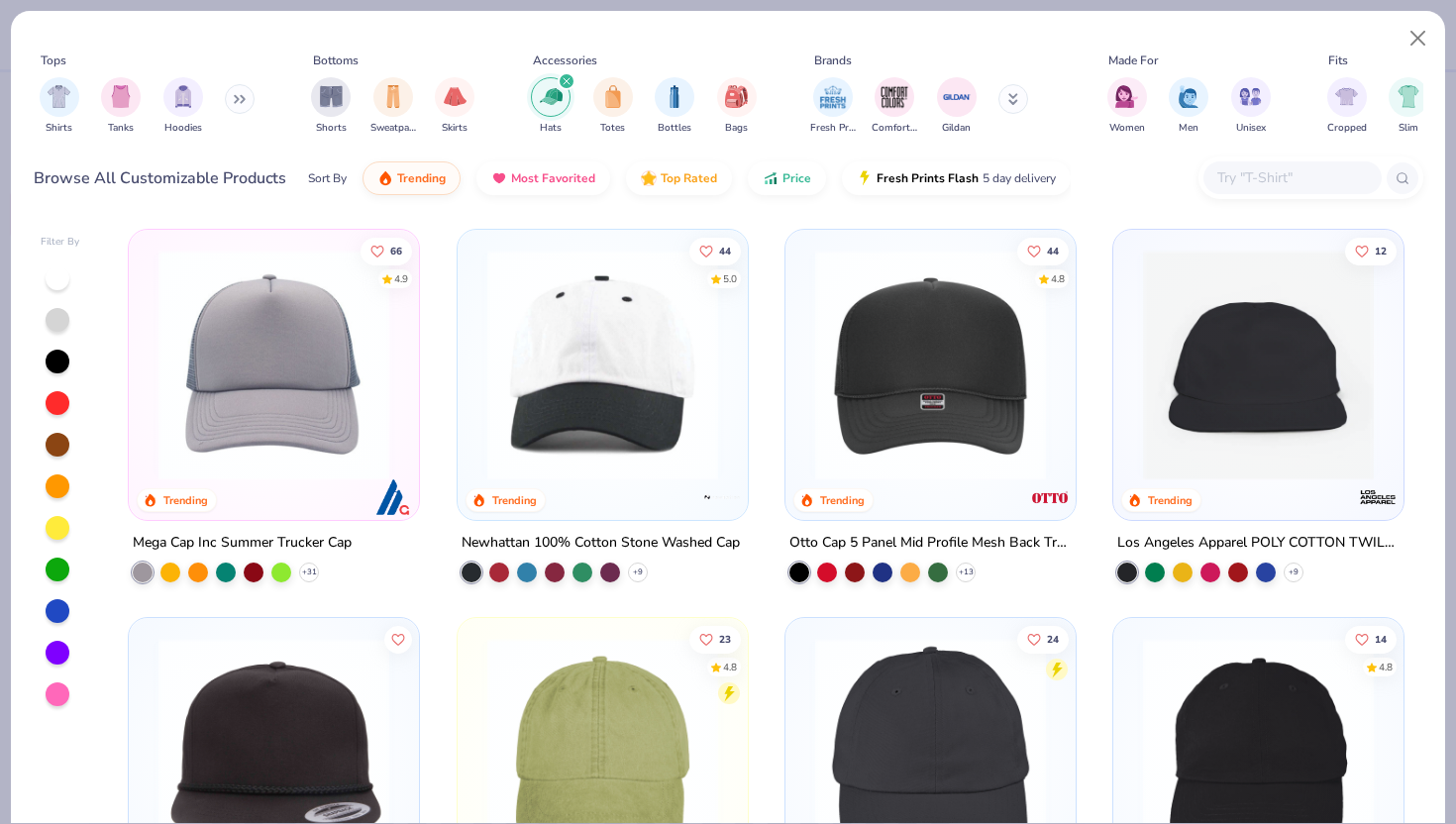 click at bounding box center (602, 364) 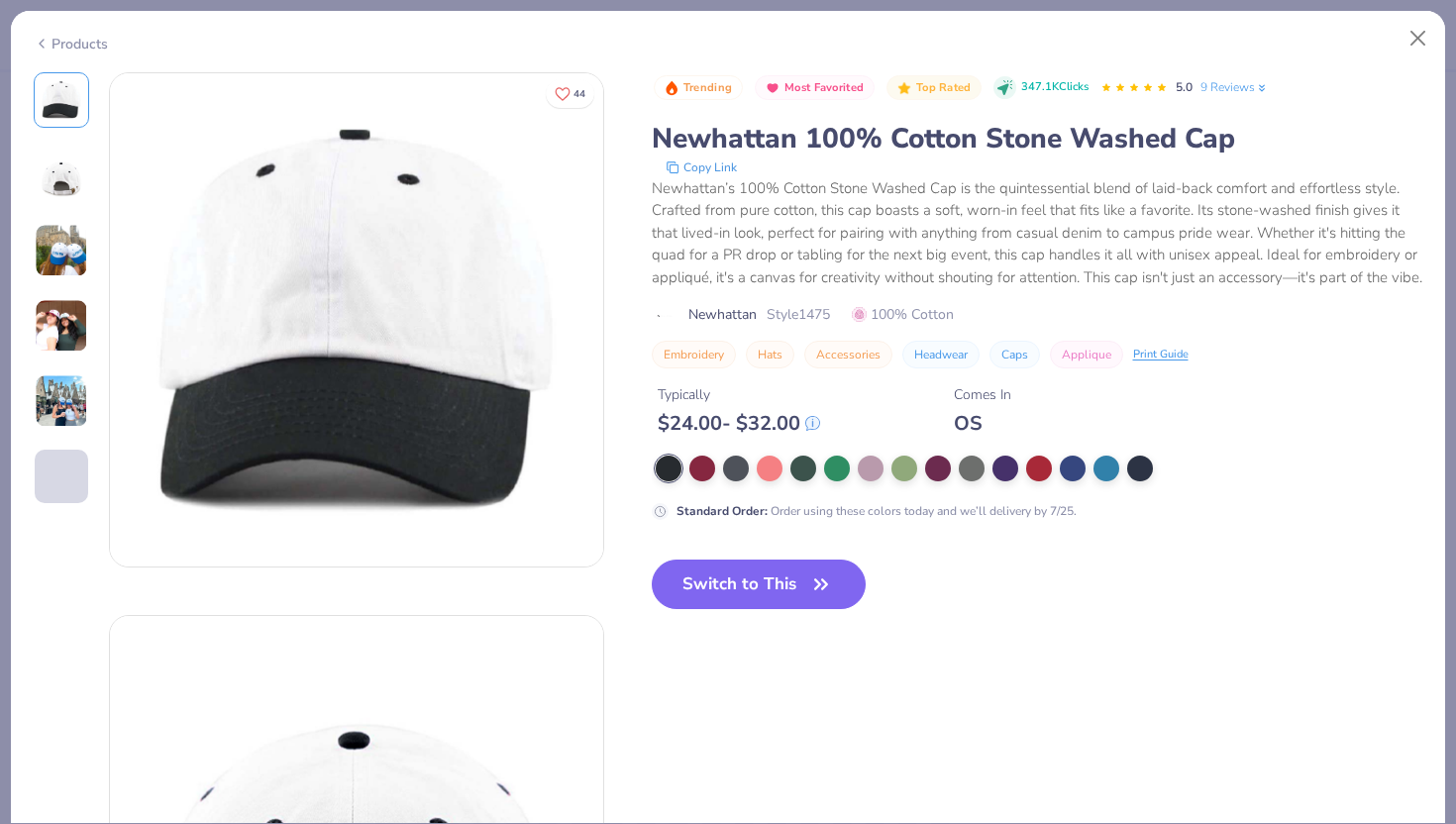 click at bounding box center [61, 251] 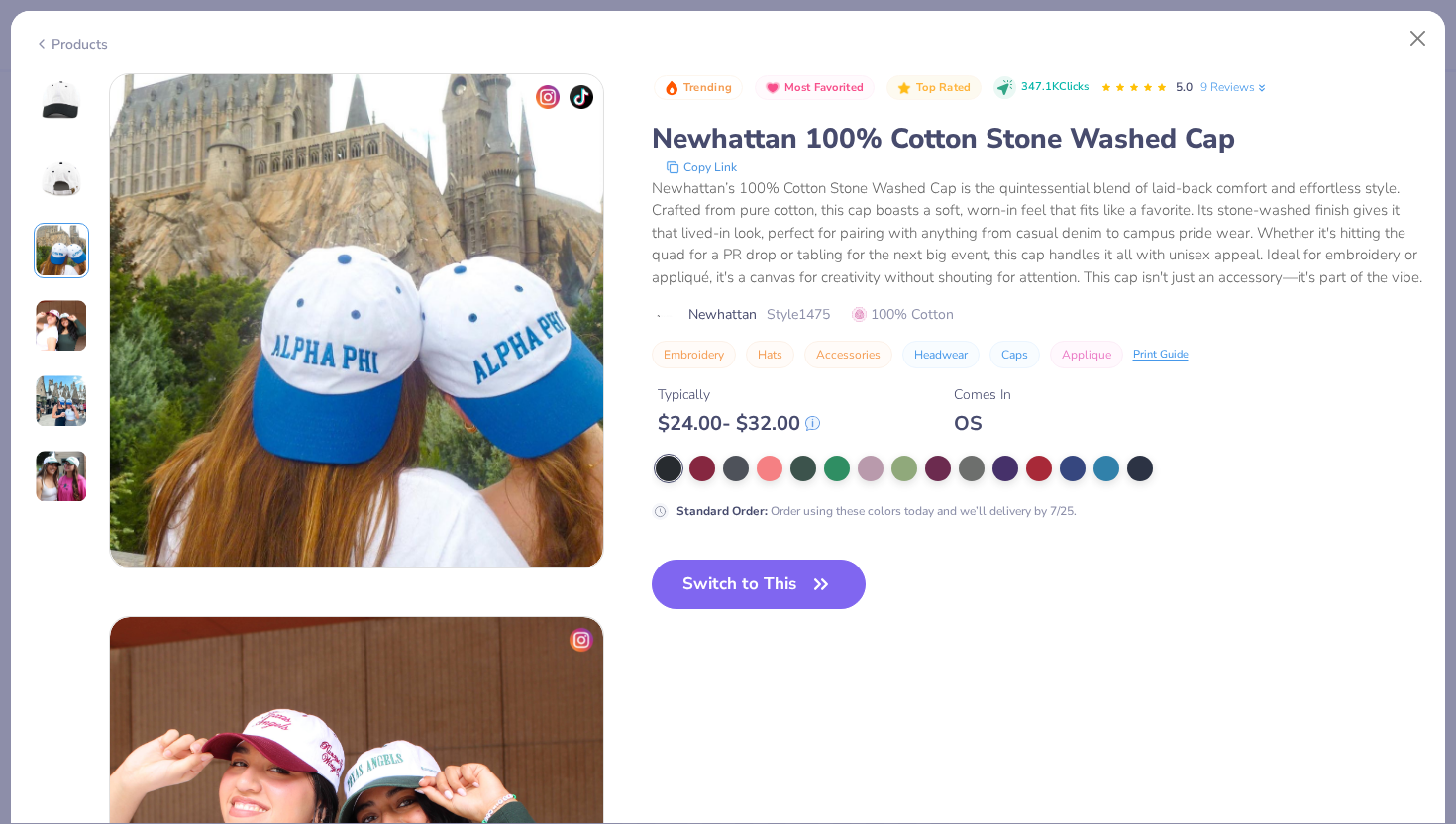scroll, scrollTop: 1085, scrollLeft: 0, axis: vertical 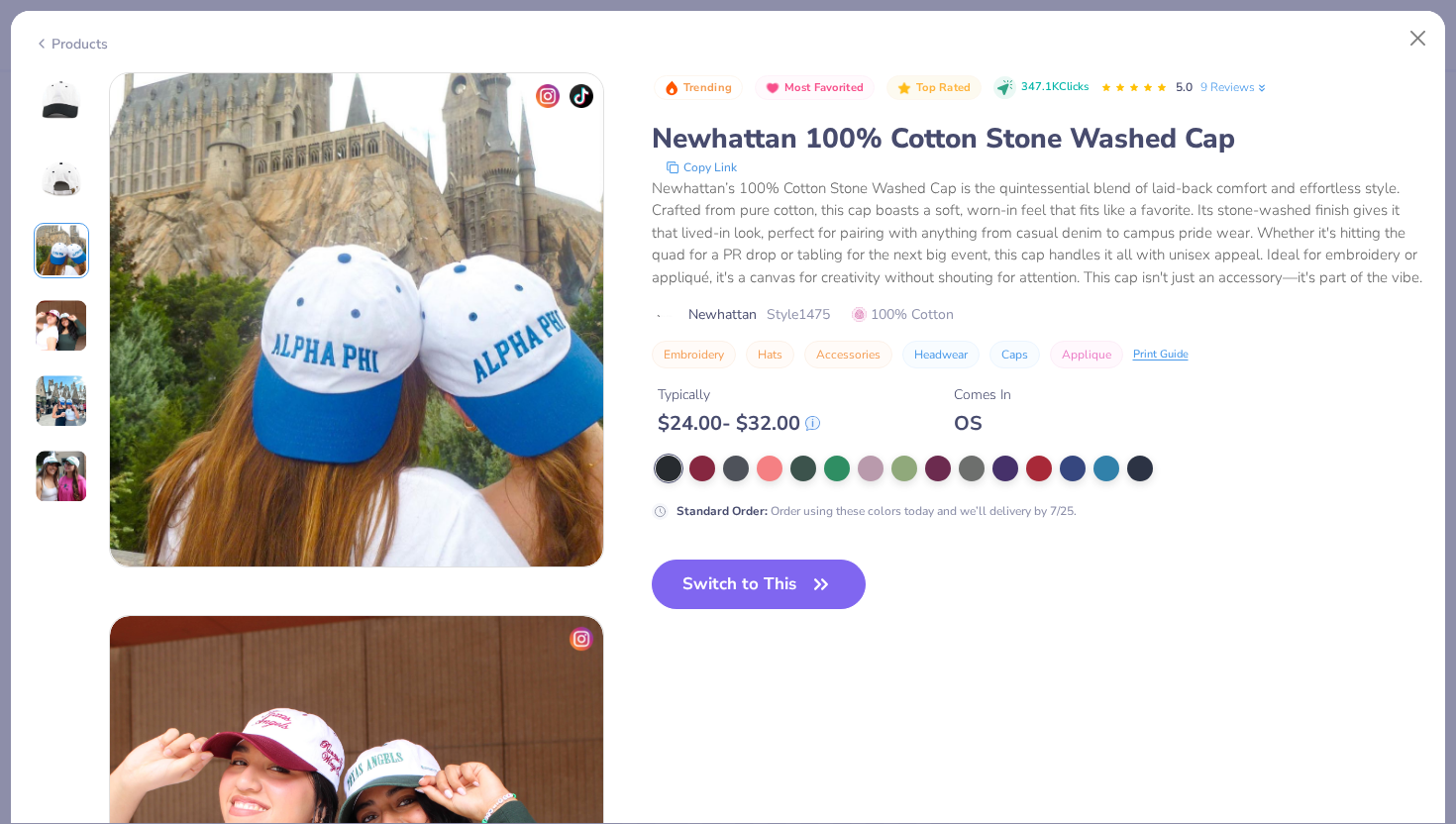 click at bounding box center [61, 100] 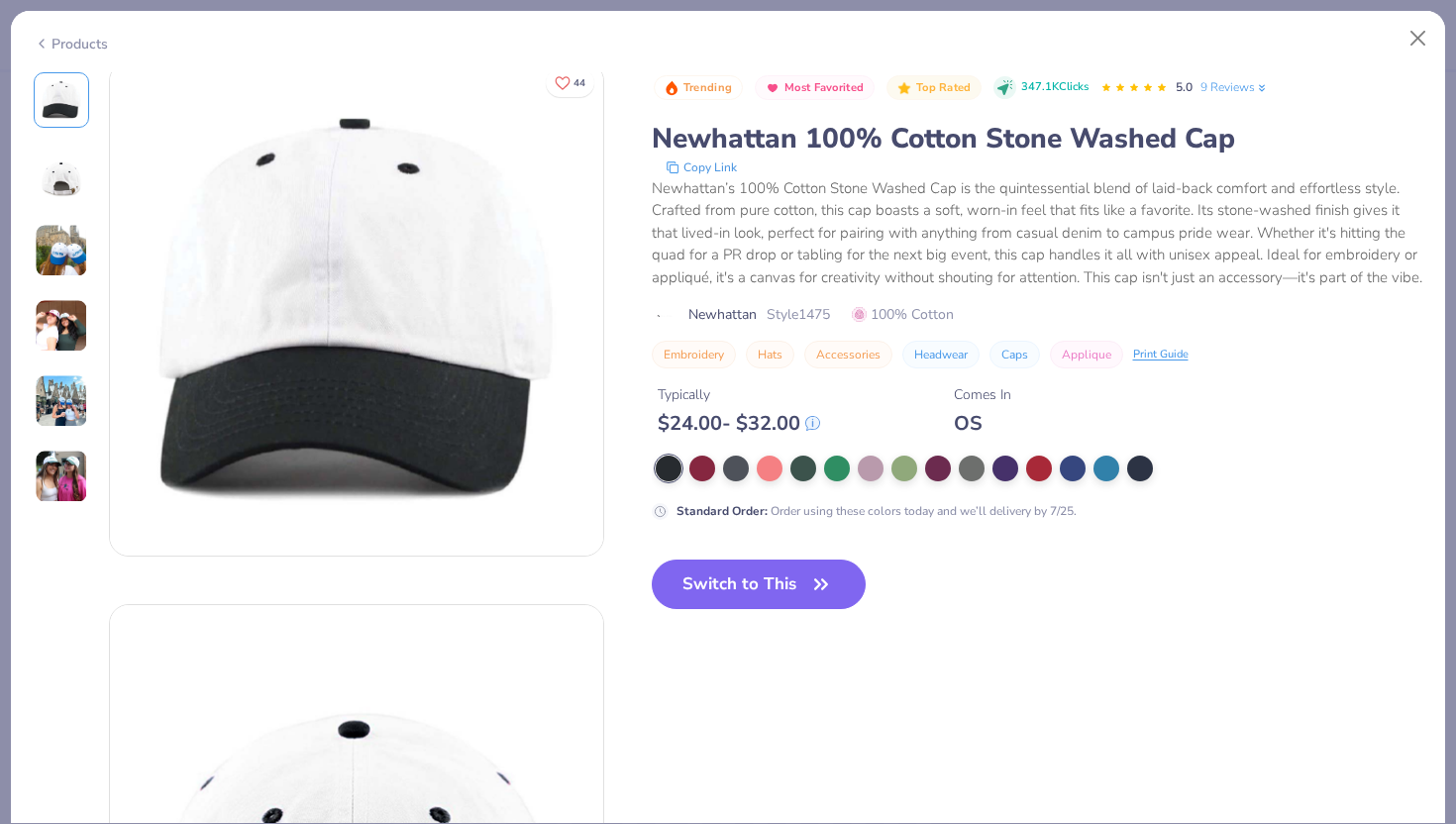 scroll, scrollTop: 0, scrollLeft: 0, axis: both 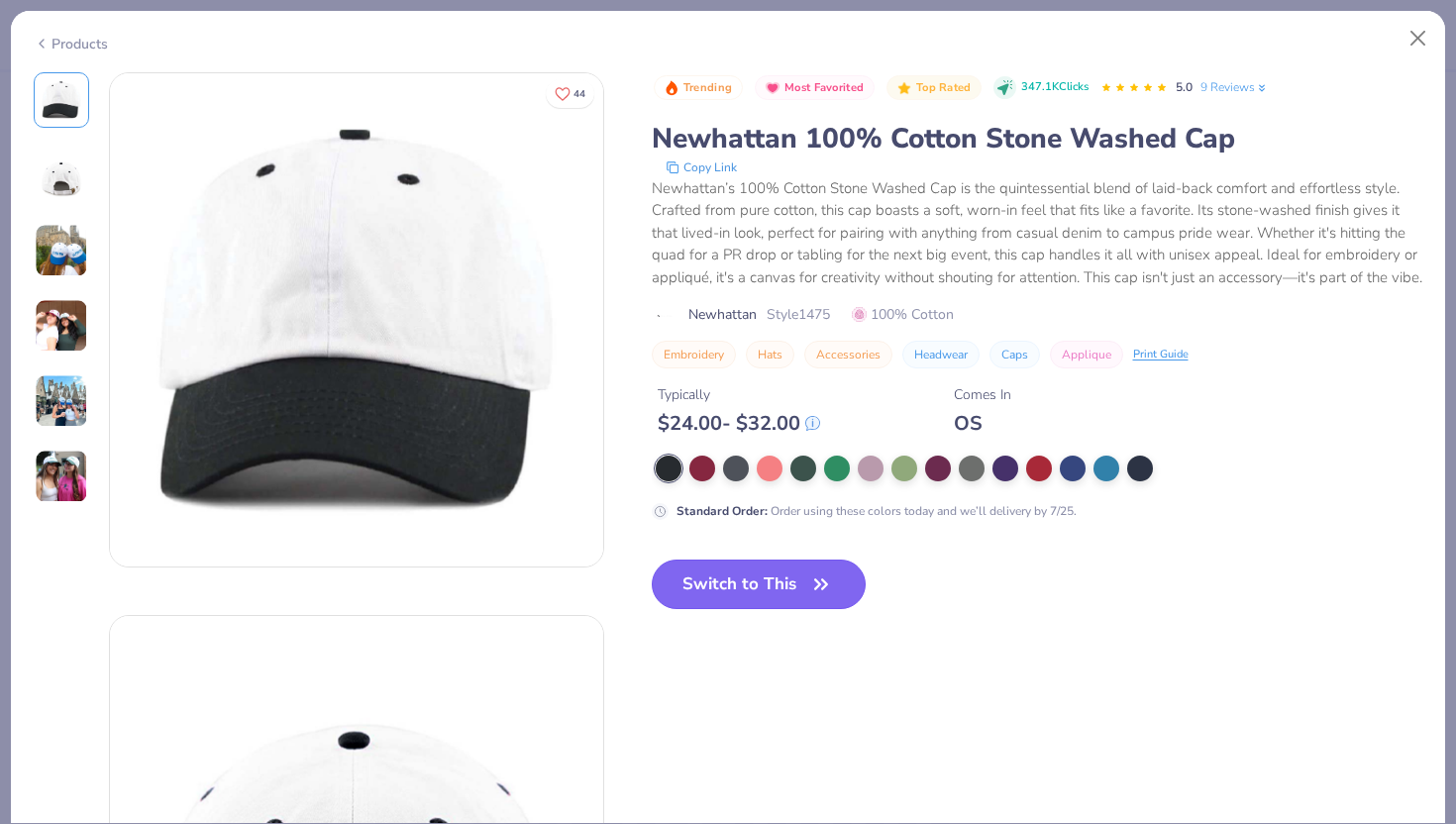 click on "Switch to This" at bounding box center [759, 584] 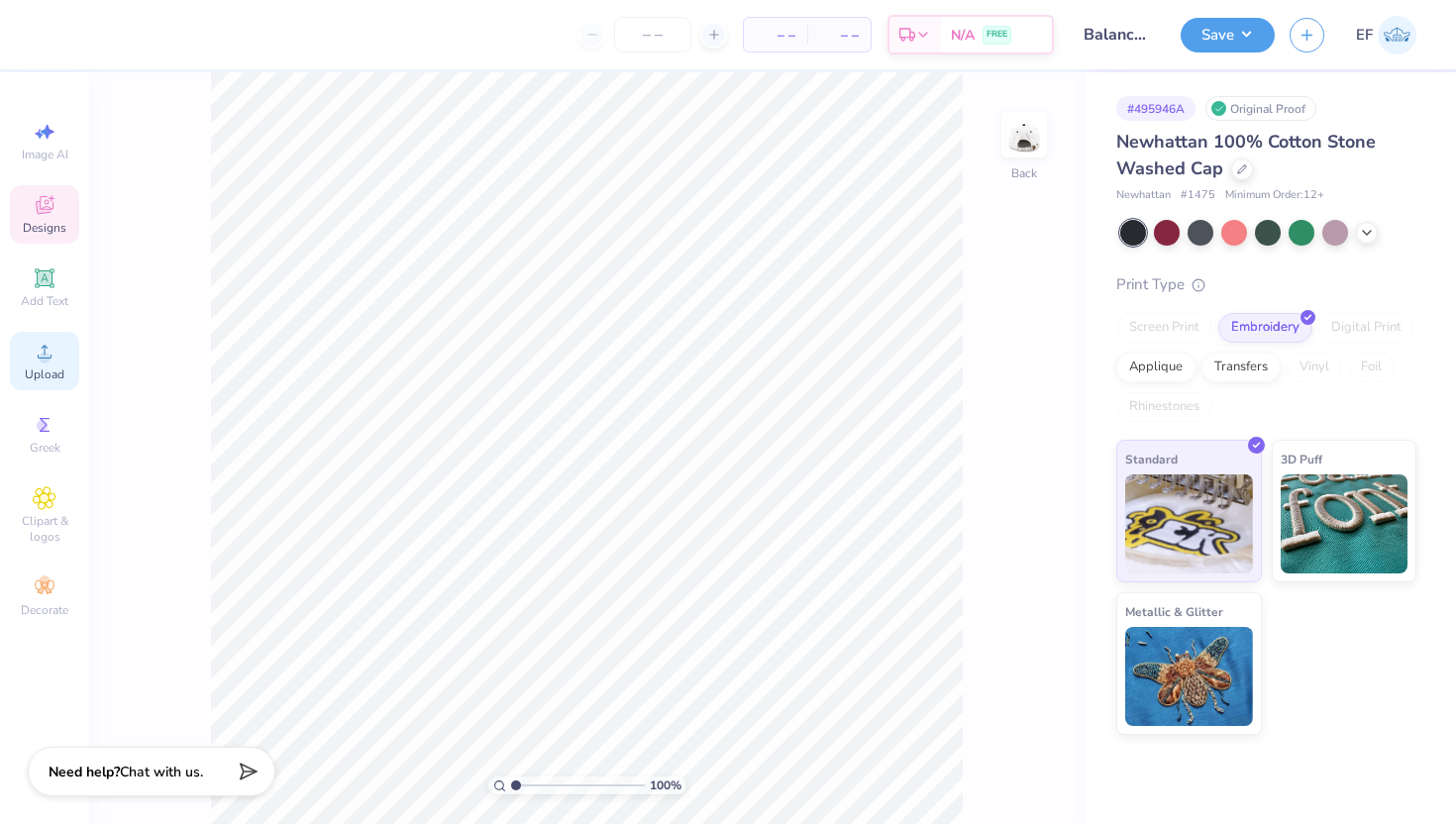 click 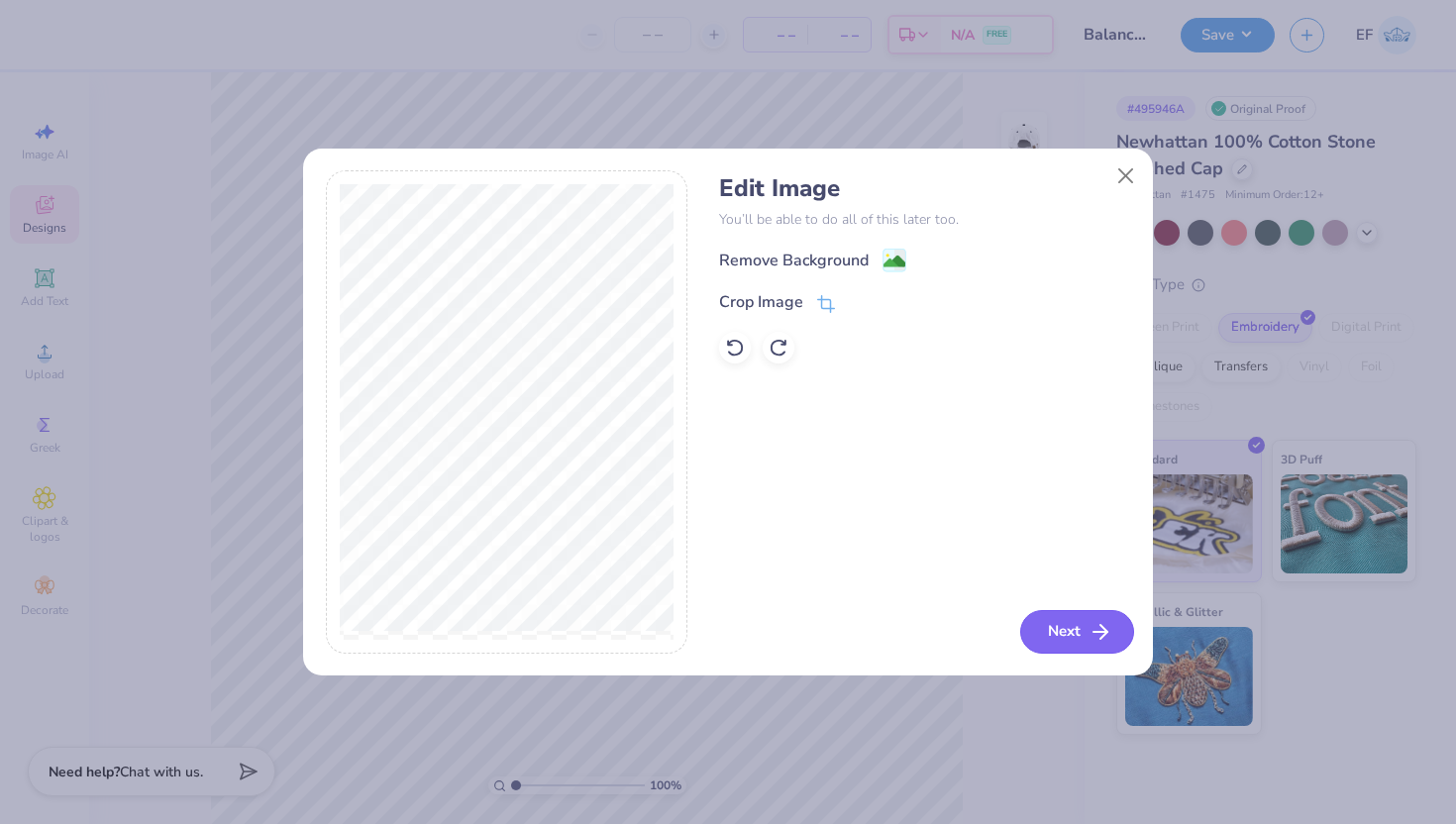 click on "Next" at bounding box center (1077, 632) 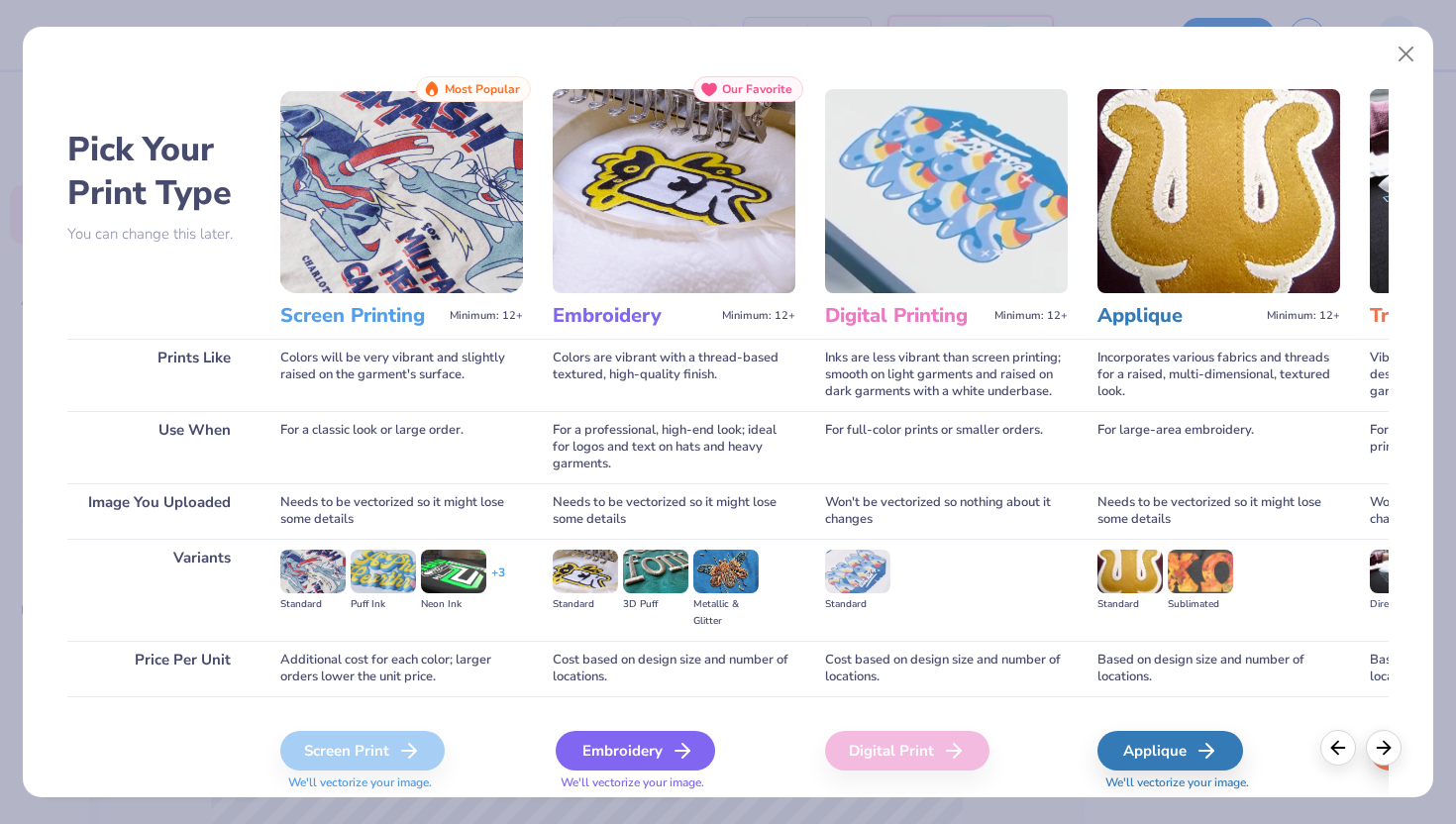 click on "Embroidery" at bounding box center (635, 751) 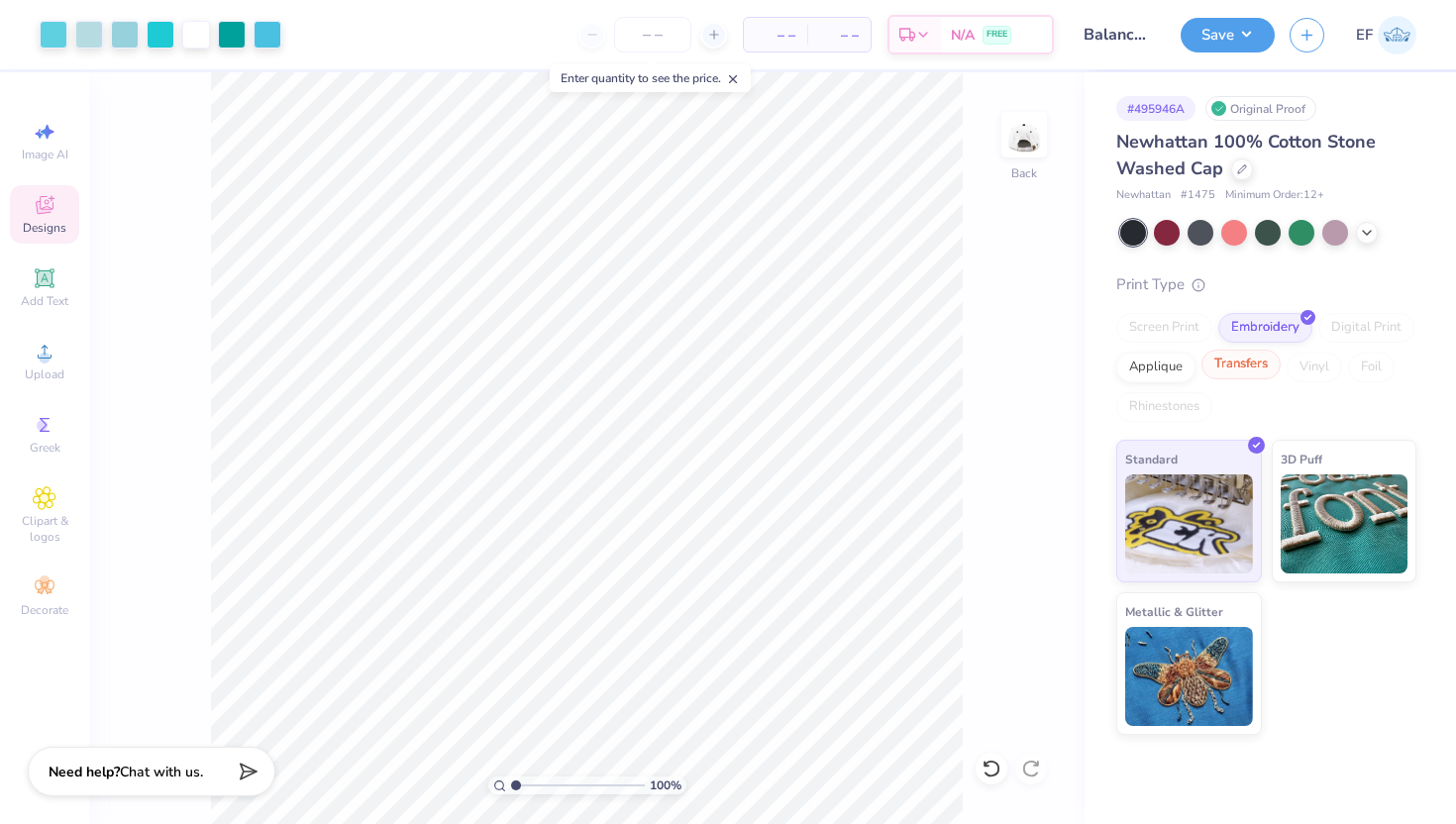 click on "Transfers" at bounding box center (1241, 364) 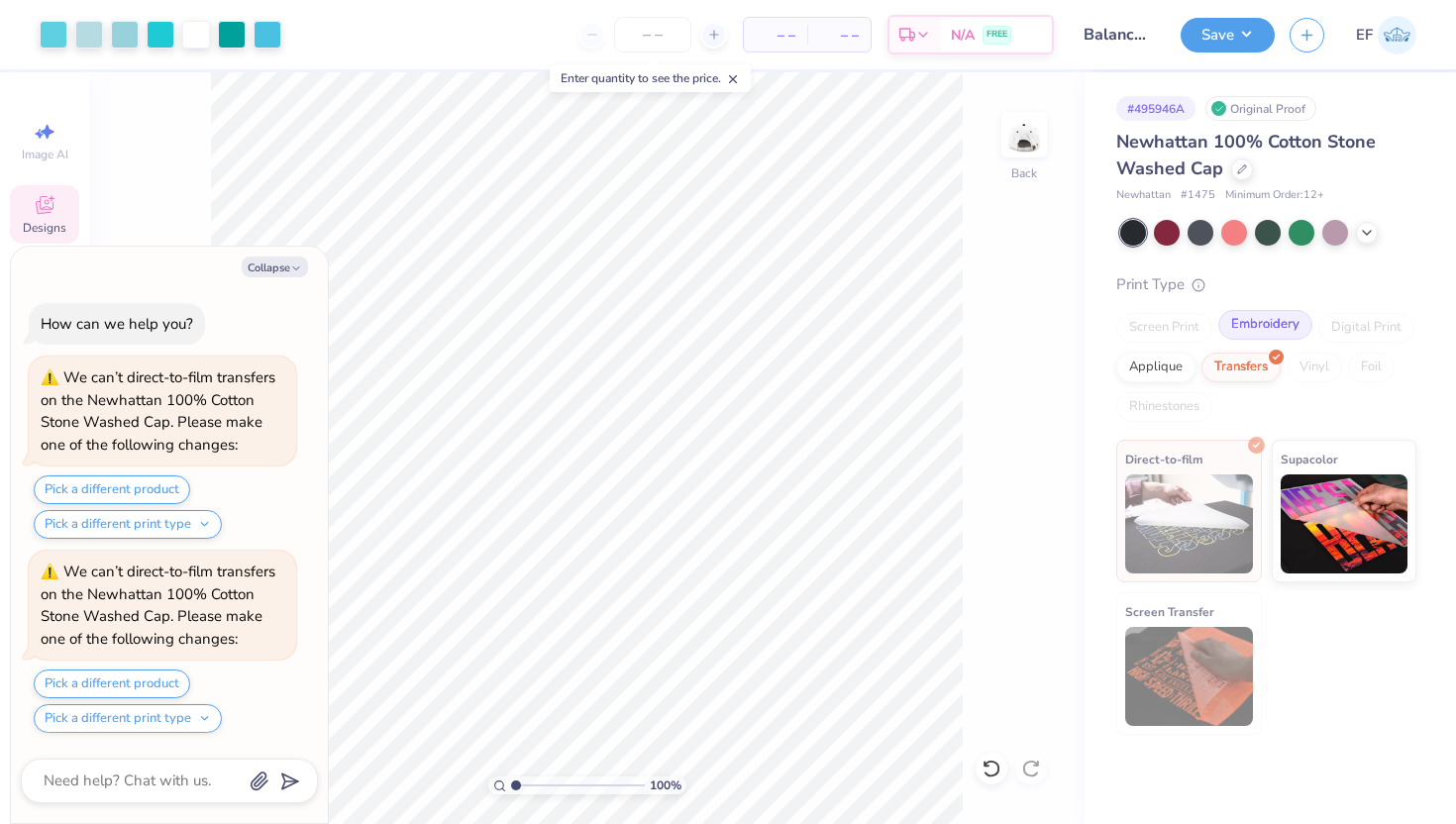 click on "Embroidery" at bounding box center [1265, 325] 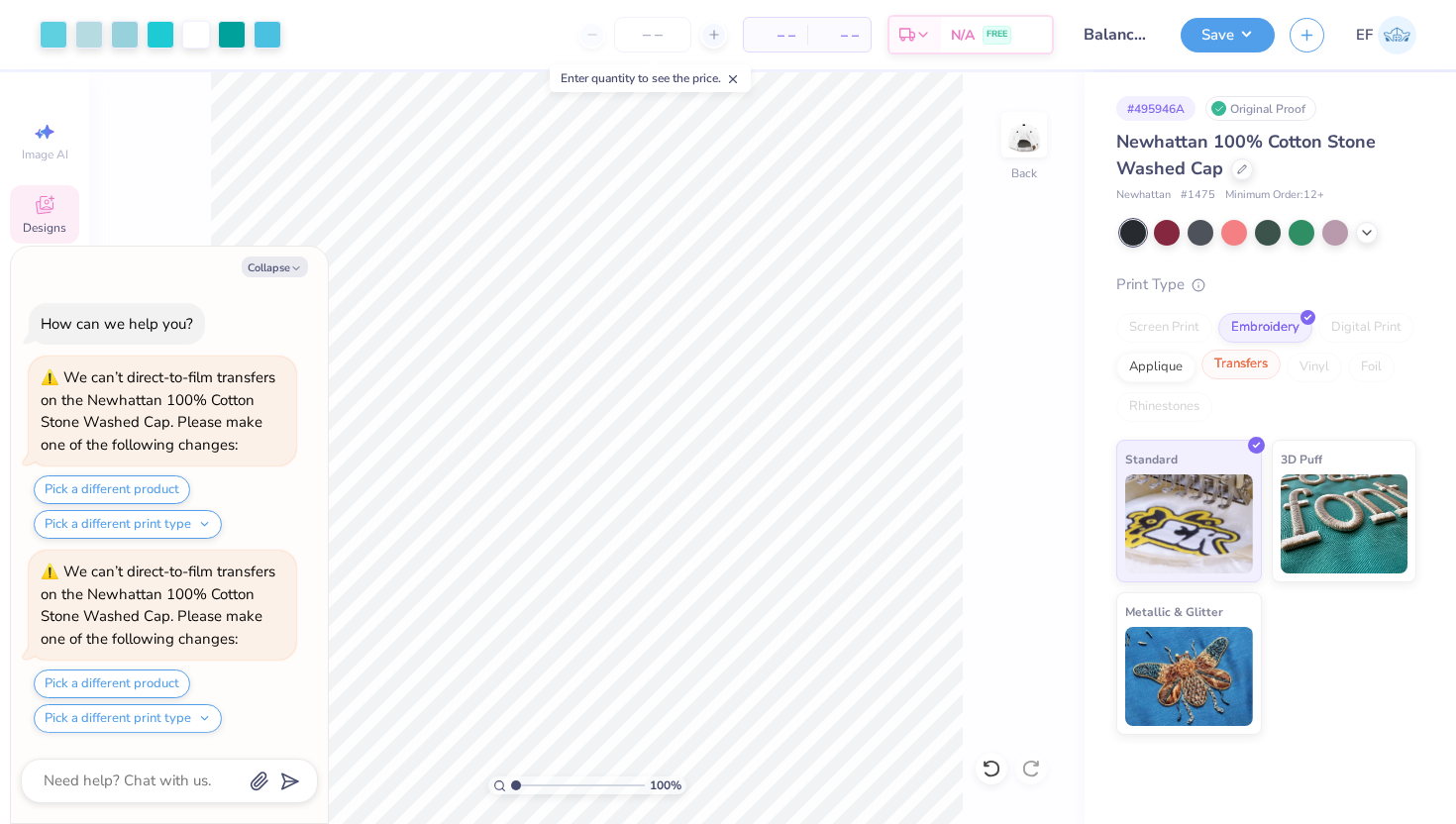 click on "Transfers" at bounding box center [1241, 364] 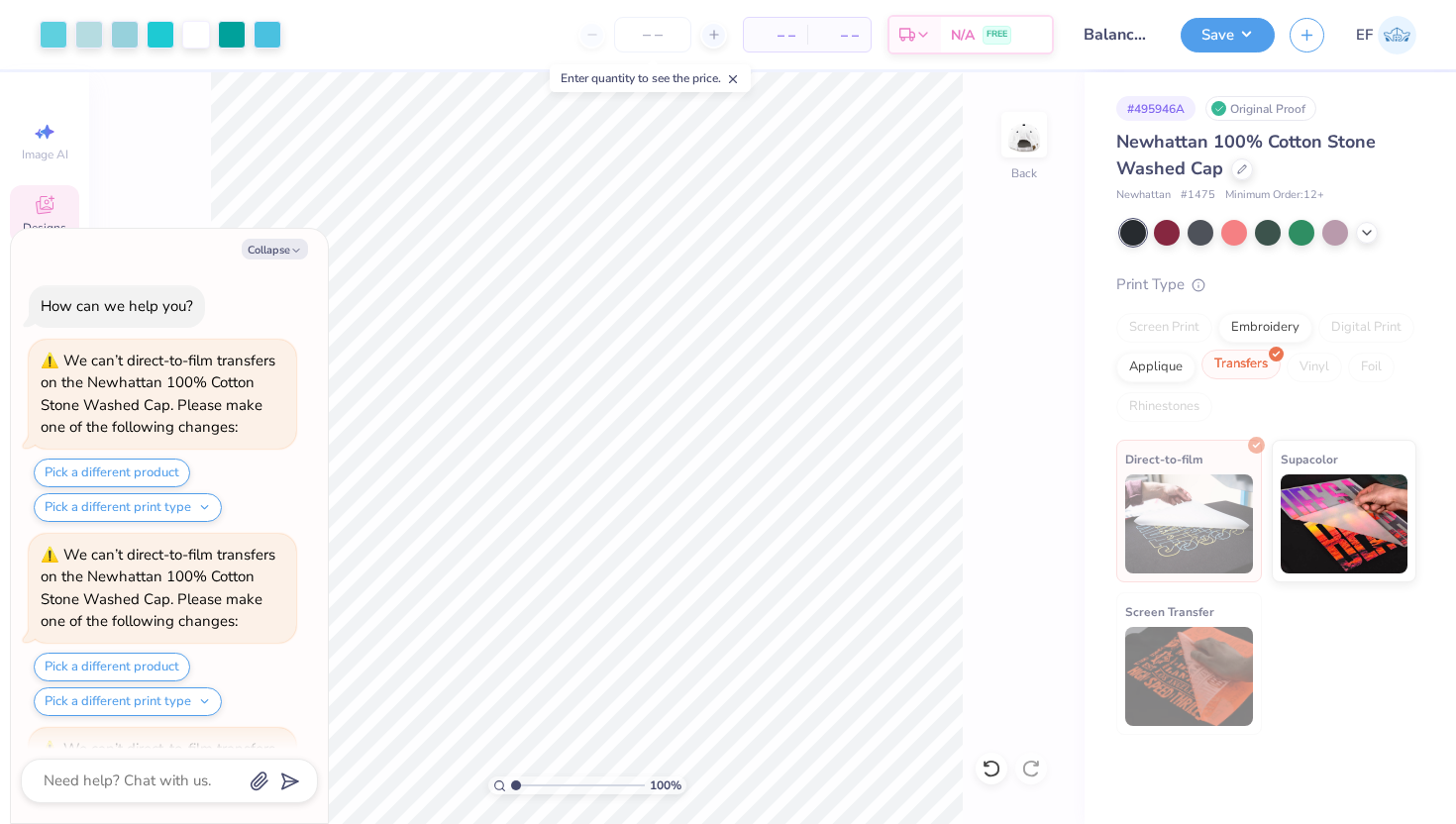 scroll, scrollTop: 370, scrollLeft: 0, axis: vertical 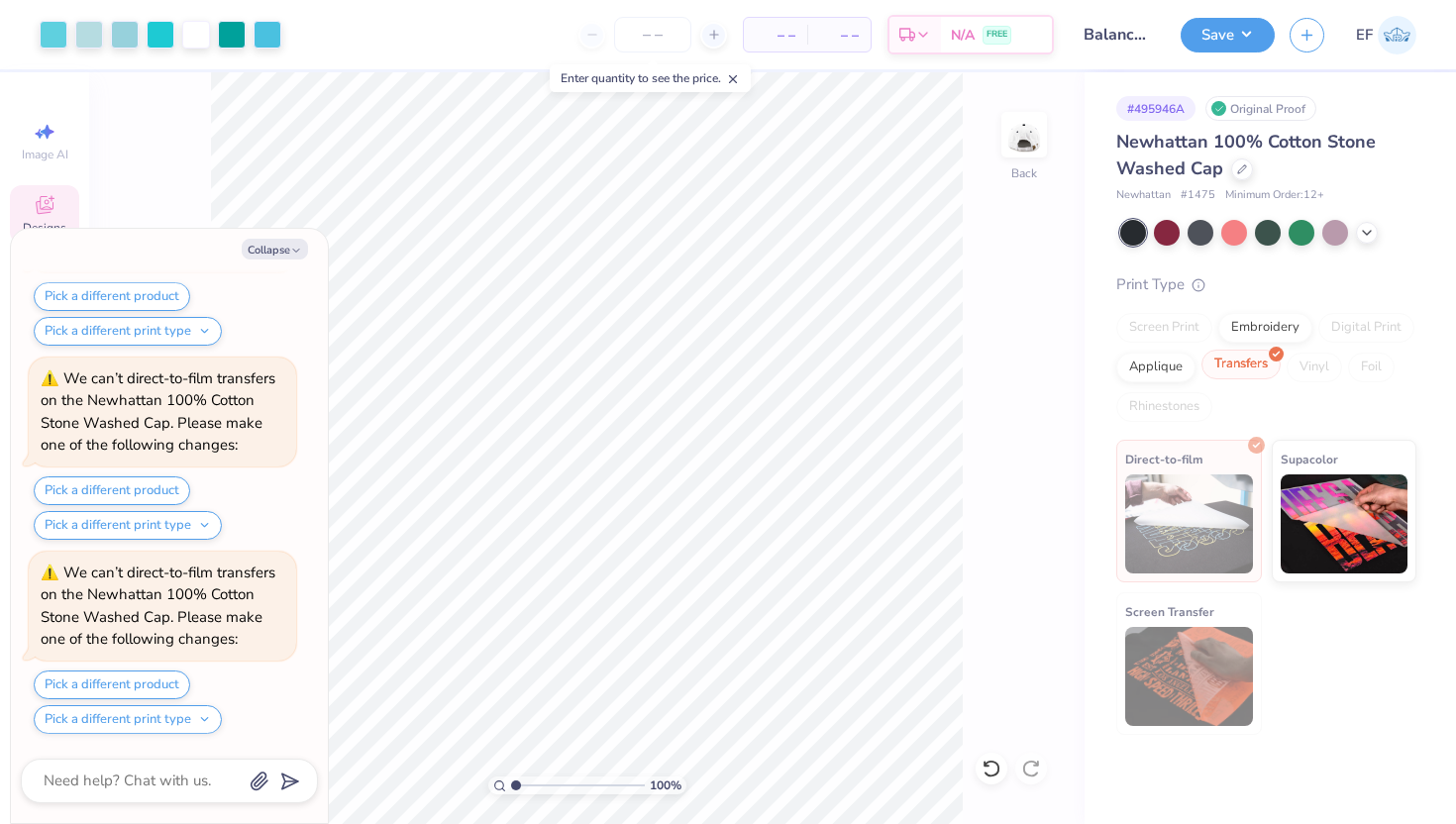 click on "Transfers" at bounding box center (1241, 364) 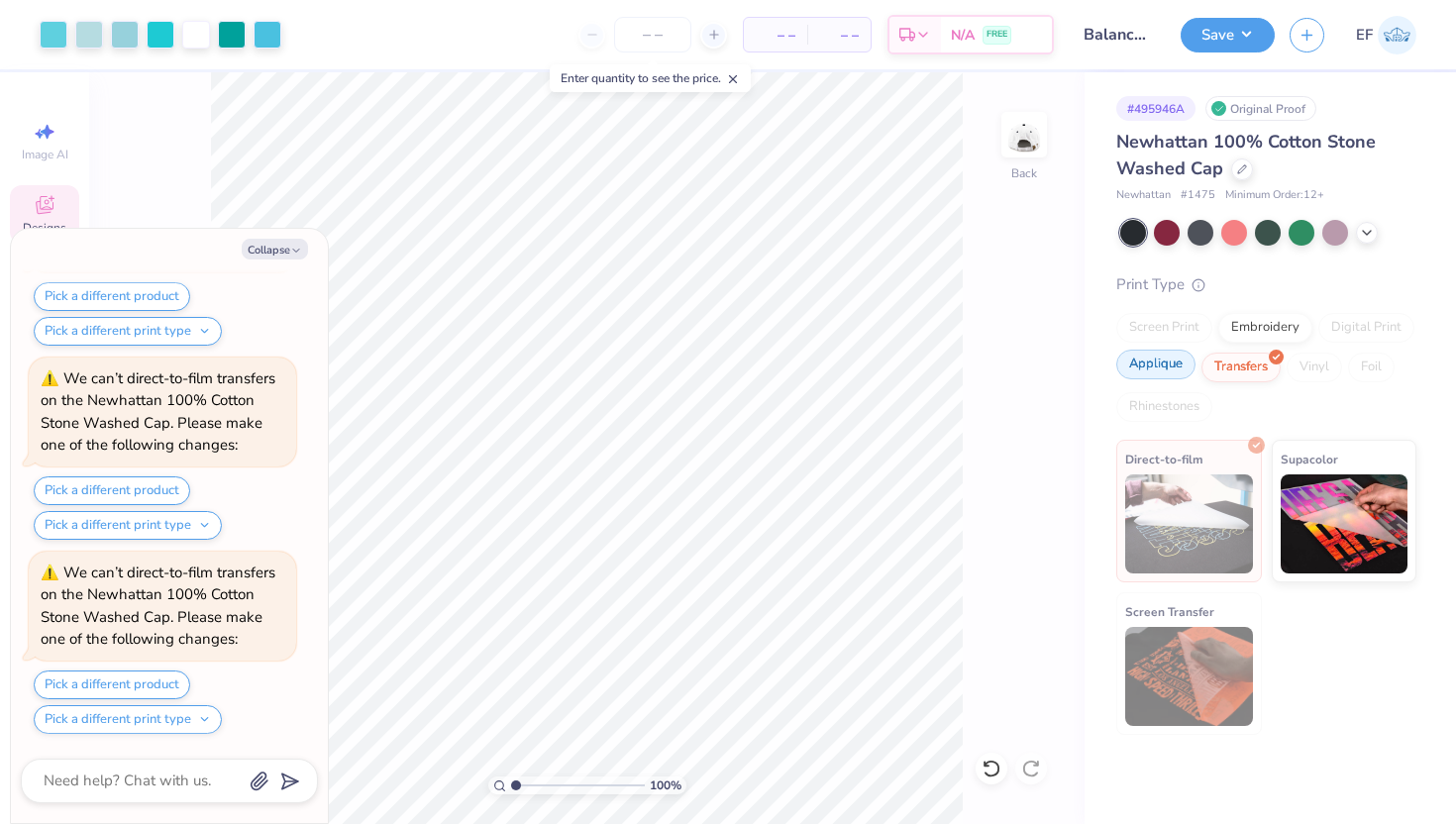 click on "Applique" at bounding box center [1156, 364] 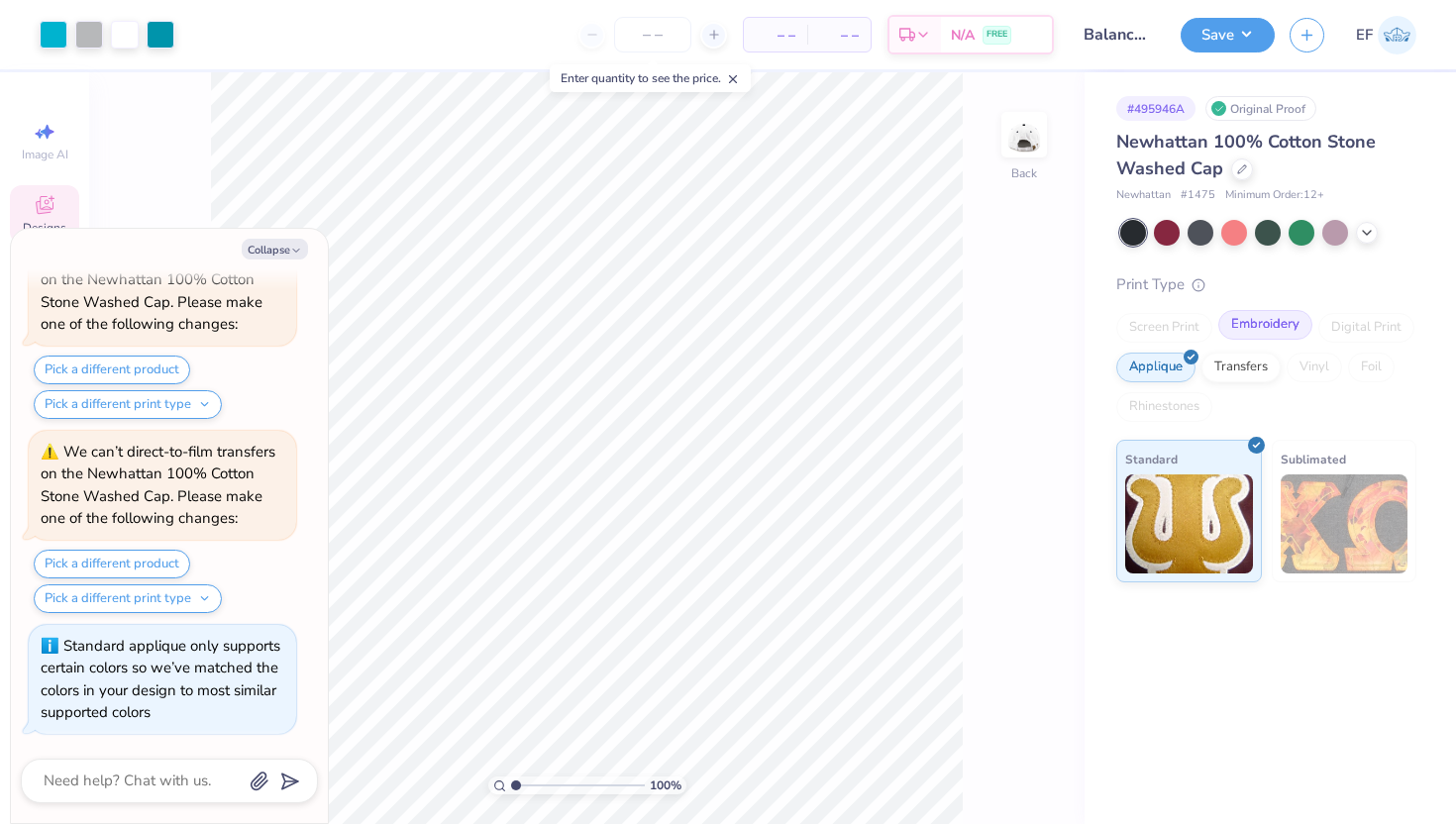 click on "Embroidery" at bounding box center (1265, 325) 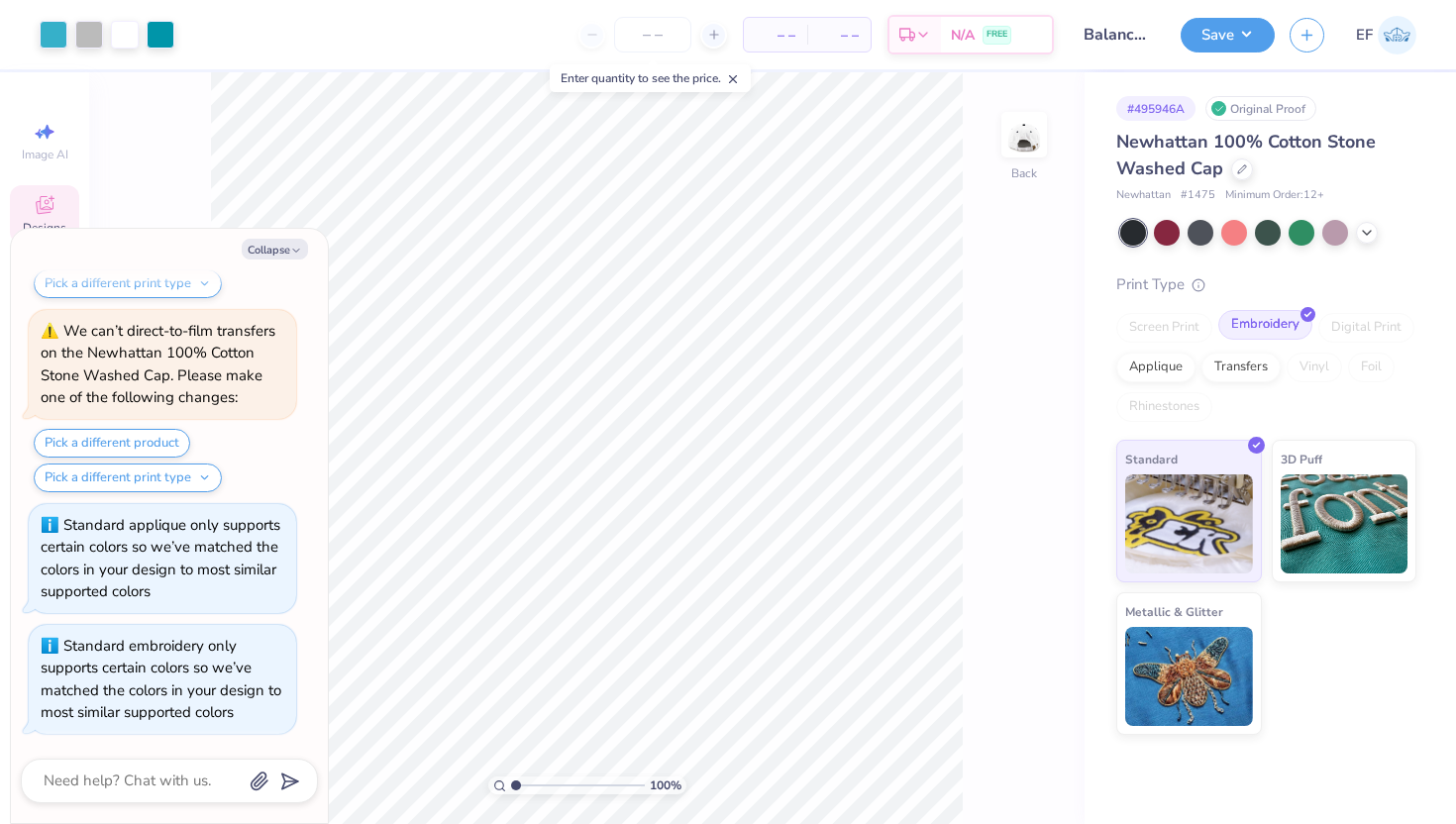 click on "Embroidery" at bounding box center (1265, 325) 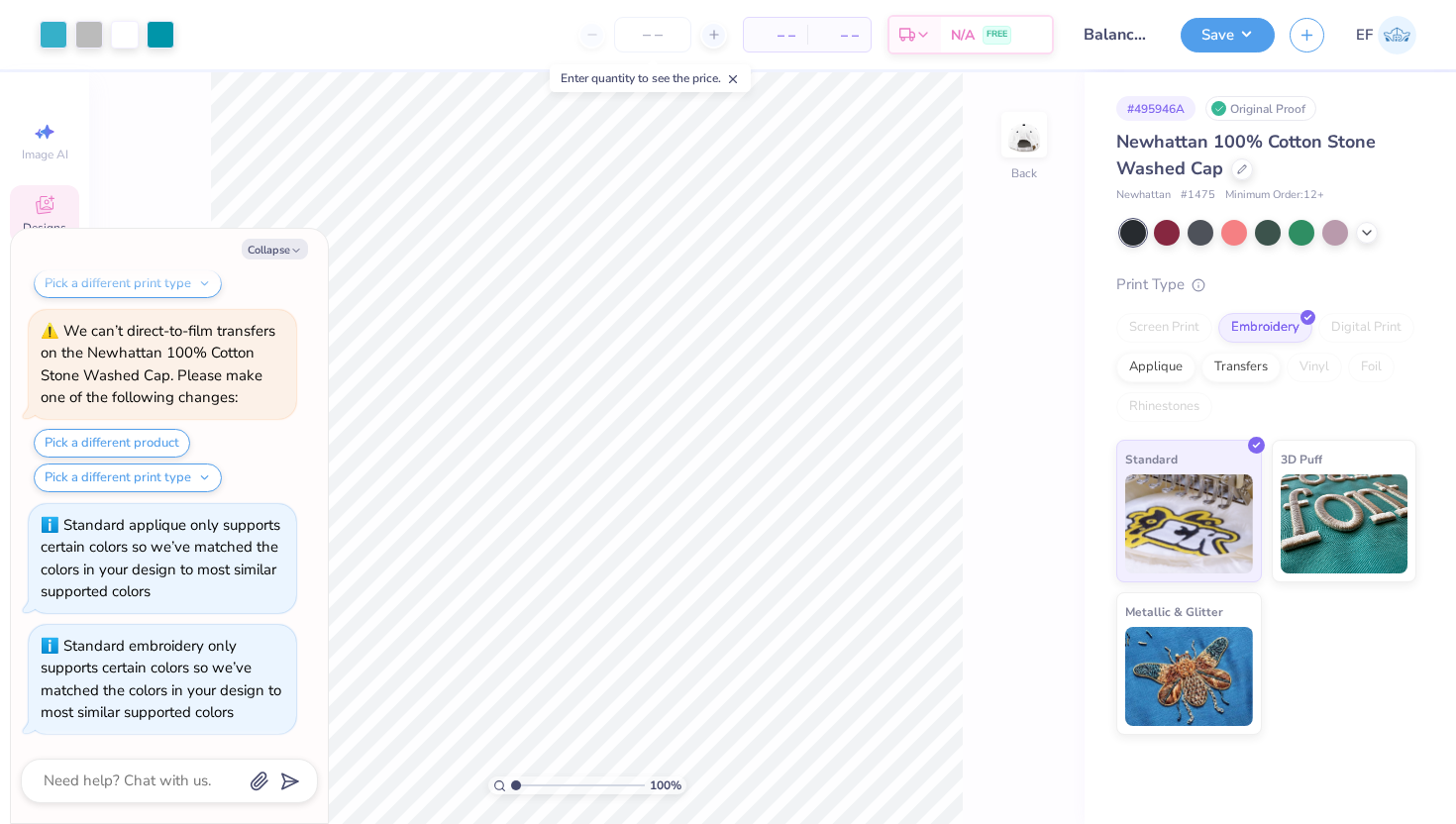 click on "100  % Back" at bounding box center (586, 448) 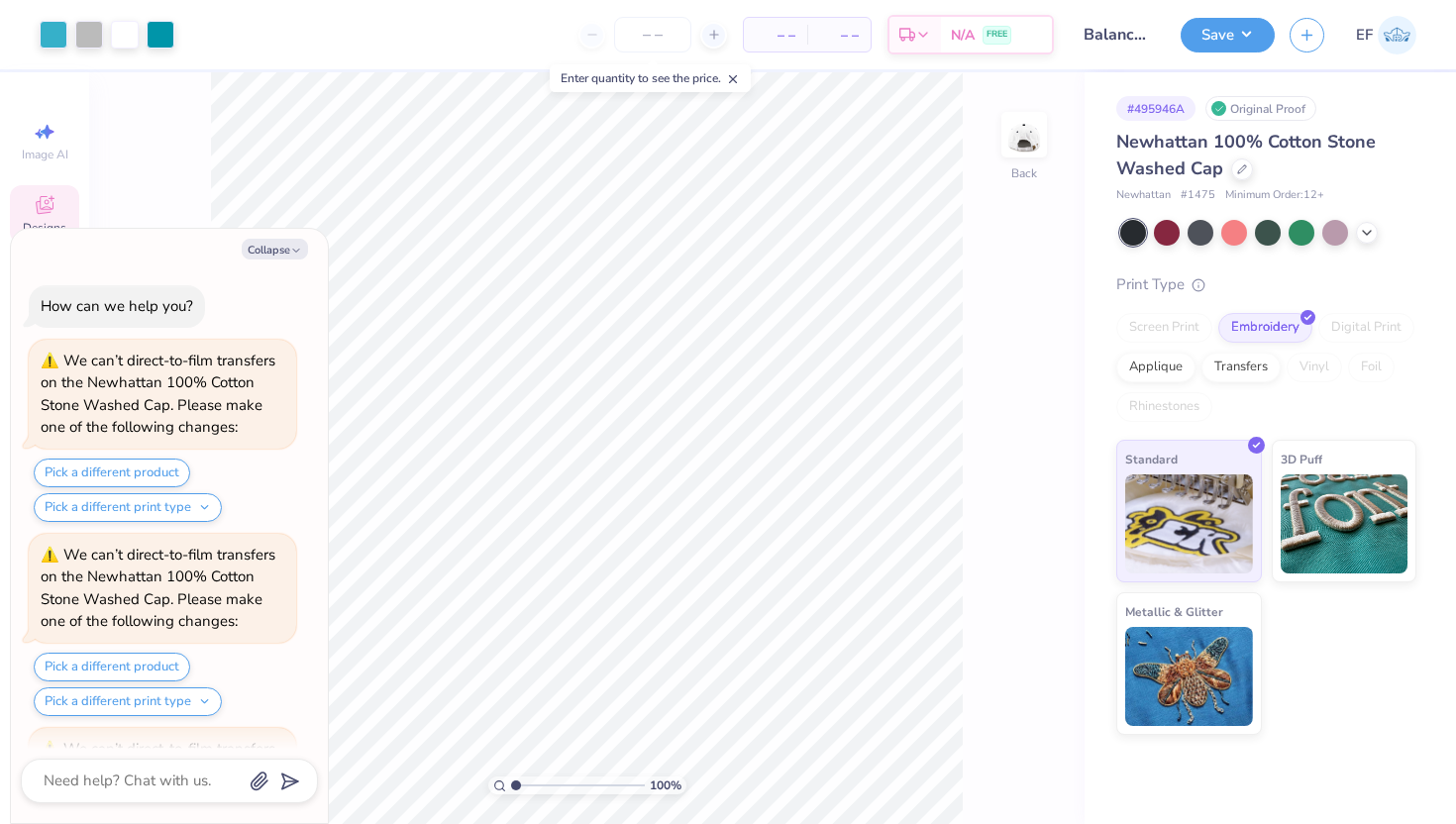 scroll, scrollTop: 612, scrollLeft: 0, axis: vertical 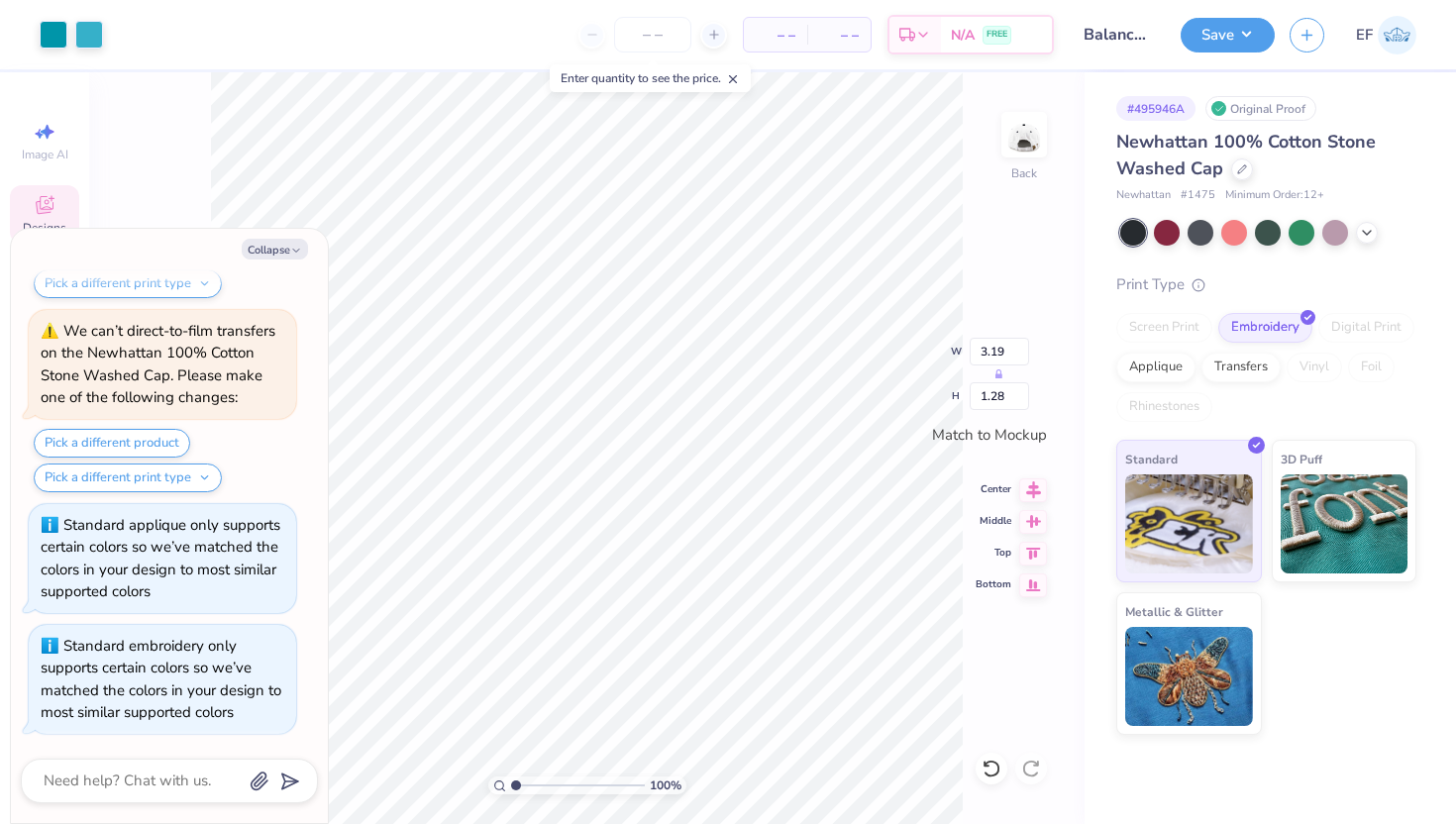 type on "x" 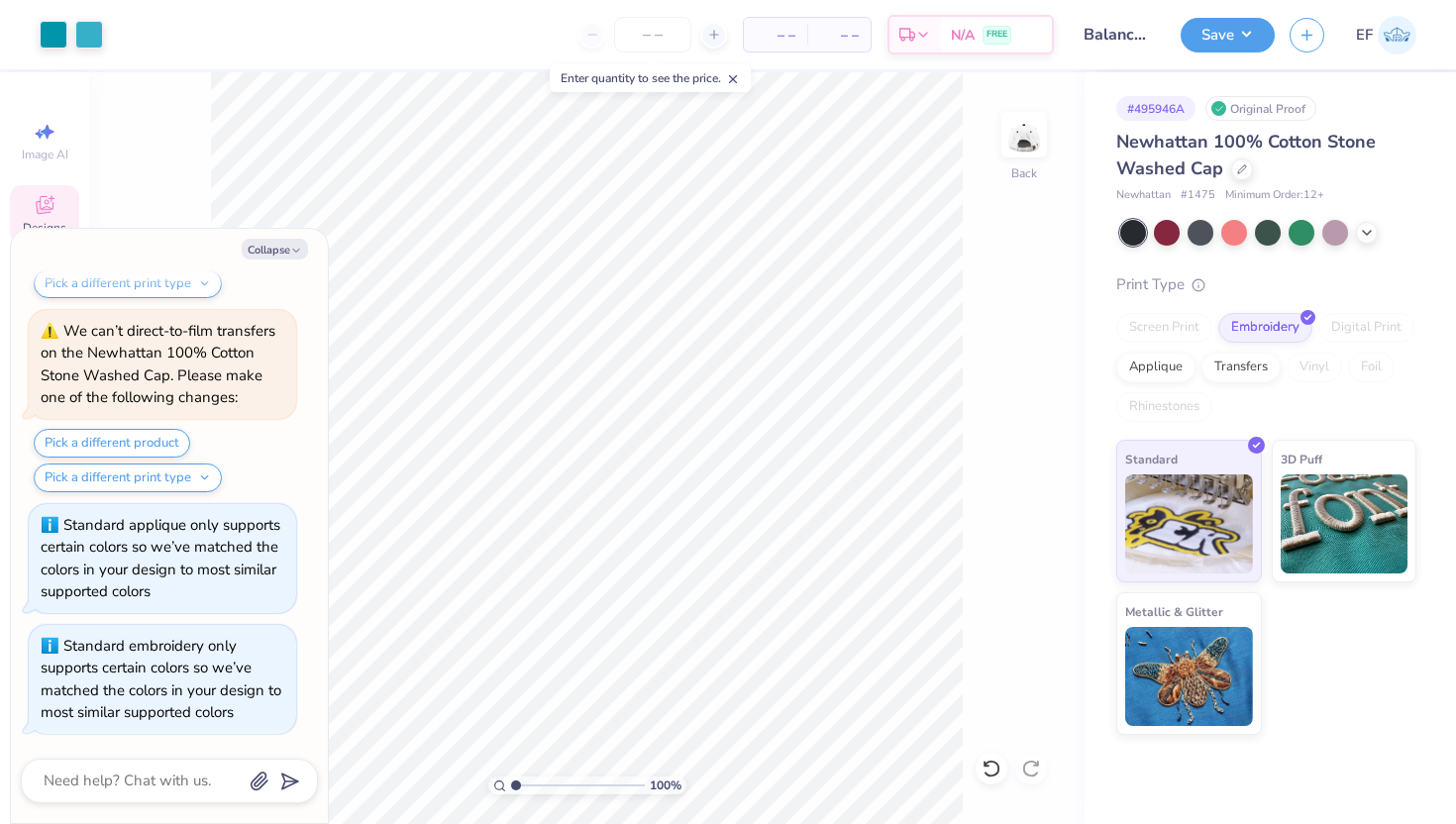click on "Collapse" at bounding box center (169, 249) 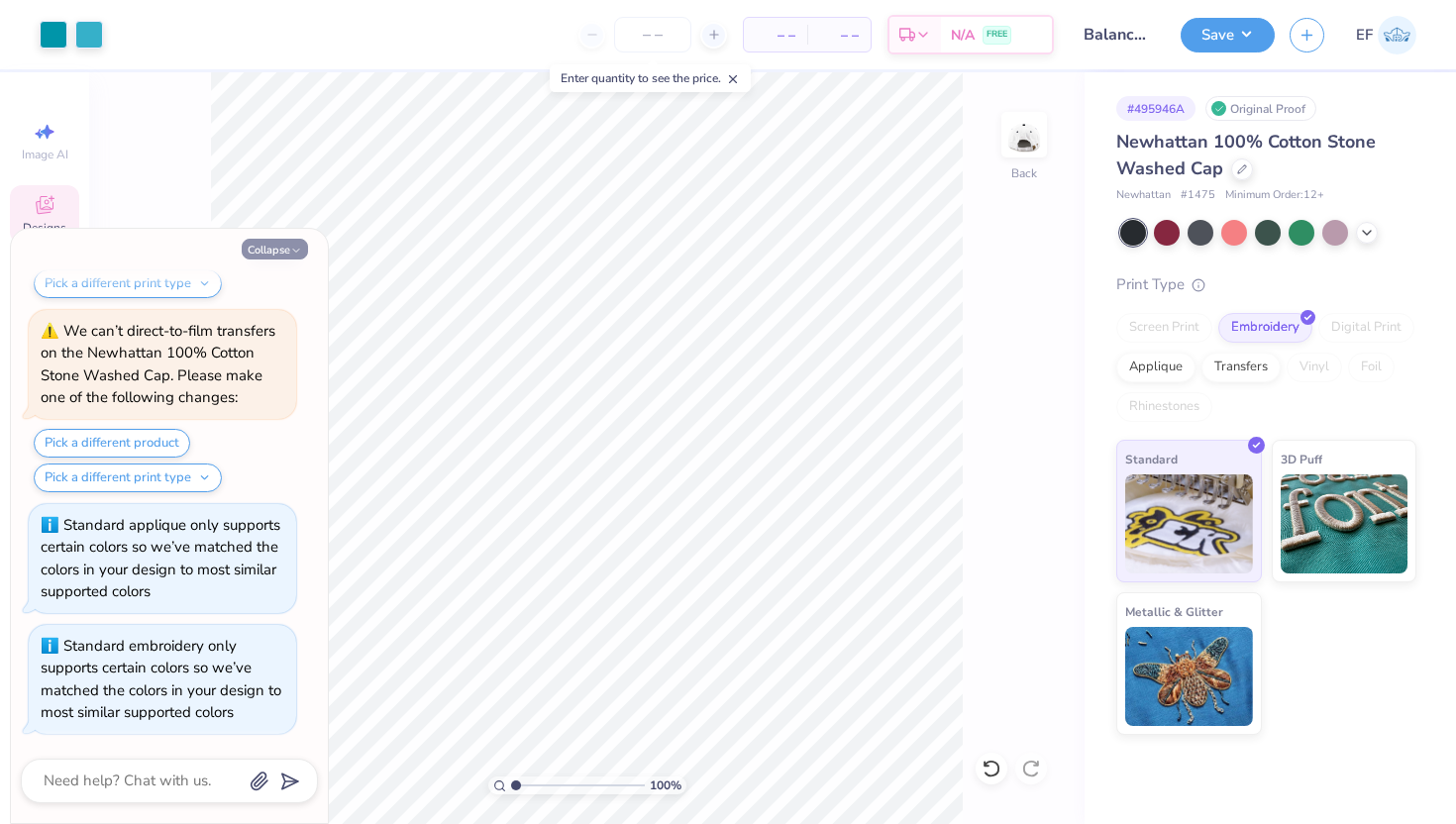 click on "Collapse" at bounding box center (274, 249) 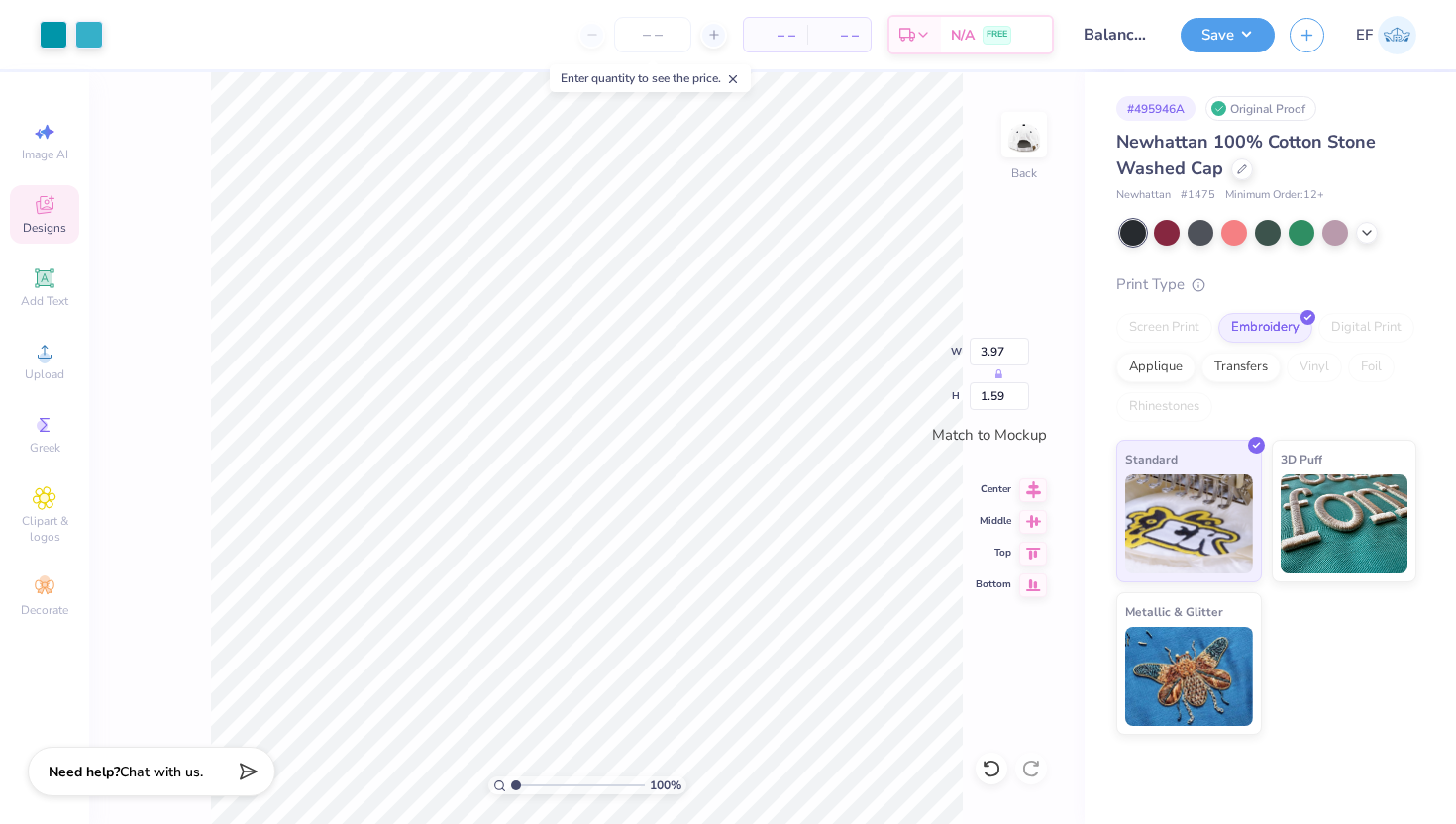 type on "4.23" 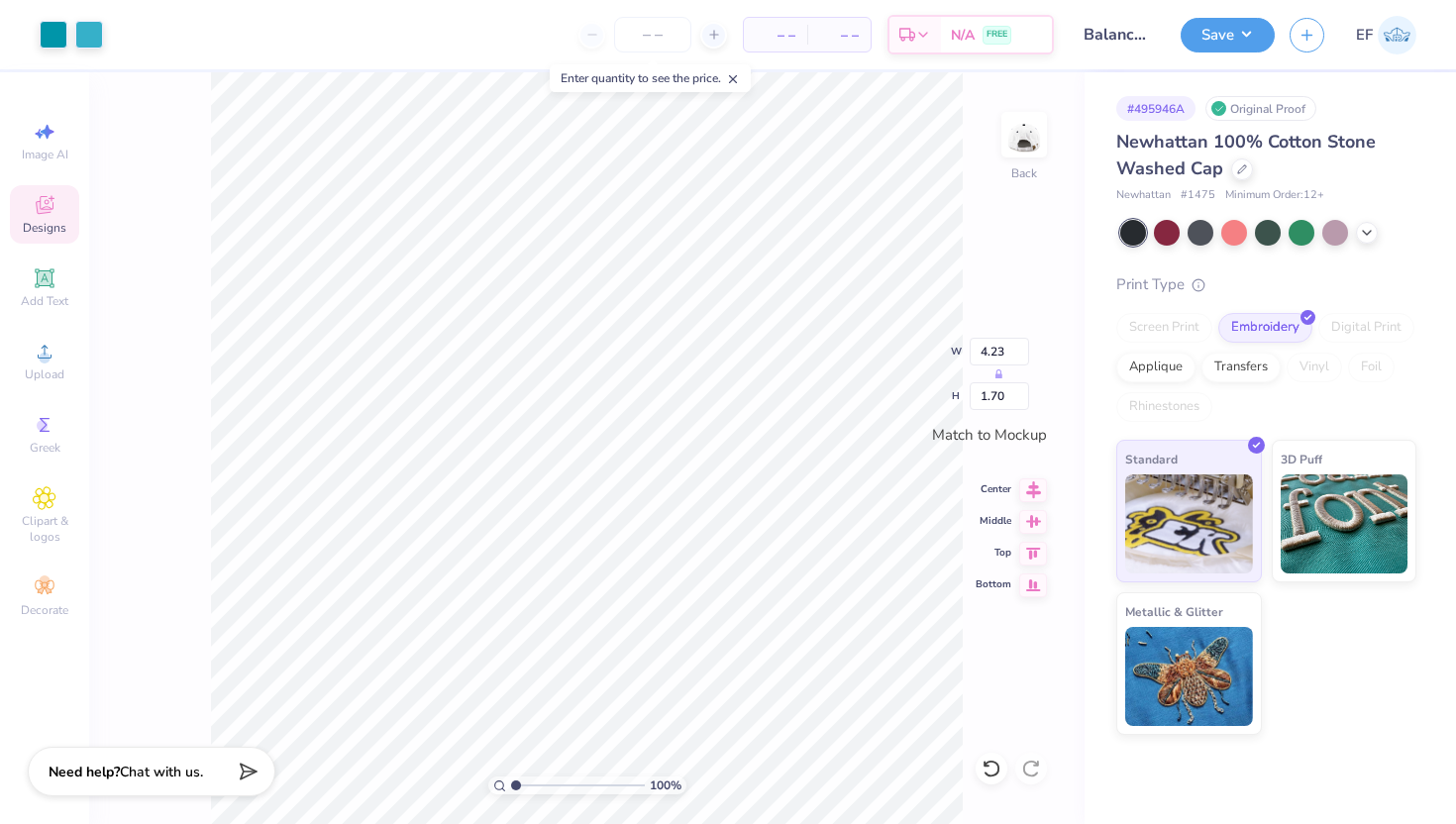 type on "4.49" 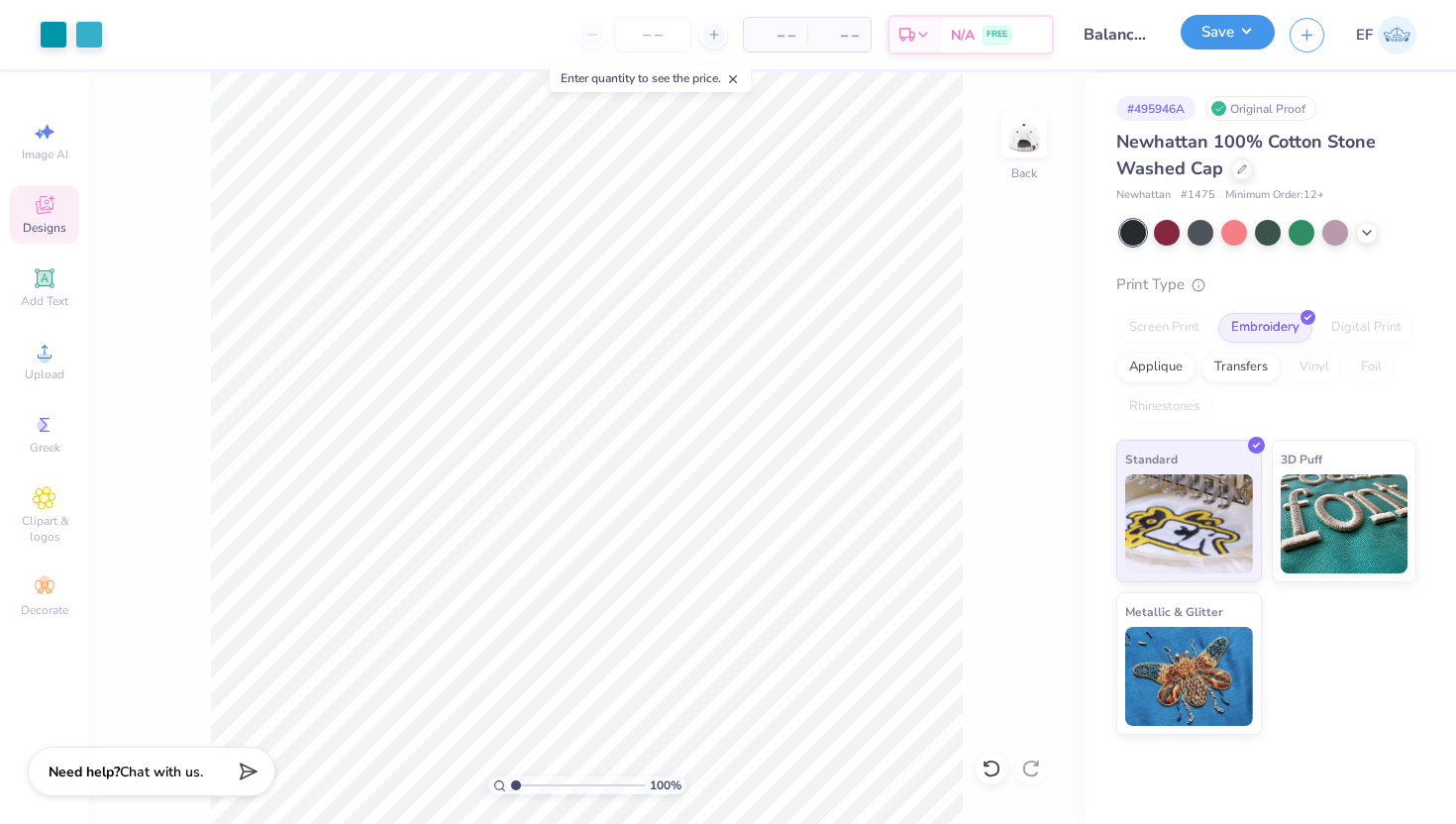 click on "Save" at bounding box center [1227, 32] 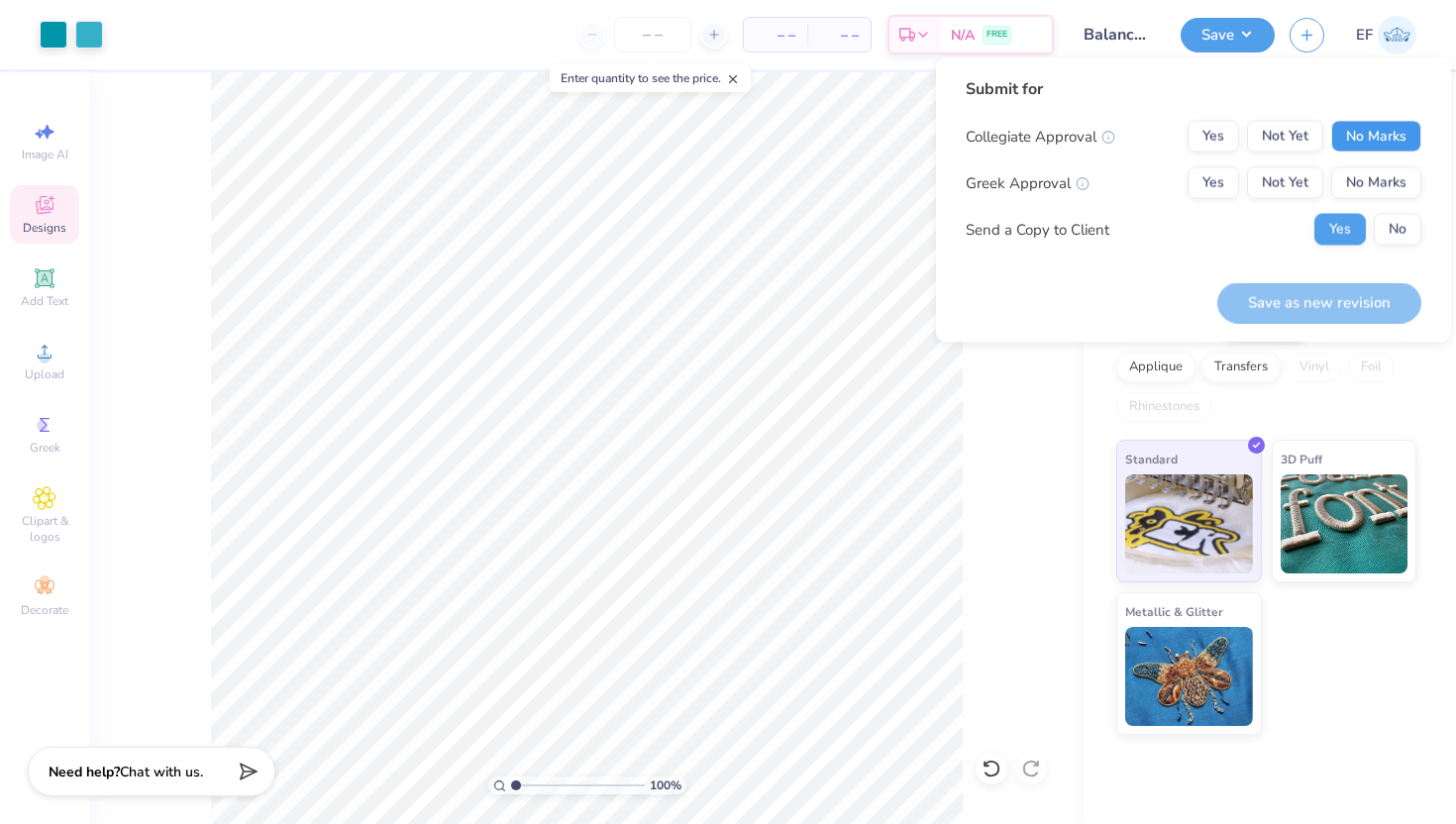 click on "No Marks" at bounding box center [1376, 137] 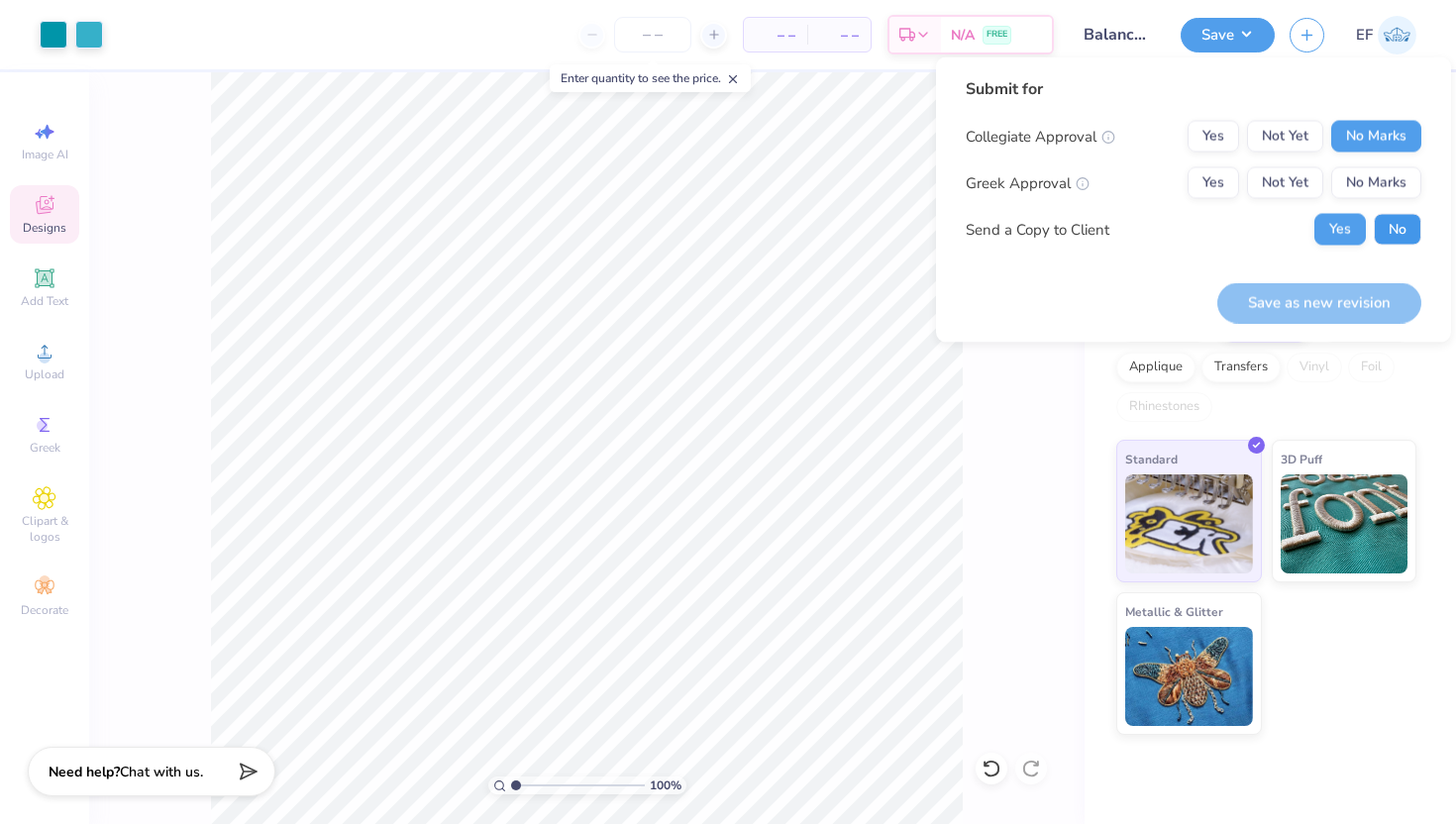 click on "No" at bounding box center (1398, 230) 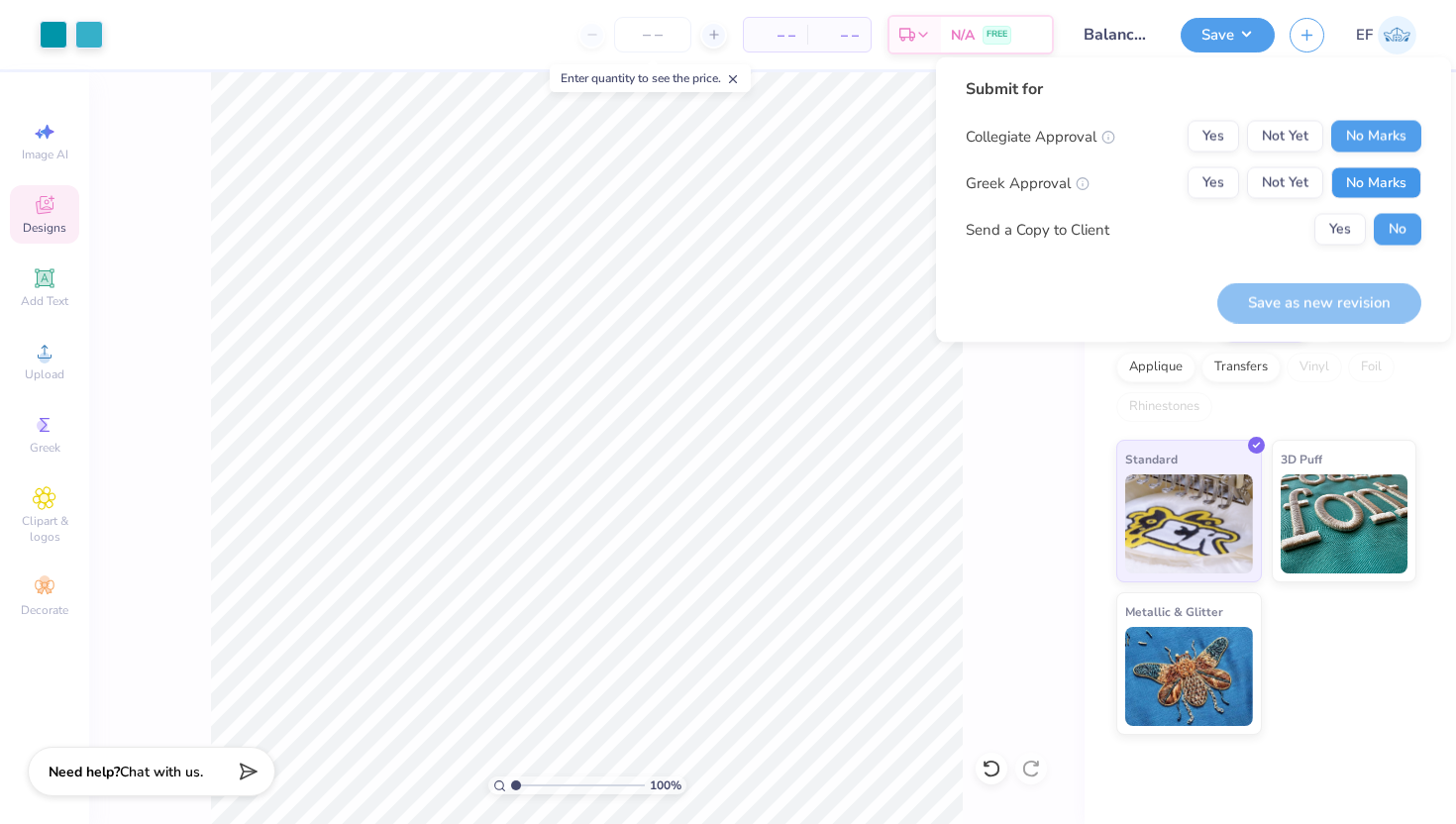 click on "No Marks" at bounding box center [1376, 183] 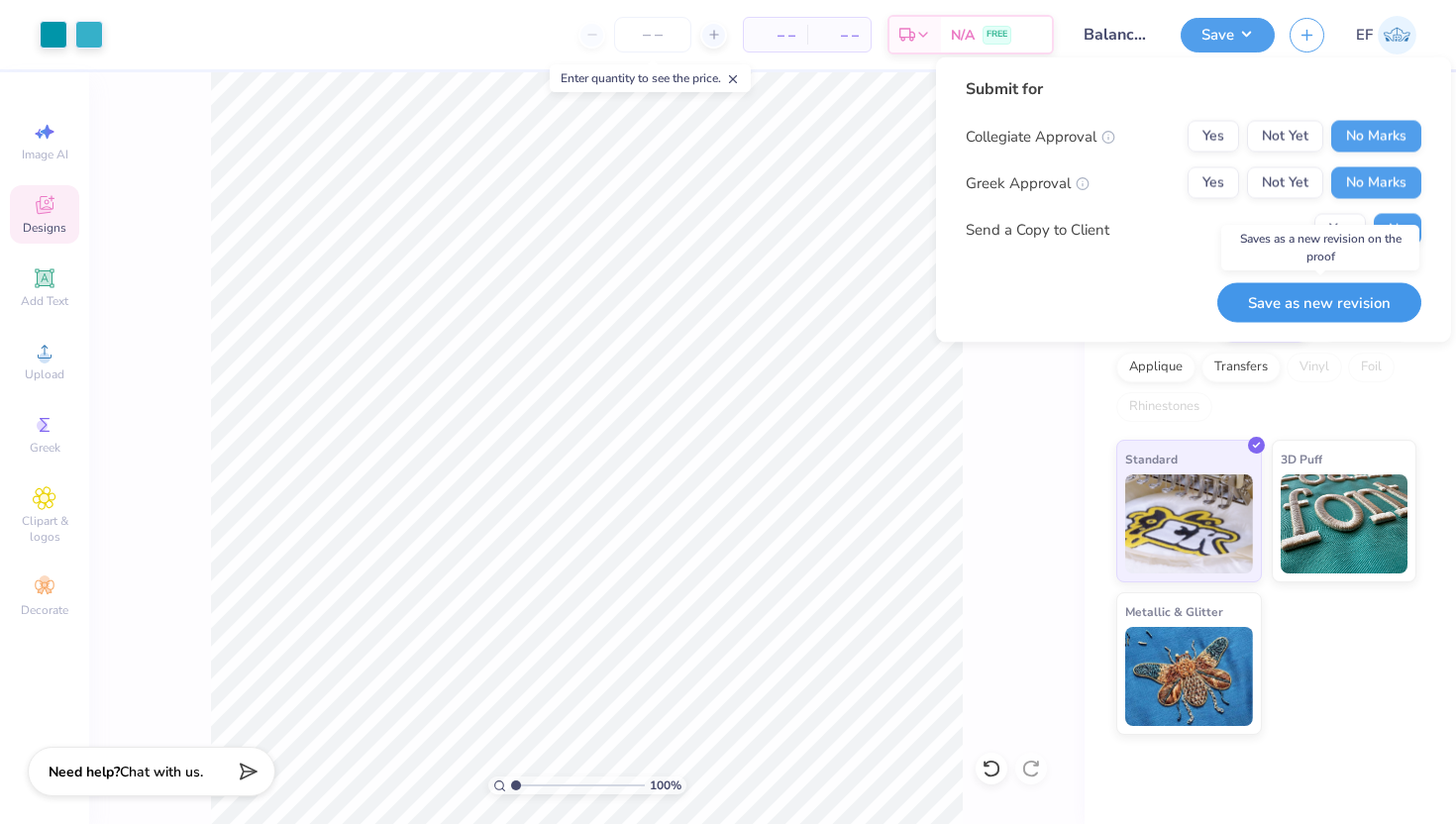 click on "Save as new revision" at bounding box center (1319, 302) 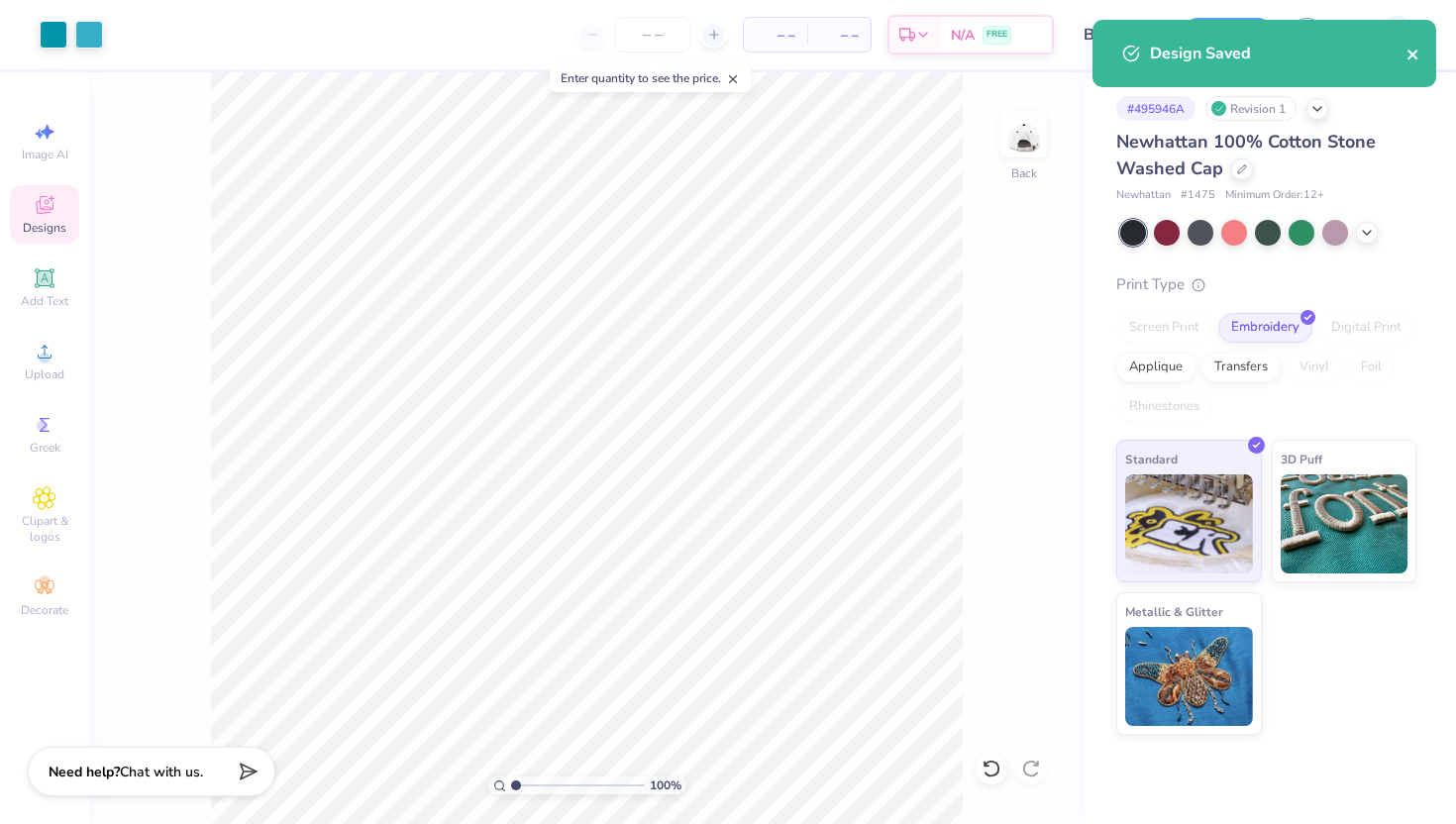 click 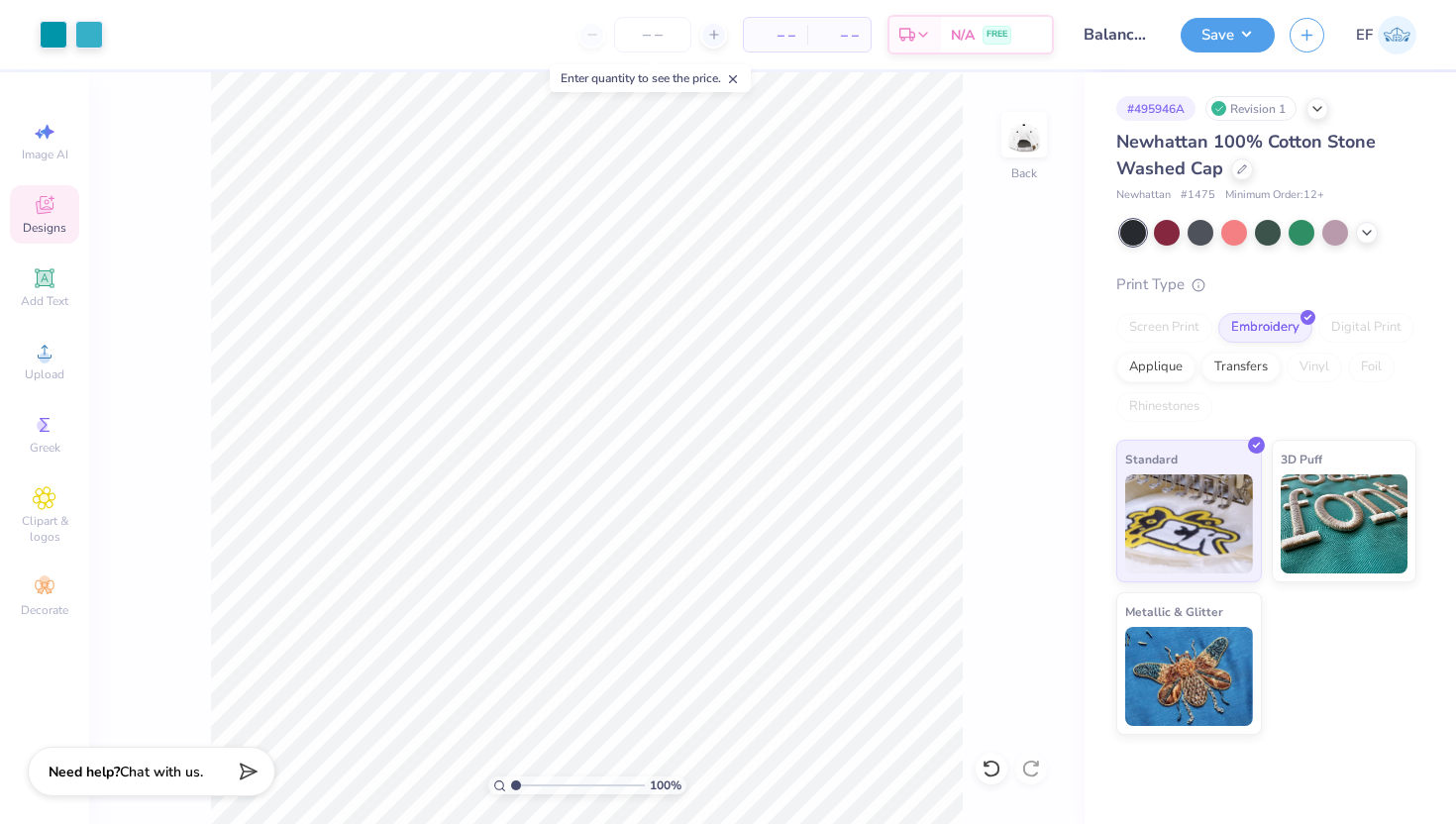click on "Design Saved" at bounding box center [1264, 20] 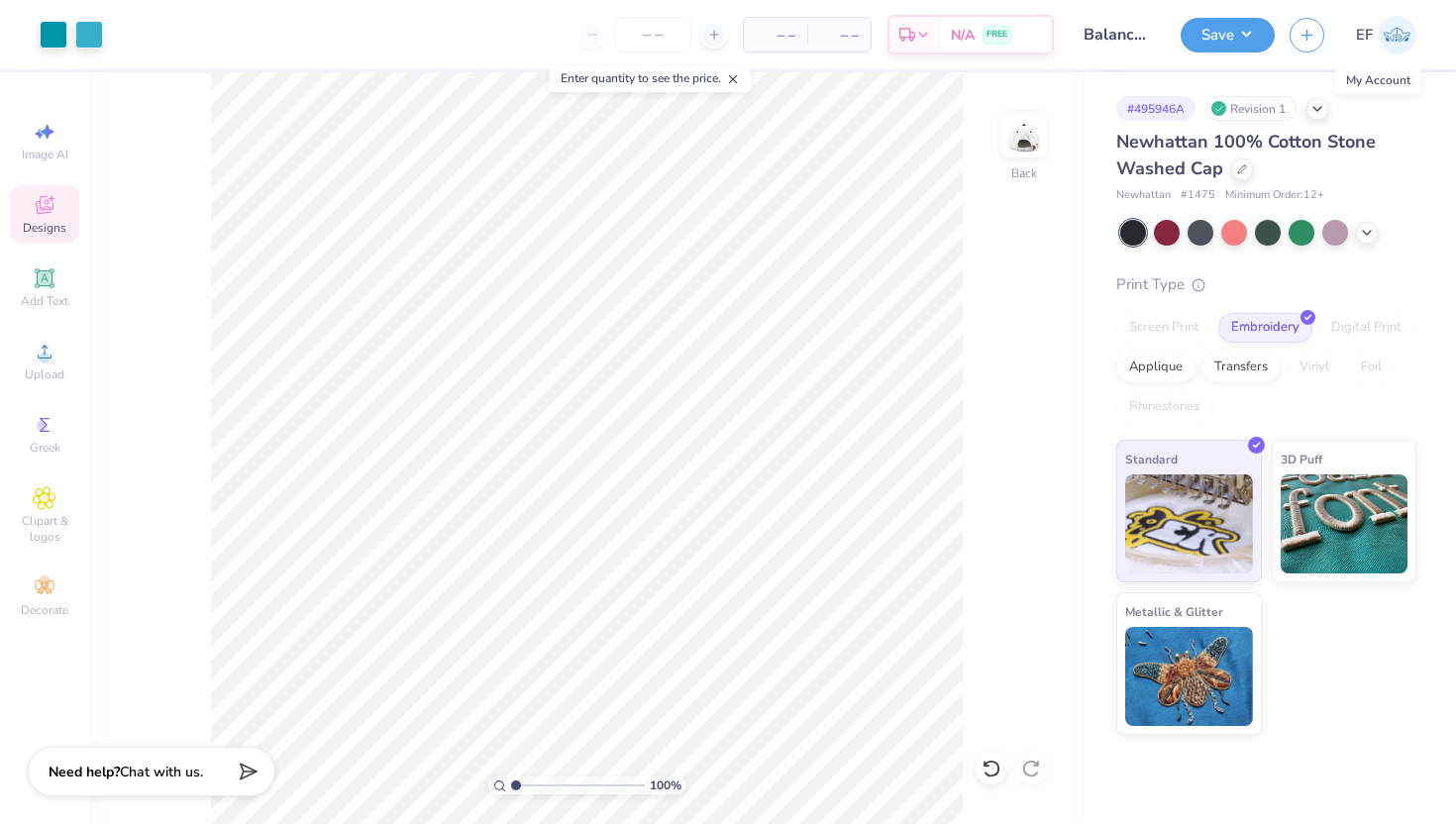 click at bounding box center [1397, 35] 